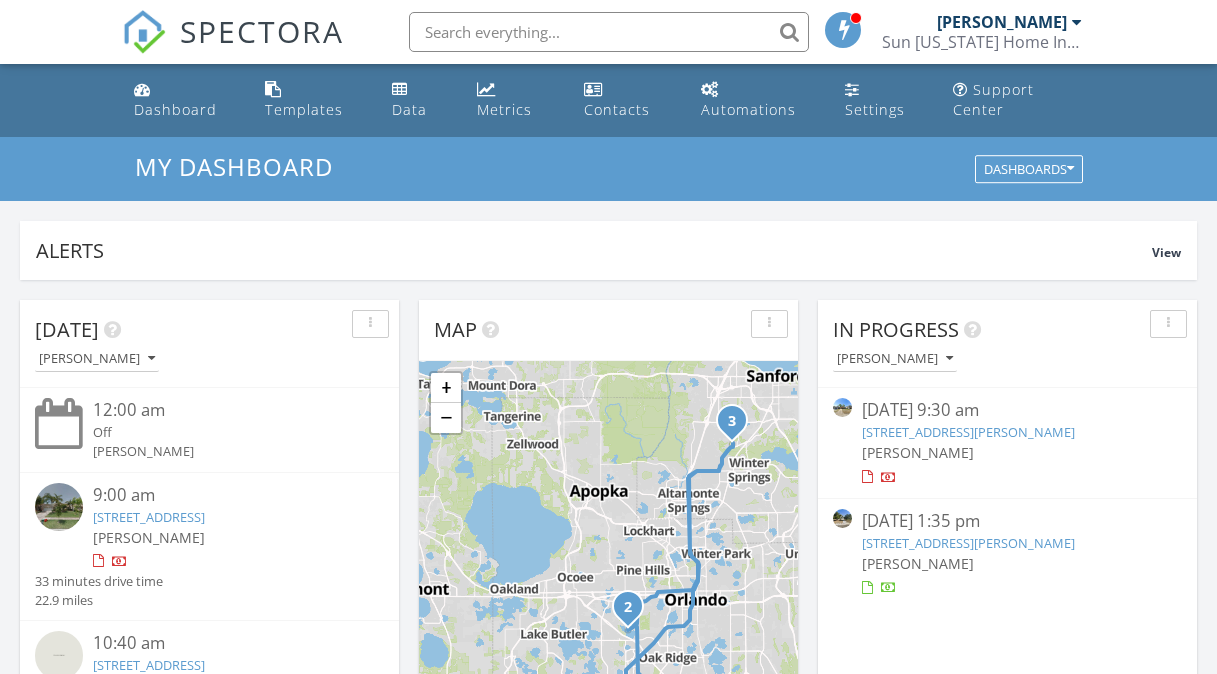 scroll, scrollTop: 0, scrollLeft: 0, axis: both 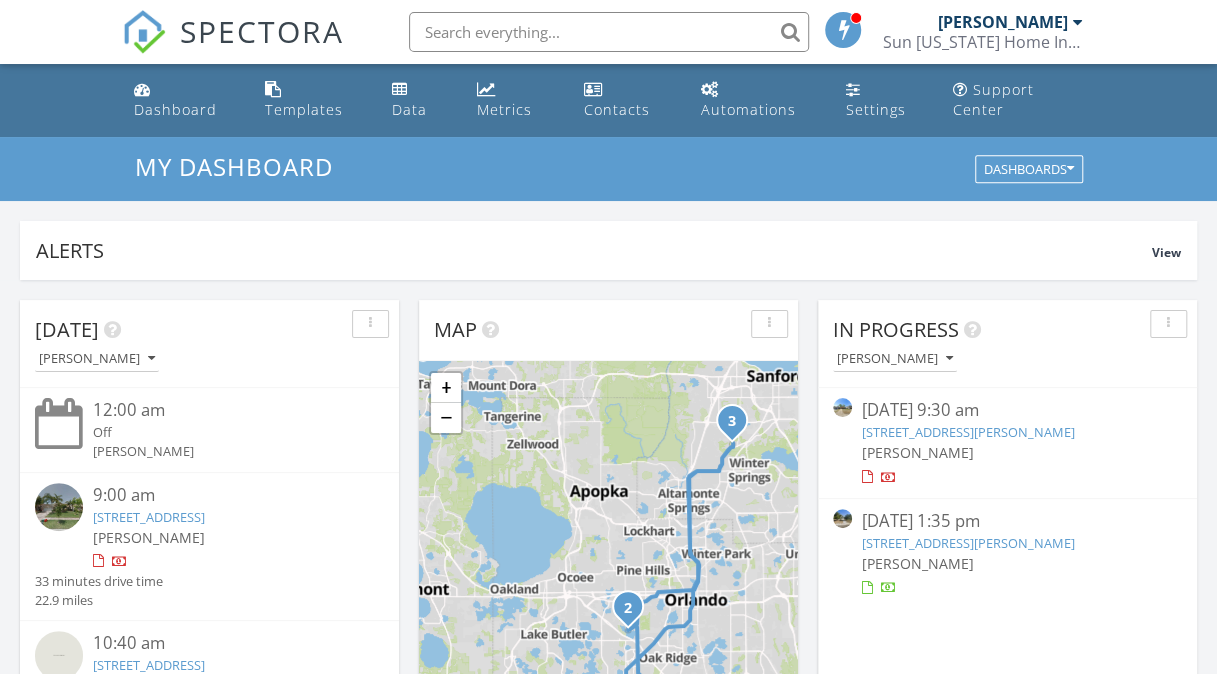 click on "[STREET_ADDRESS]" at bounding box center (149, 517) 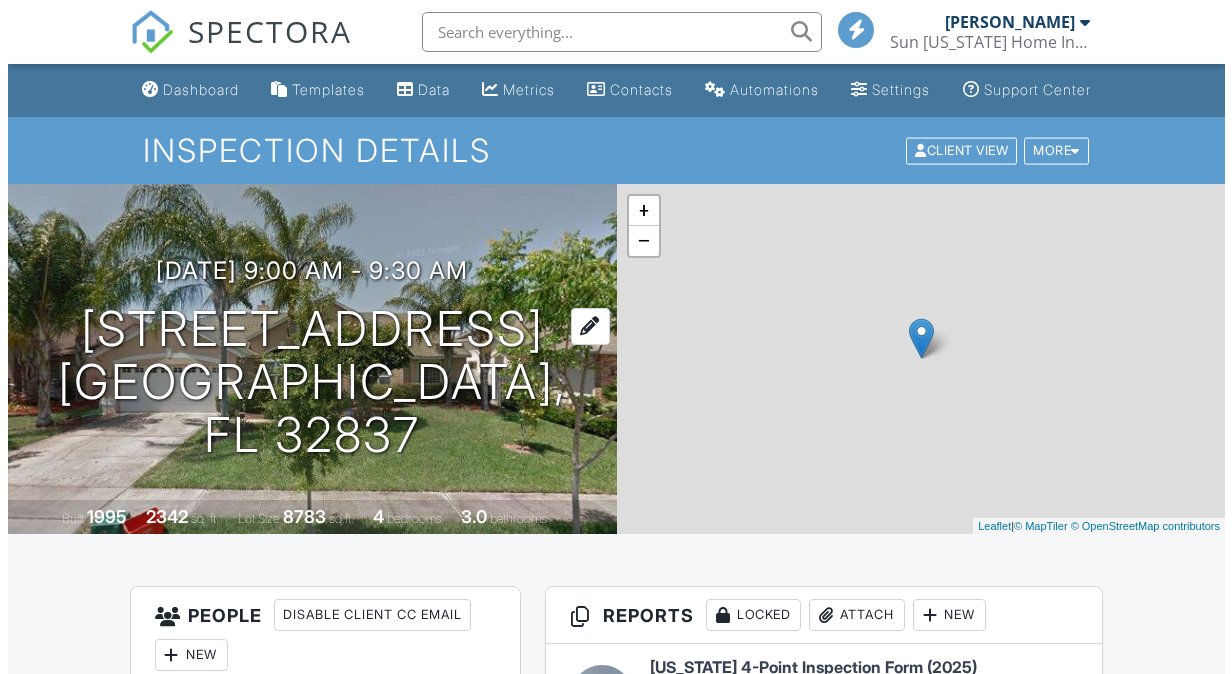 scroll, scrollTop: 0, scrollLeft: 0, axis: both 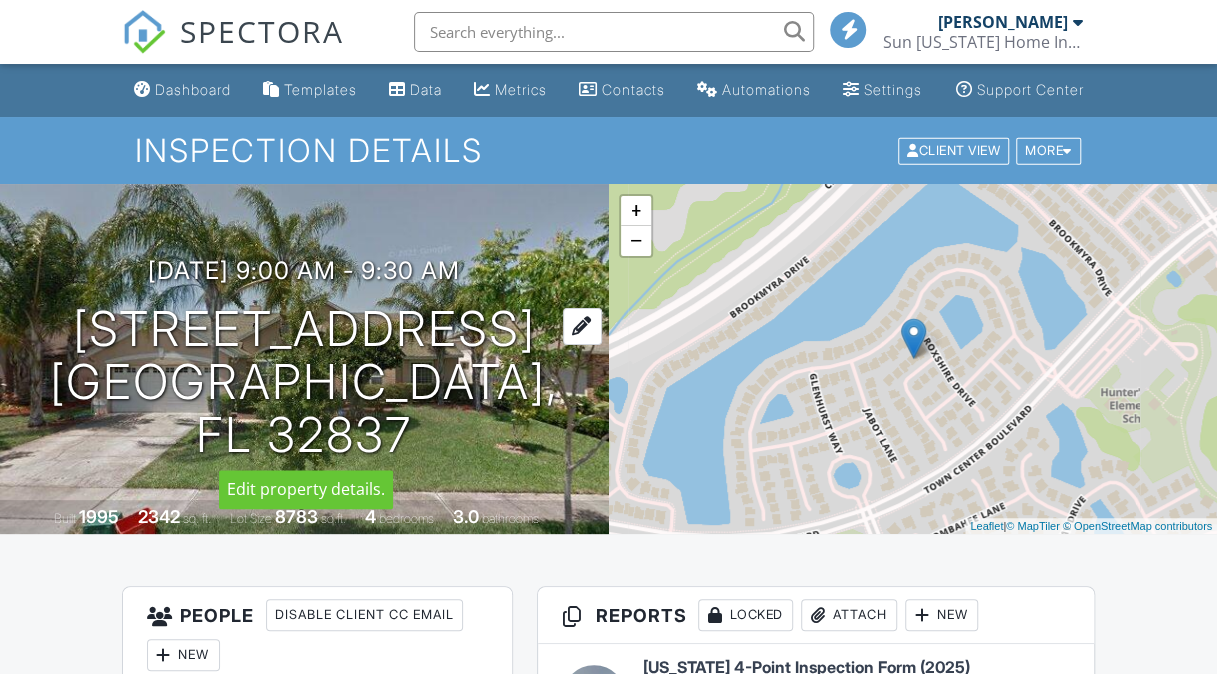 click on "4707 Hearthside Dr
Orlando, FL 32837" at bounding box center (304, 382) 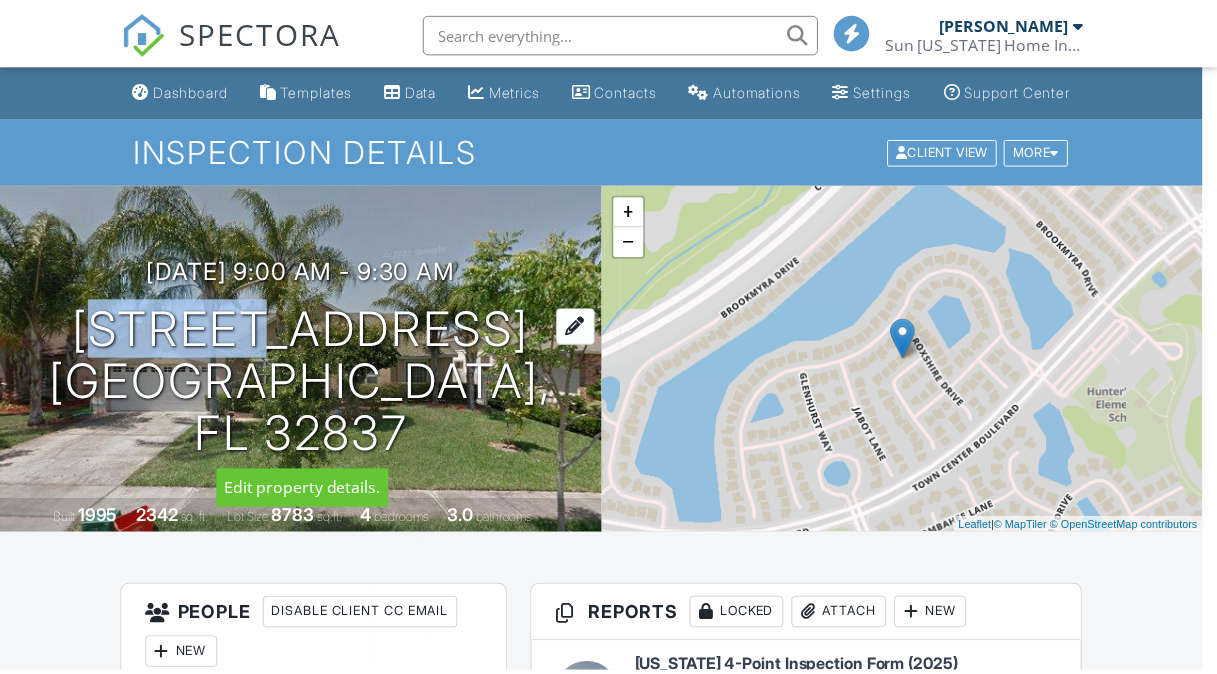 scroll, scrollTop: 0, scrollLeft: 0, axis: both 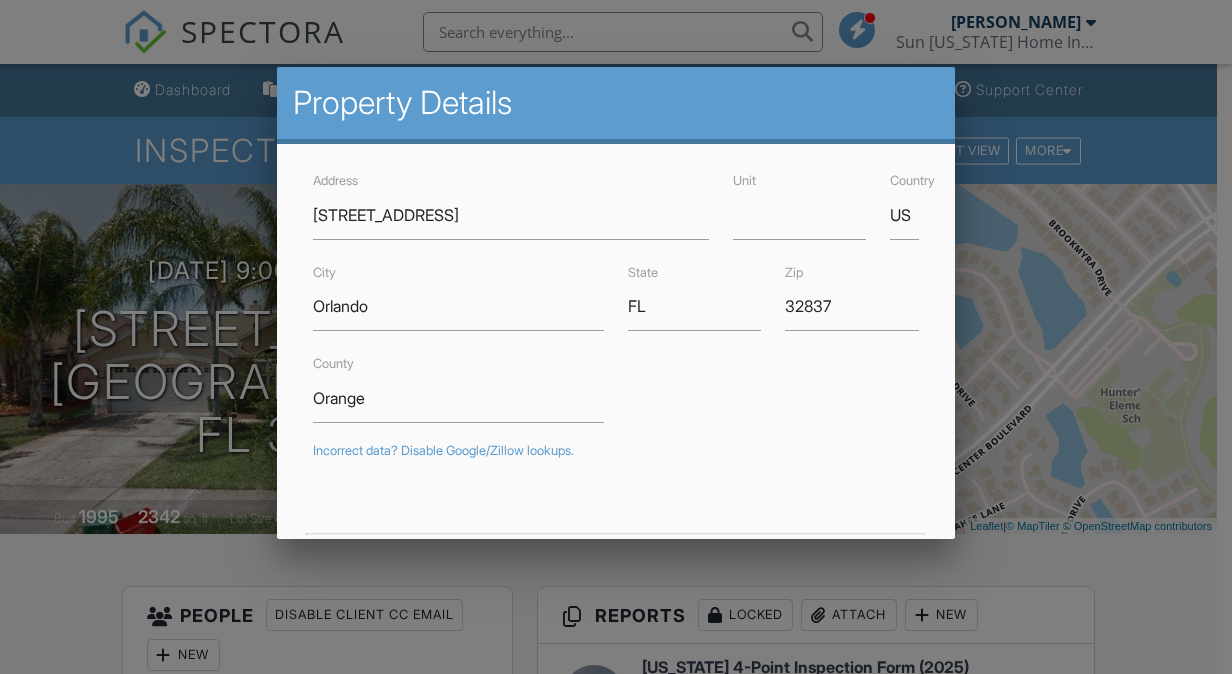 click at bounding box center [616, 321] 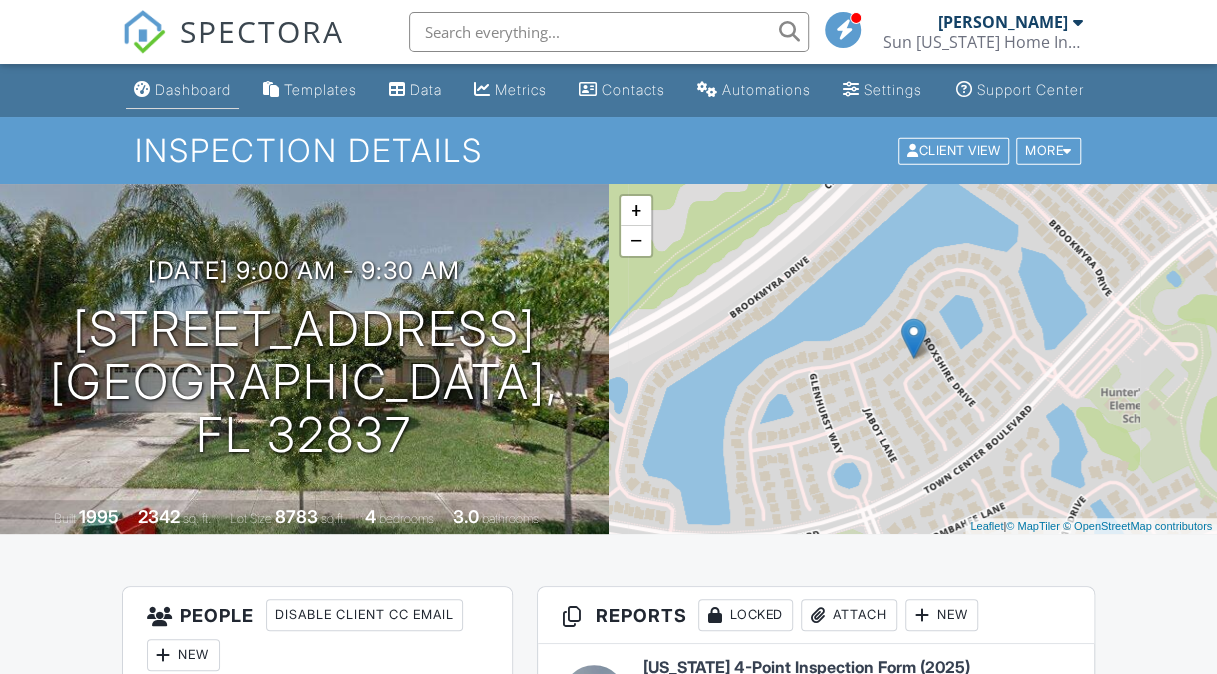 click on "Dashboard" at bounding box center [193, 89] 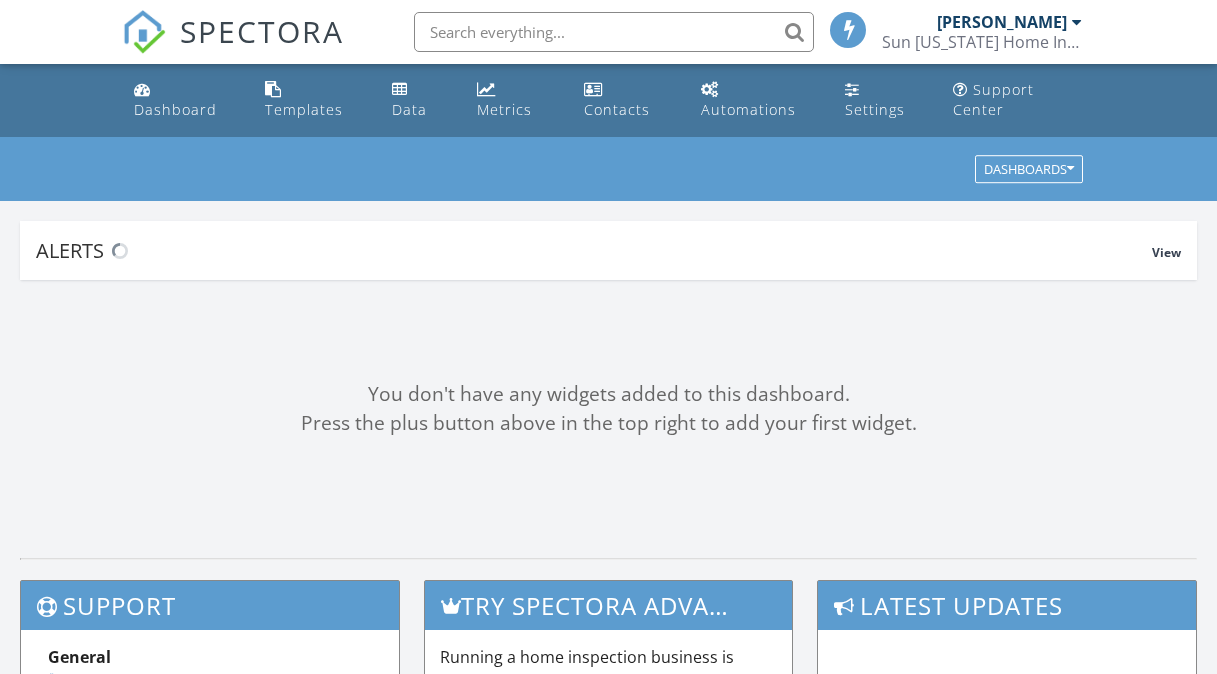 scroll, scrollTop: 0, scrollLeft: 0, axis: both 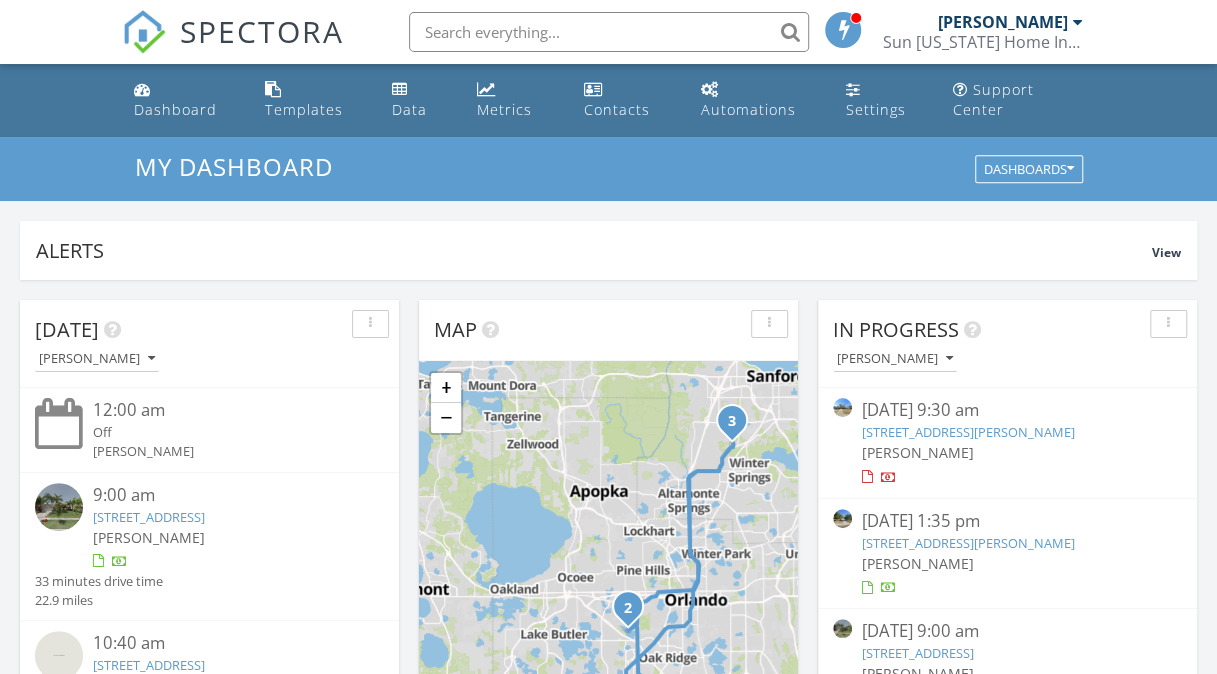 click on "[STREET_ADDRESS][PERSON_NAME]" at bounding box center [968, 432] 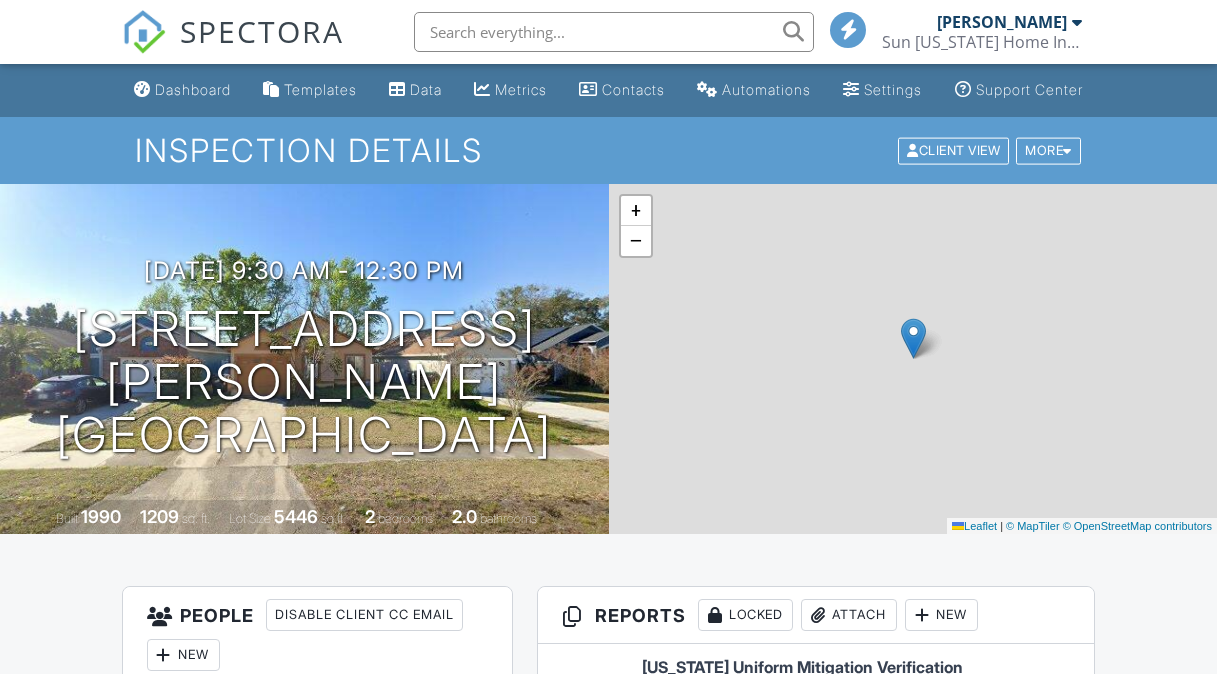 scroll, scrollTop: 0, scrollLeft: 0, axis: both 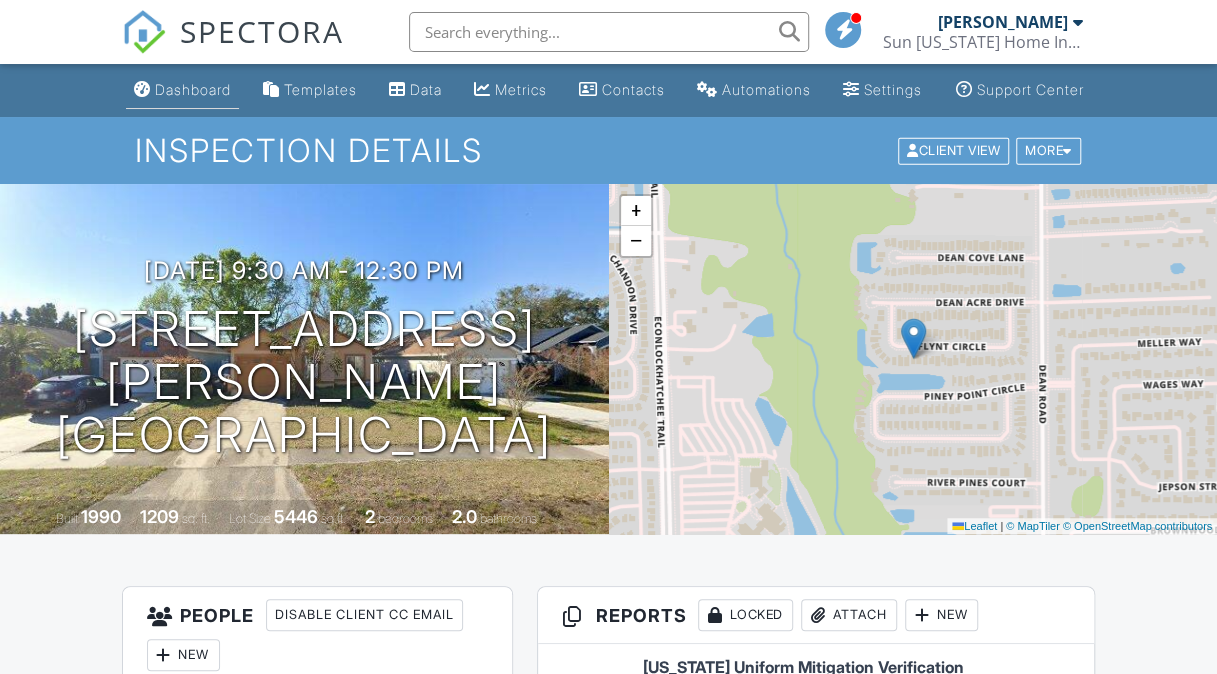 click on "Dashboard" at bounding box center [193, 89] 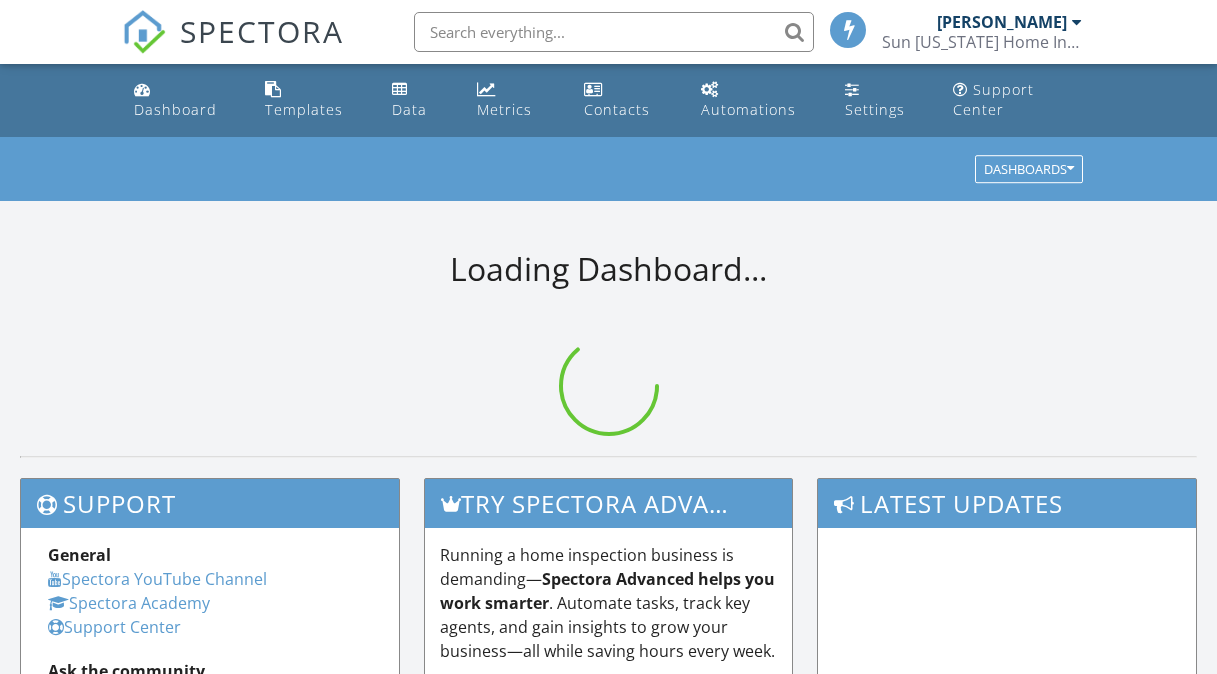 scroll, scrollTop: 0, scrollLeft: 0, axis: both 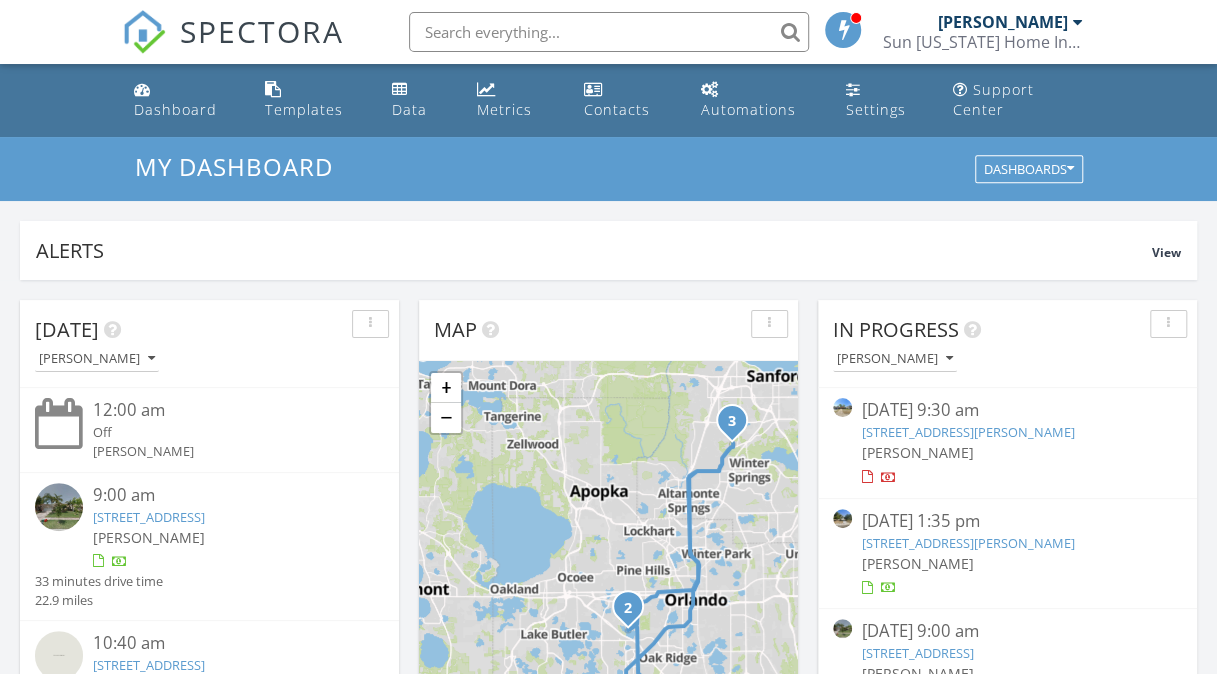 click on "[STREET_ADDRESS][PERSON_NAME]" at bounding box center (968, 543) 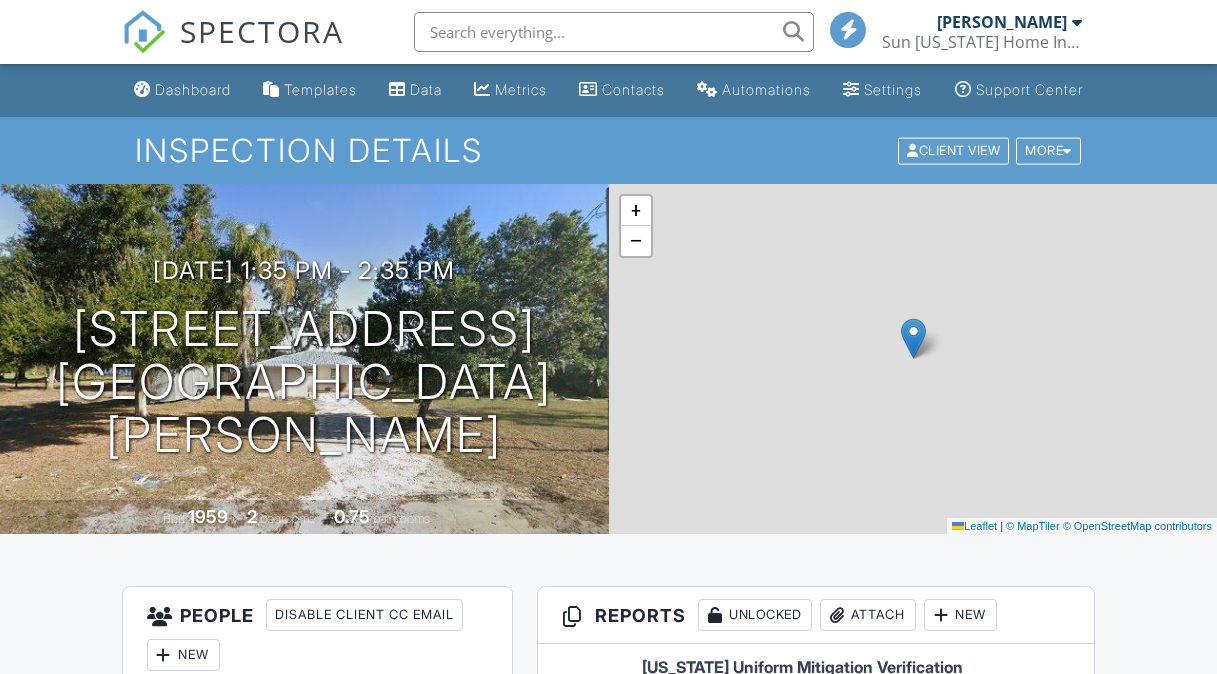 scroll, scrollTop: 0, scrollLeft: 0, axis: both 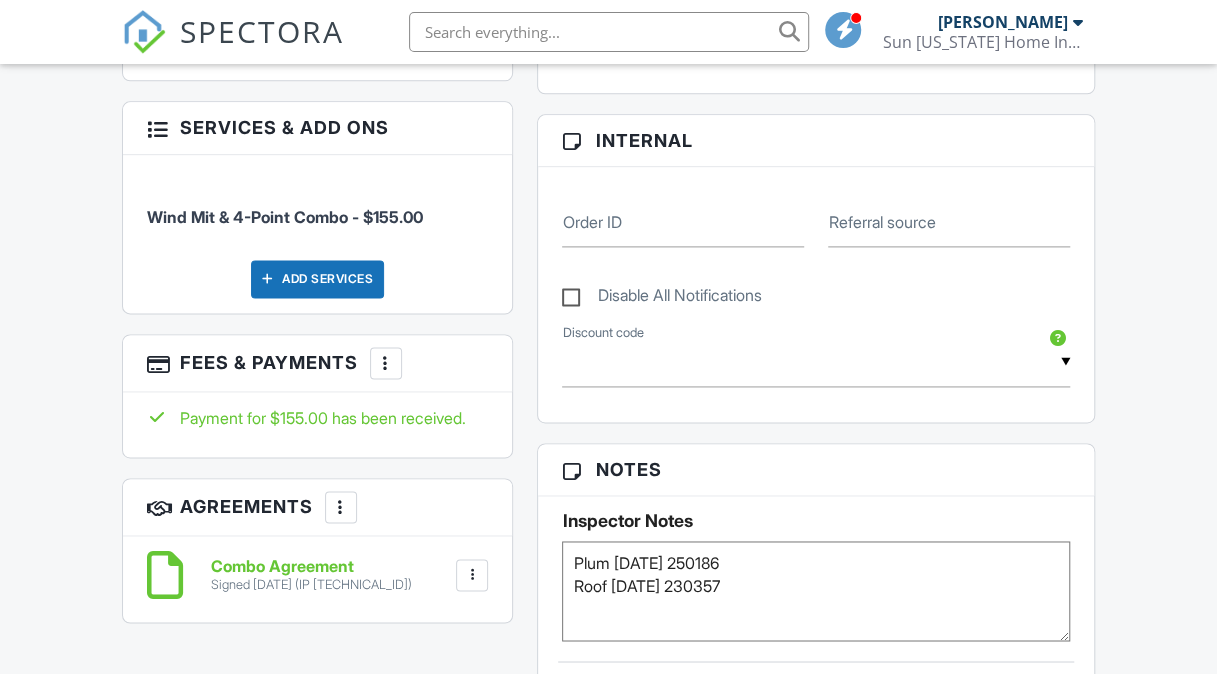 drag, startPoint x: 615, startPoint y: 604, endPoint x: 775, endPoint y: 598, distance: 160.11246 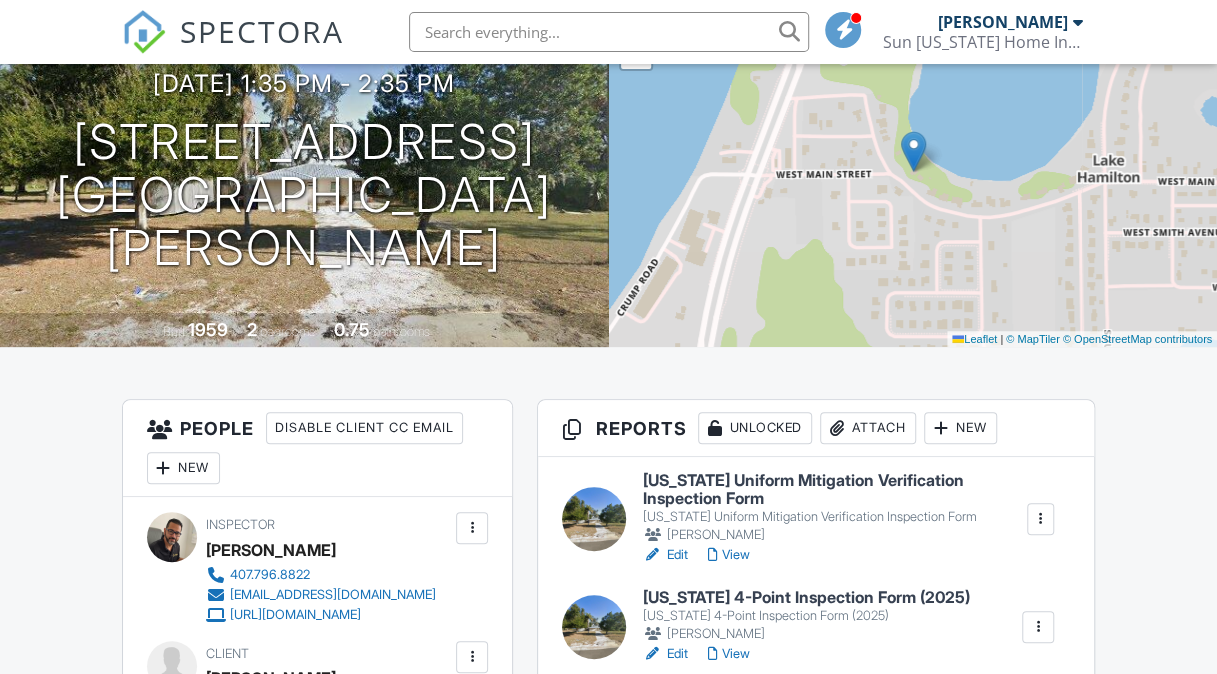 scroll, scrollTop: 300, scrollLeft: 0, axis: vertical 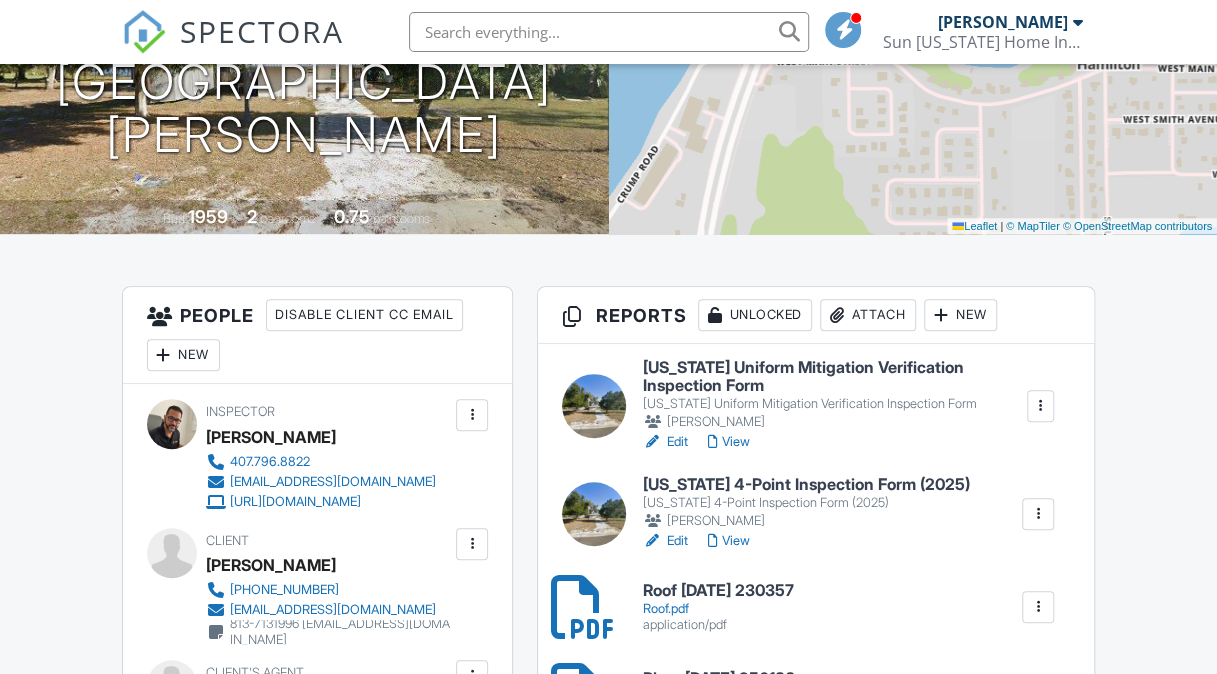 click on "Edit" at bounding box center [664, 442] 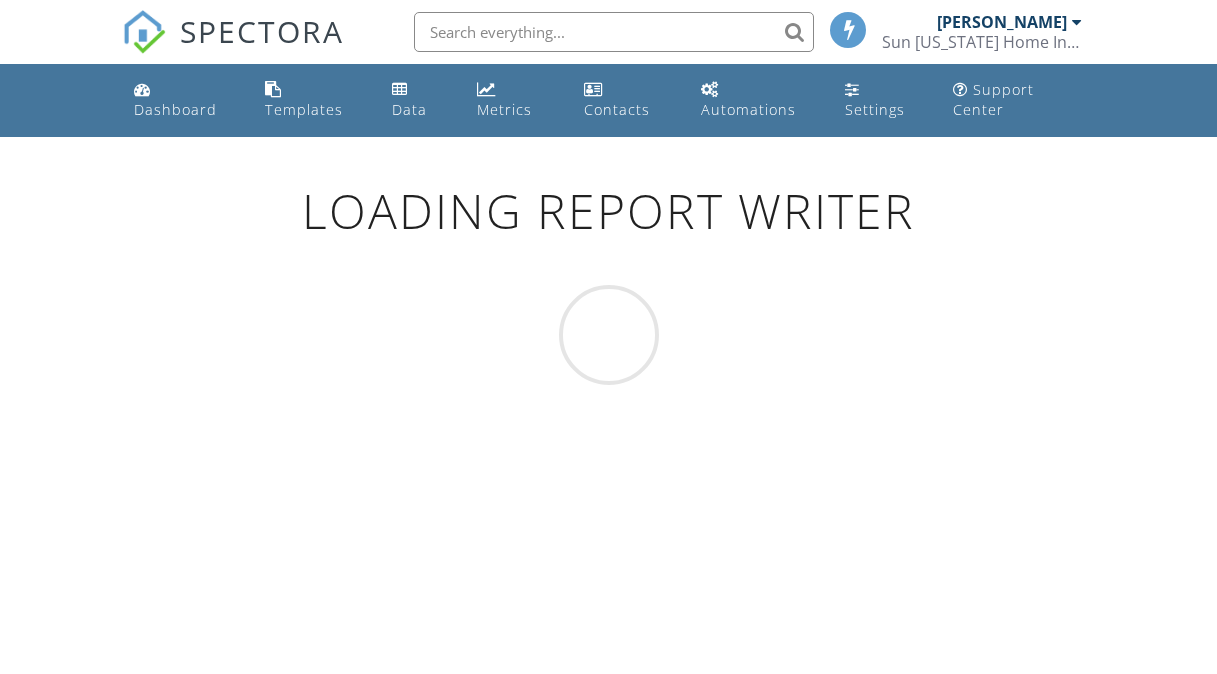 scroll, scrollTop: 0, scrollLeft: 0, axis: both 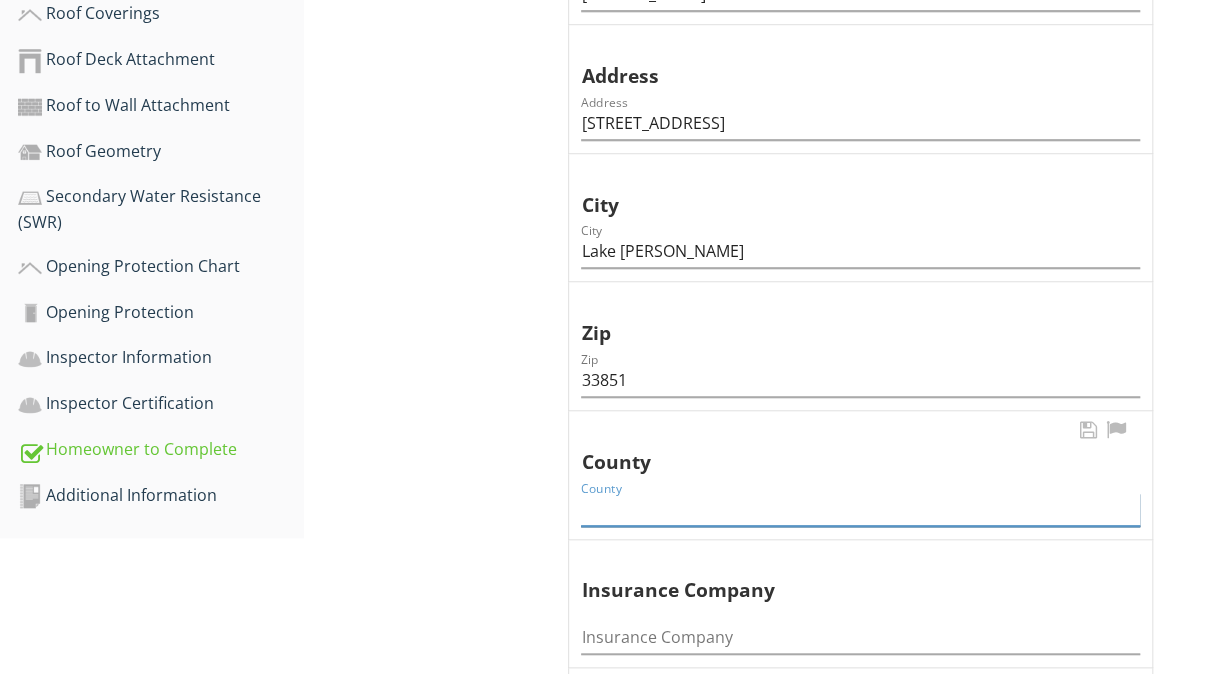 click at bounding box center (860, 509) 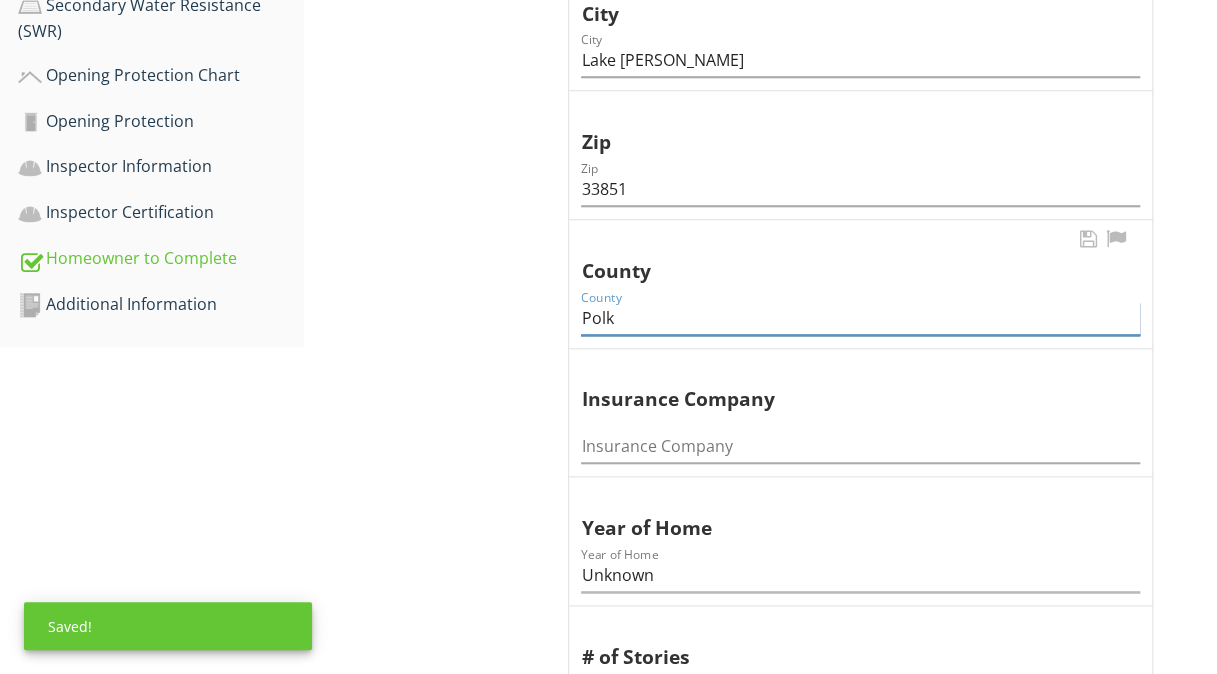 scroll, scrollTop: 900, scrollLeft: 0, axis: vertical 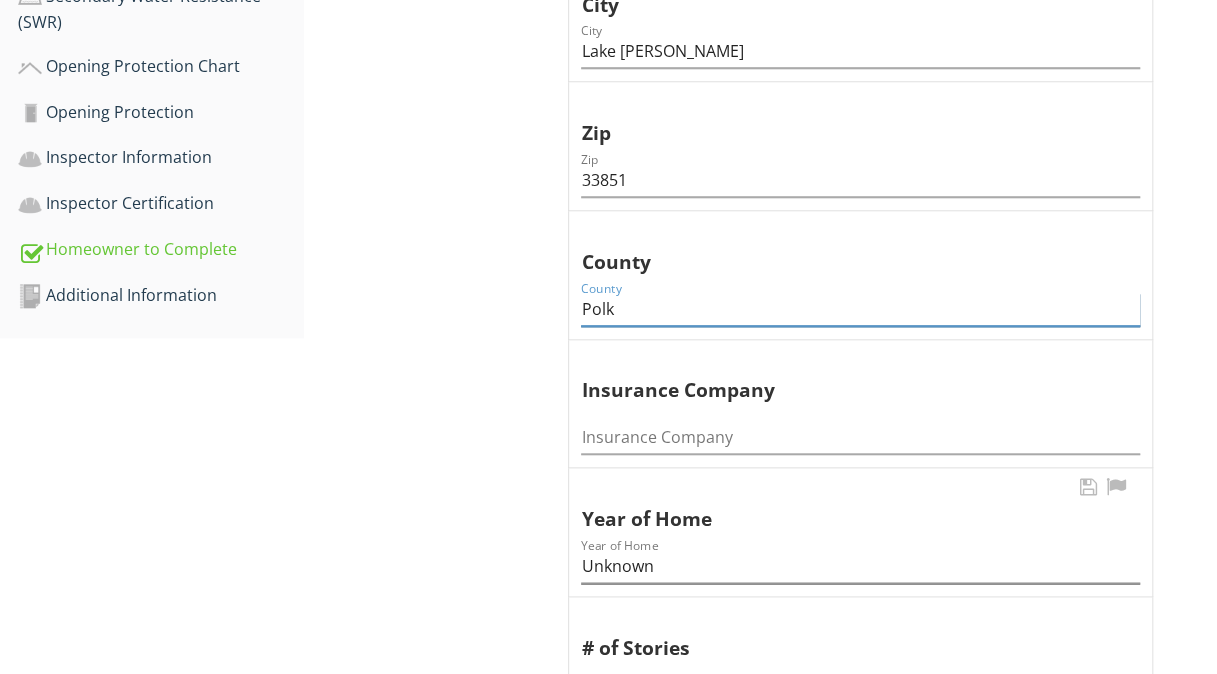 type on "Polk" 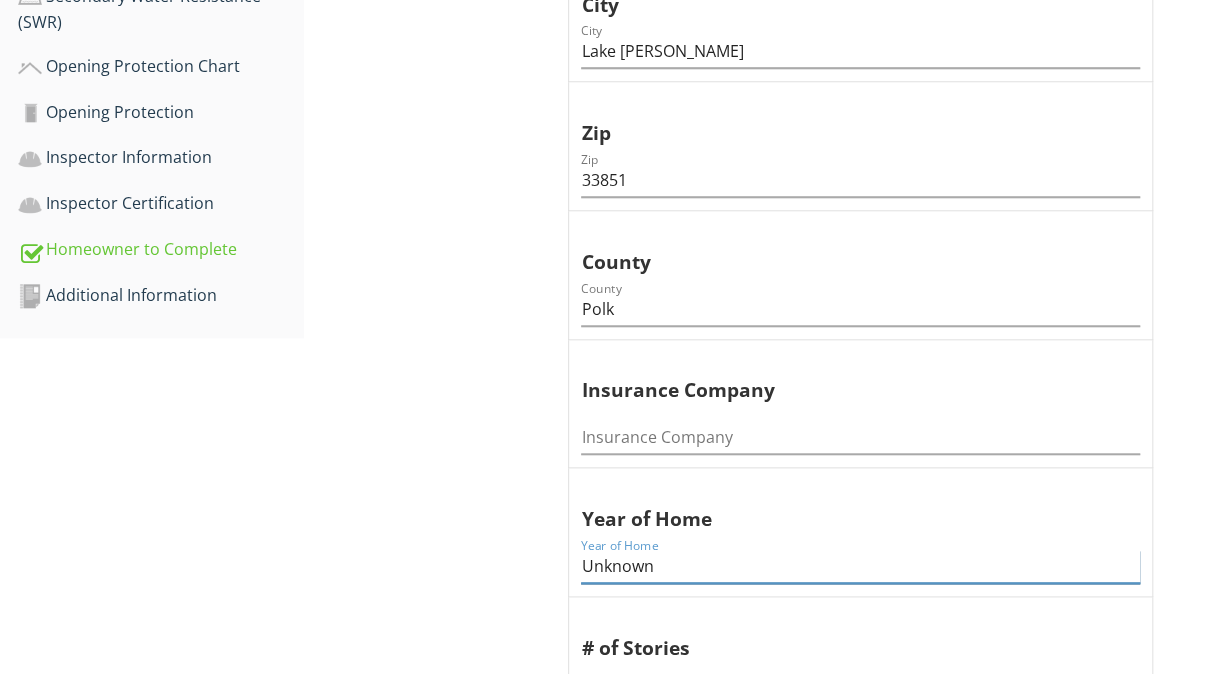 drag, startPoint x: 674, startPoint y: 567, endPoint x: 412, endPoint y: 571, distance: 262.03052 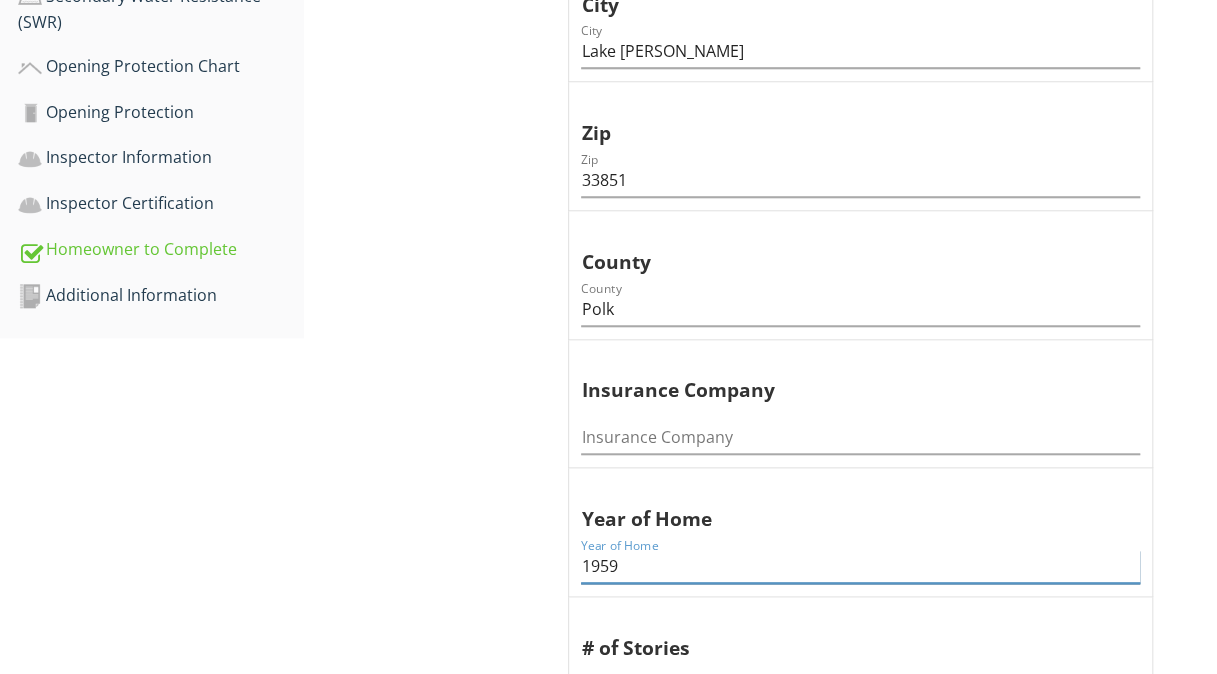 type on "1959" 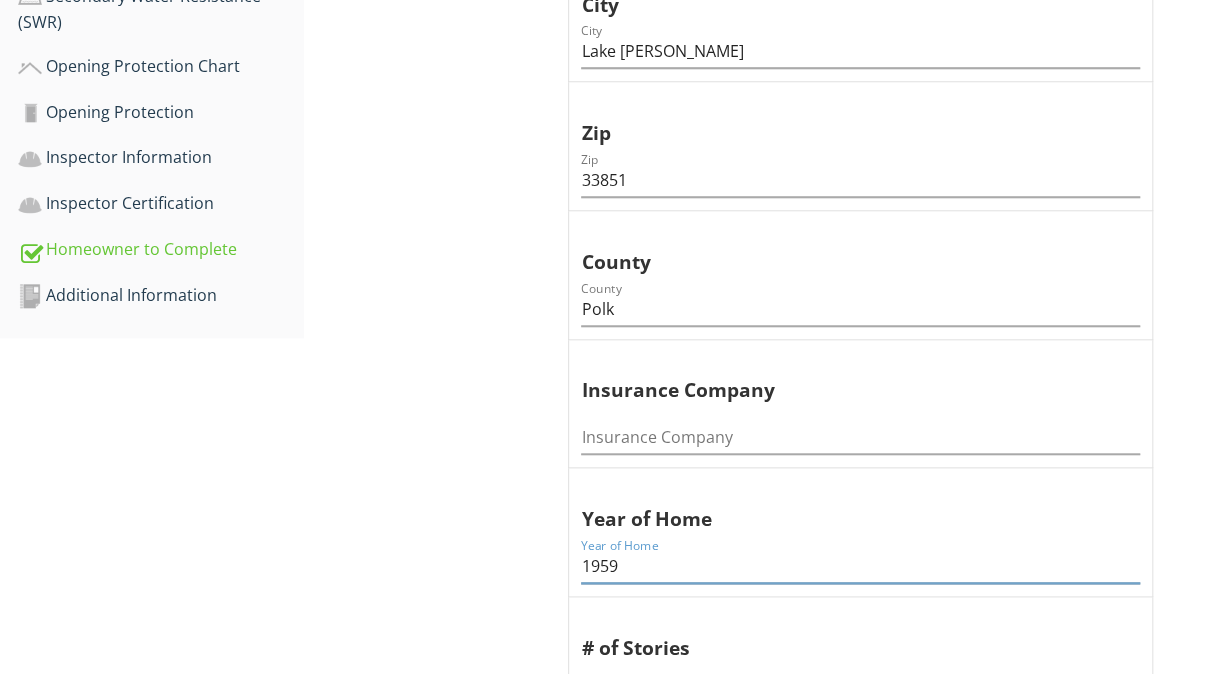 click on "General Information
Information
Information
Information
Inspection Date
Inspection Date 07/10/2025
Owner/Client Name
Owner/Client Name Debora Whitworth
Address
Address 909 W Main St
City
City Lake Hamilton
Zip
Zip 33851
County
County Polk
Insurance Company
Insurance Company
Year of Home
Year of Home 1959
# of Stories
OTHER" at bounding box center (760, 556) 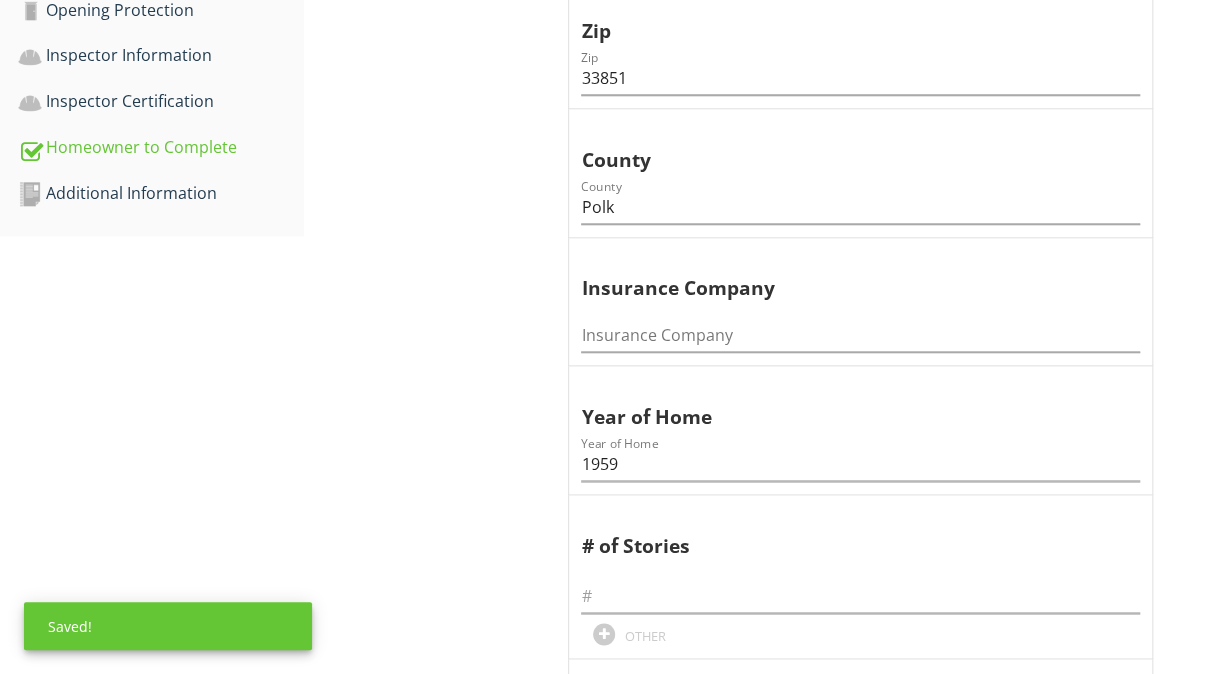 scroll, scrollTop: 1100, scrollLeft: 0, axis: vertical 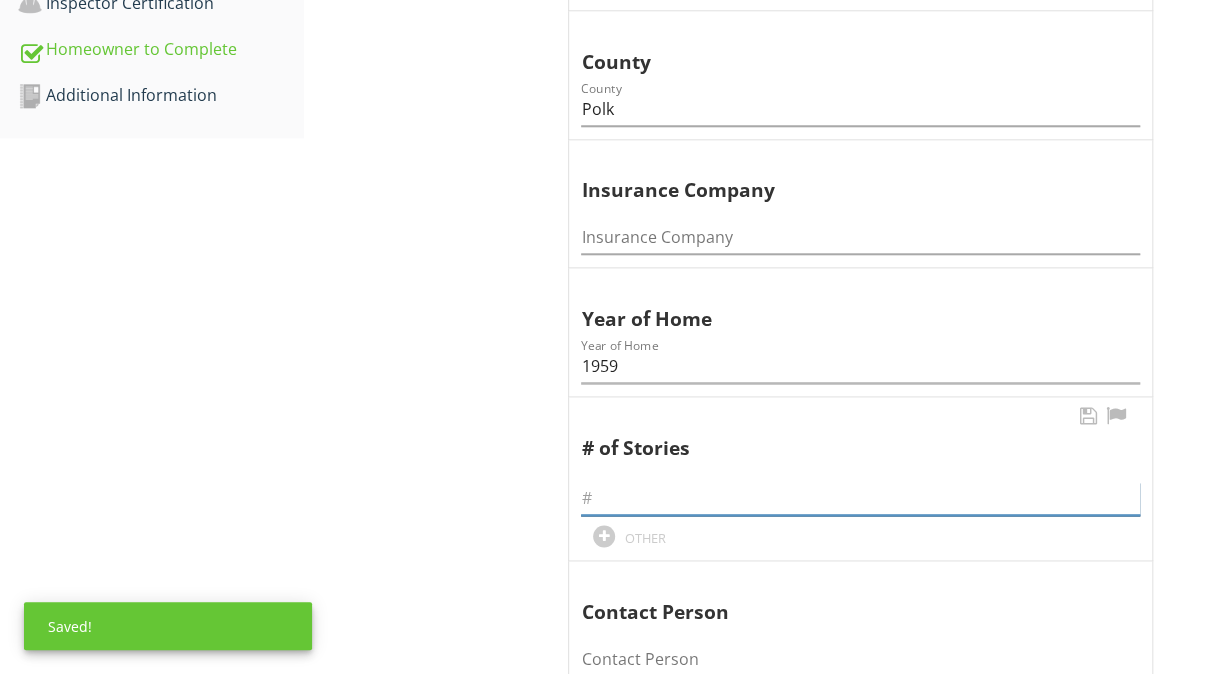 click at bounding box center (860, 498) 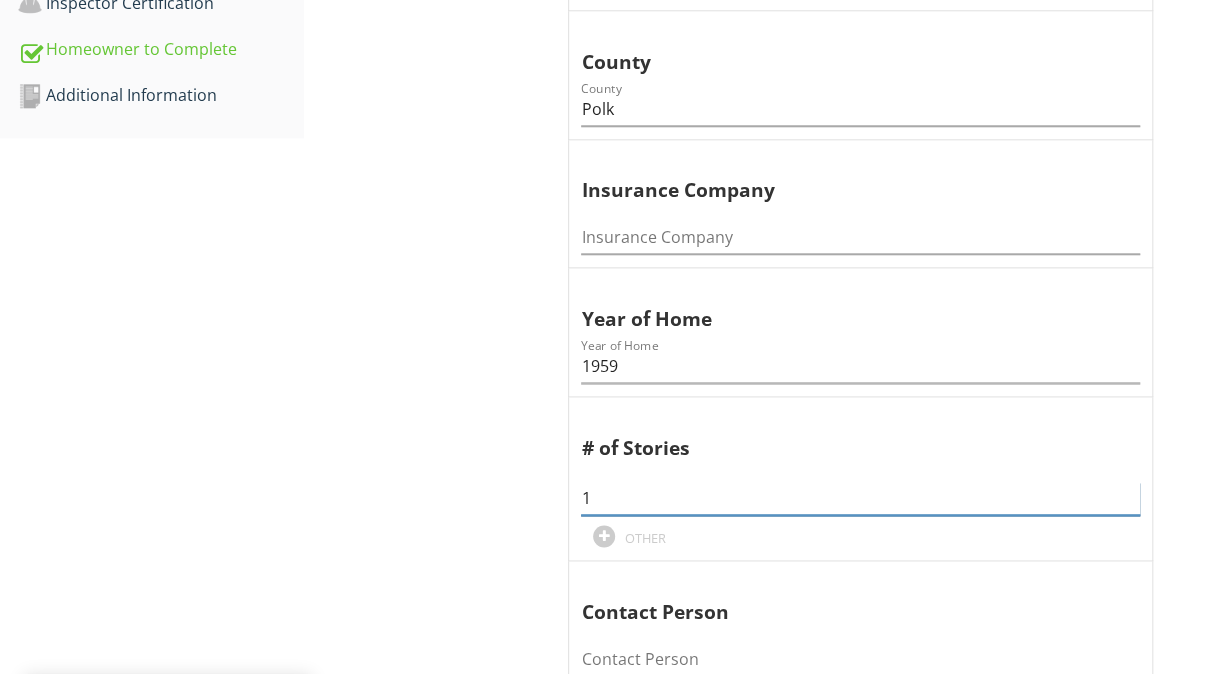 type on "1" 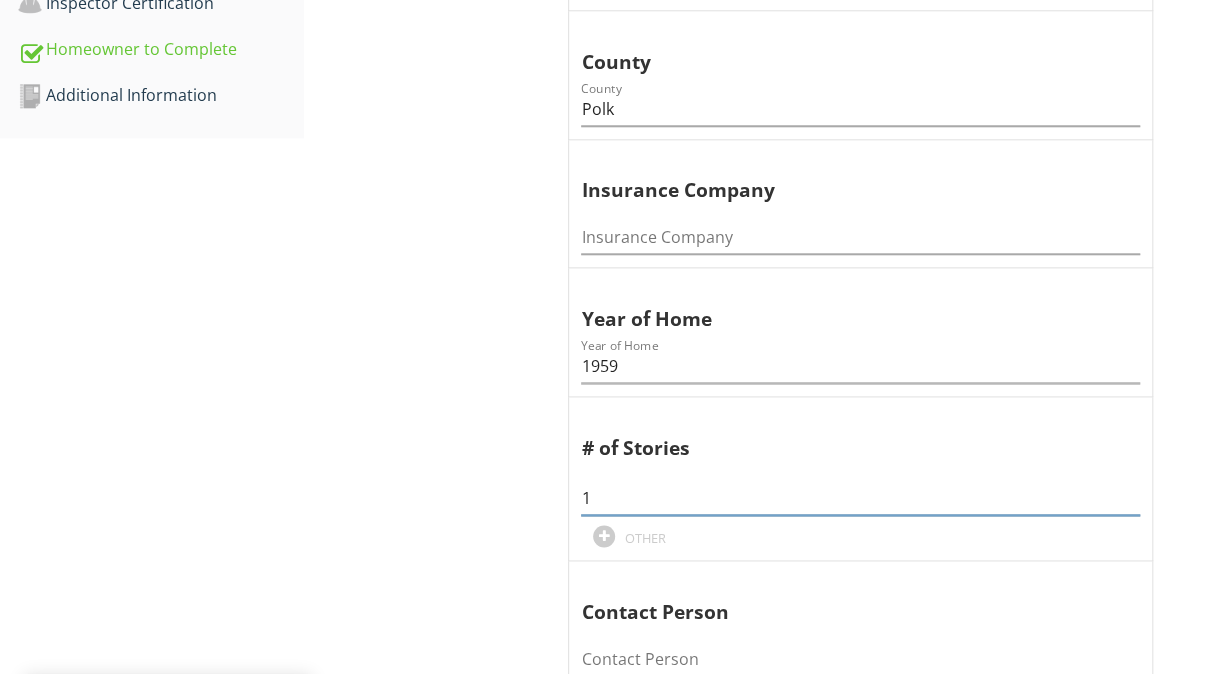 click on "General Information
Information
Information
Information
Inspection Date
Inspection Date 07/10/2025
Owner/Client Name
Owner/Client Name Debora Whitworth
Address
Address 909 W Main St
City
City Lake Hamilton
Zip
Zip 33851
County
County Polk
Insurance Company
Insurance Company
Year of Home
Year of Home 1959
# of Stories
1         OTHER" at bounding box center (760, 356) 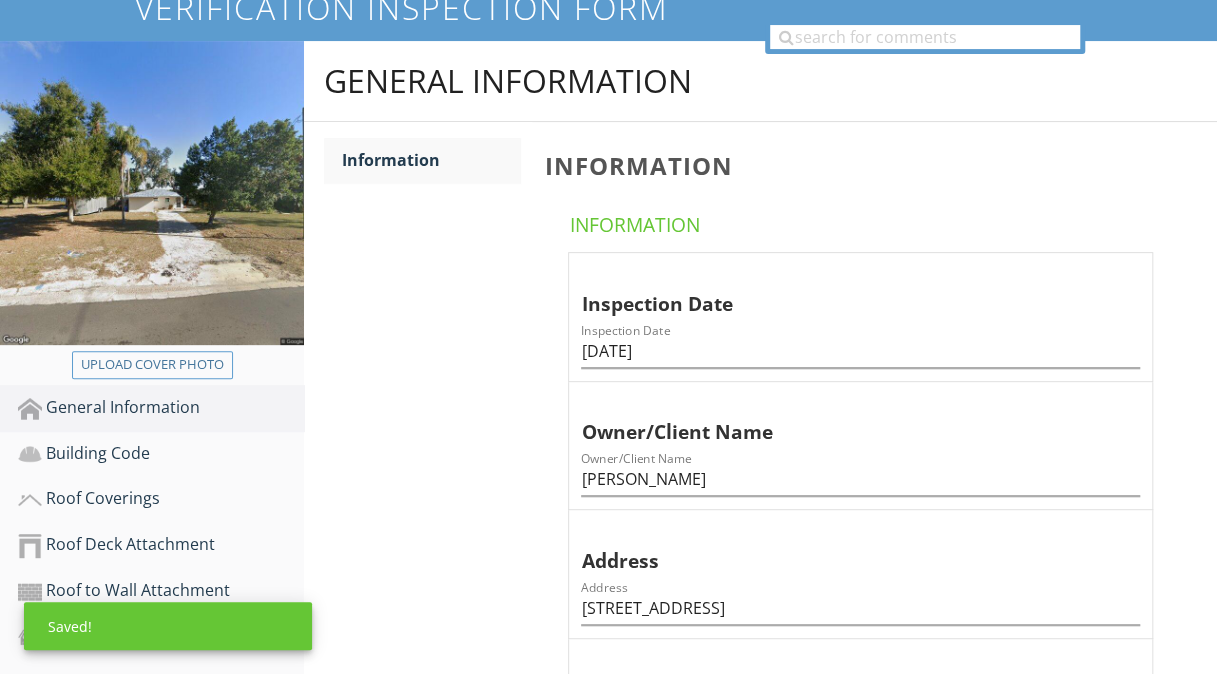 scroll, scrollTop: 200, scrollLeft: 0, axis: vertical 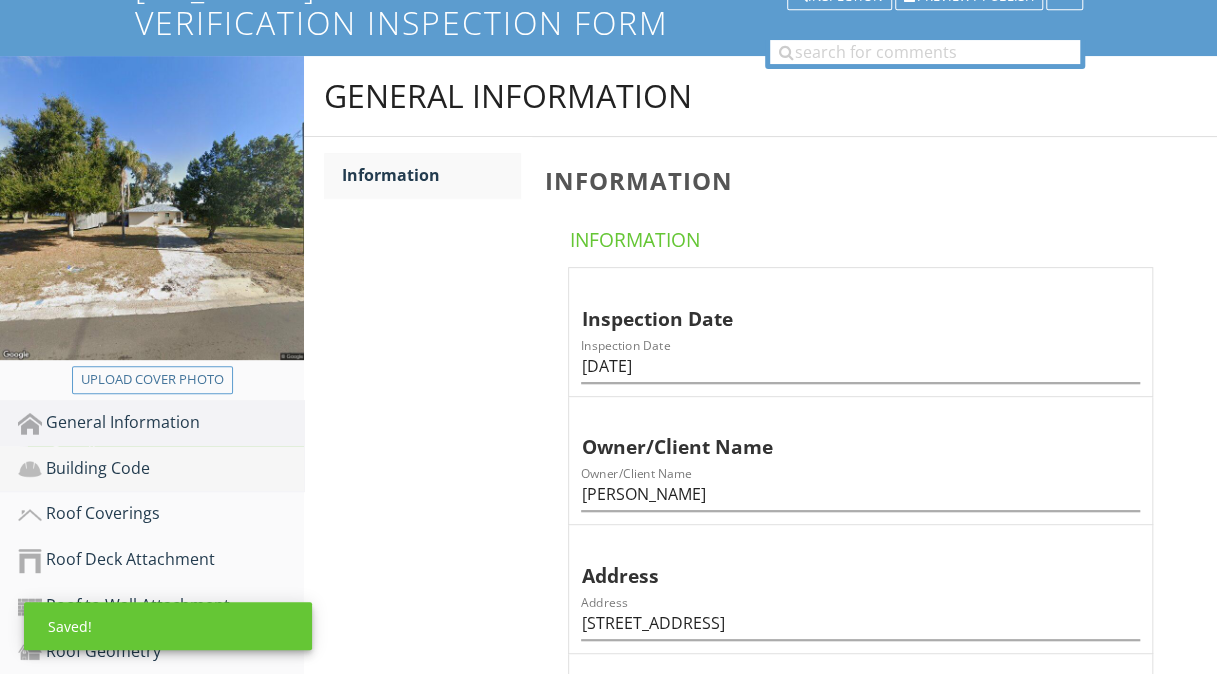 click on "Building Code" at bounding box center (161, 469) 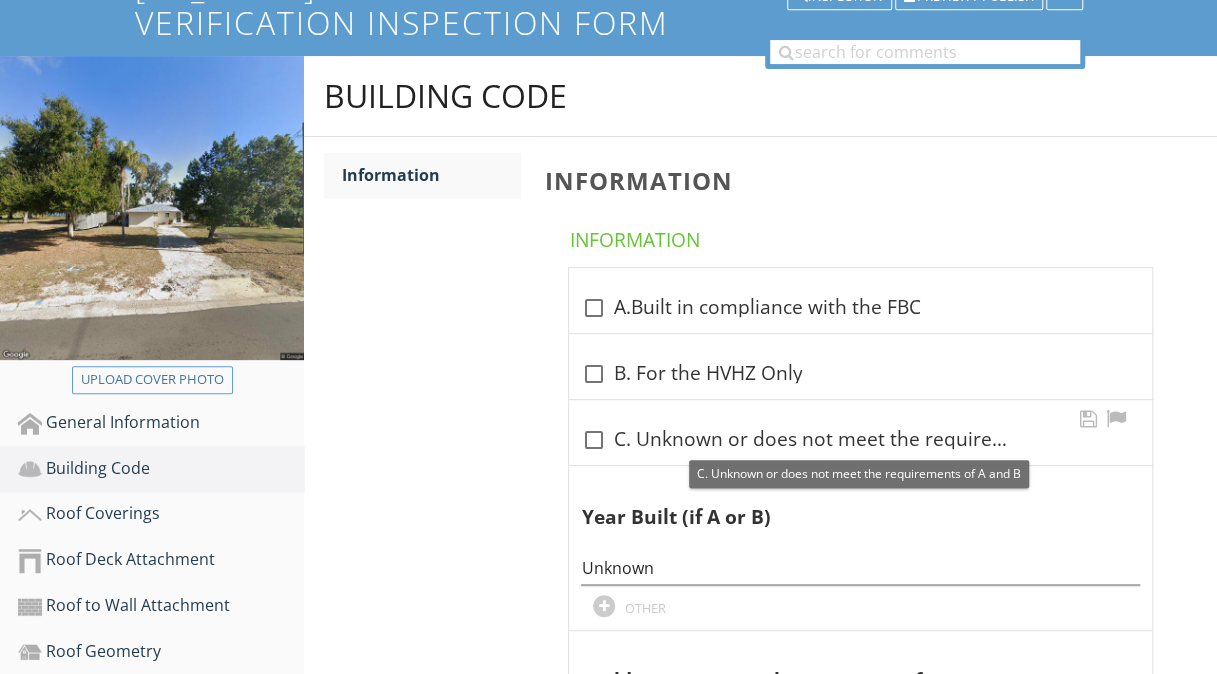 click at bounding box center [593, 440] 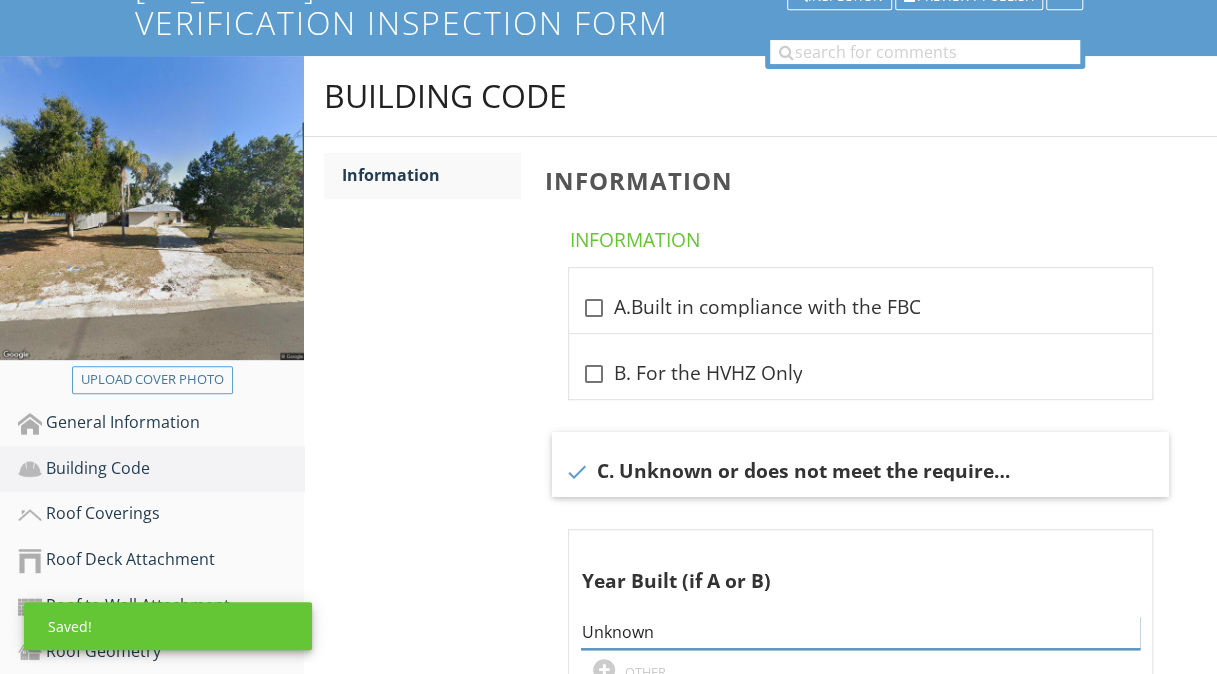 drag, startPoint x: 674, startPoint y: 634, endPoint x: 466, endPoint y: 636, distance: 208.00961 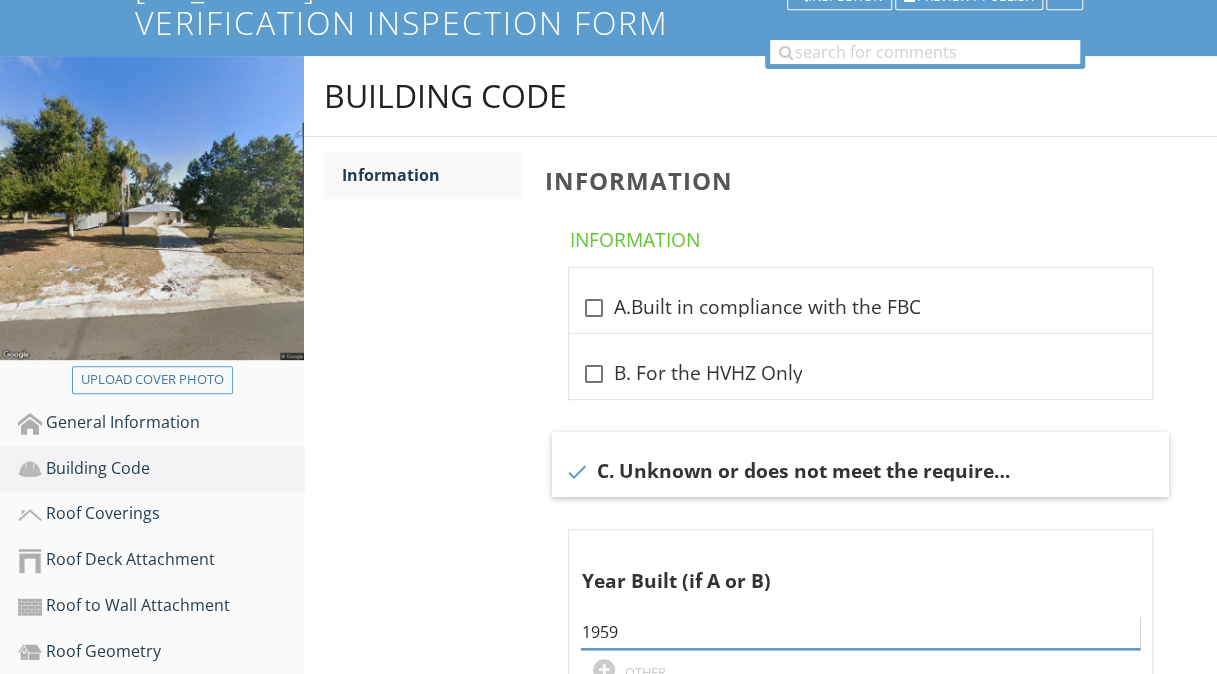 type on "1959" 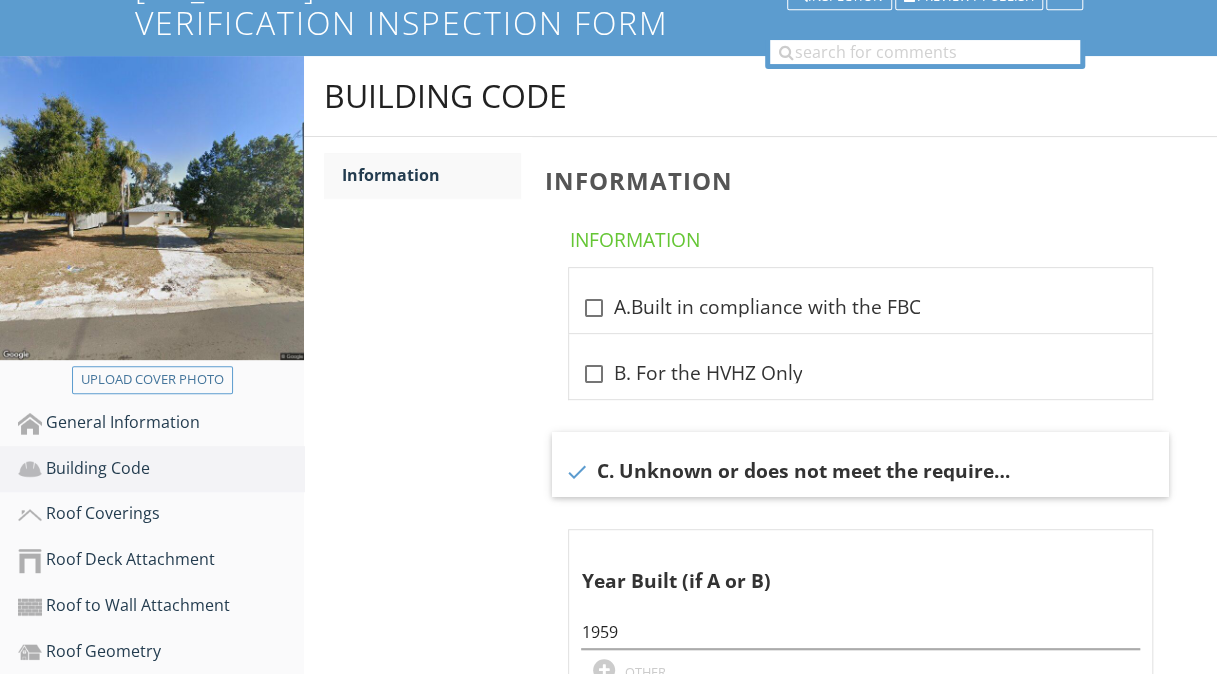 click on "Building Code
Information
Information
Information                       check_box_outline_blank
A.Built in compliance with the FBC
check_box_outline_blank
B. For the HVHZ Only
check
C. Unknown or does not meet the requirements of A and B
Year Built (if A or B)
1959         OTHER
Building Permit Application Date (if A or B)
Building Permit Application Date (if A or B)               Limitations" at bounding box center (760, 552) 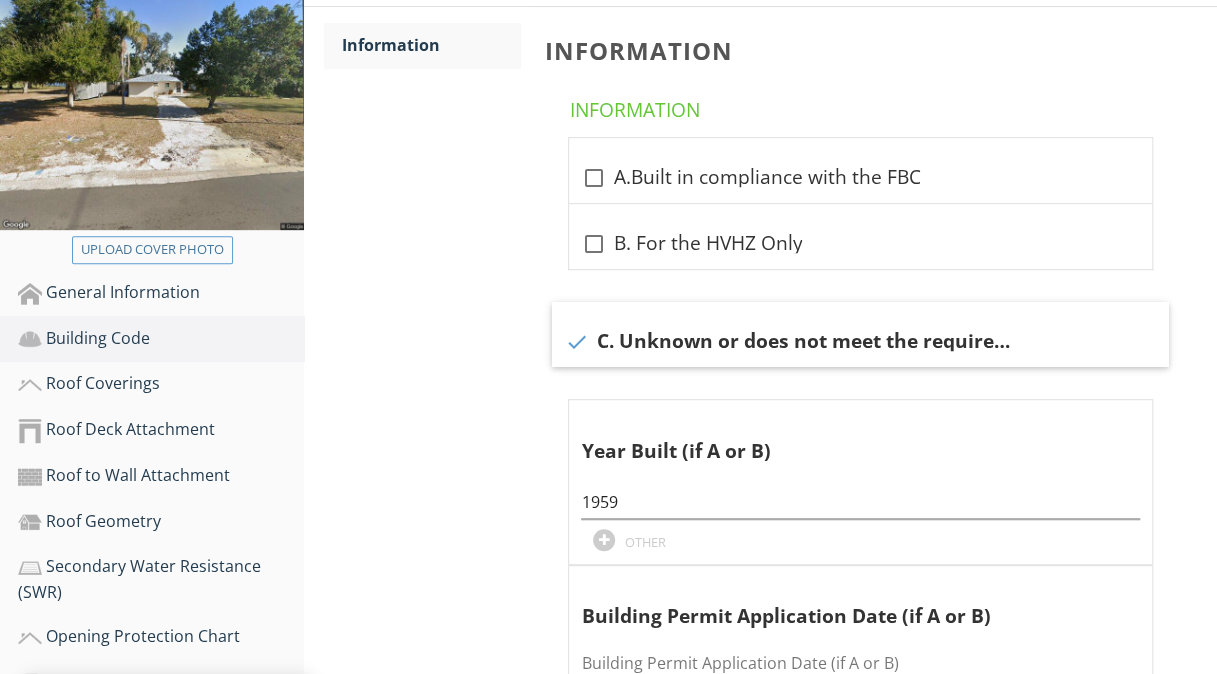scroll, scrollTop: 500, scrollLeft: 0, axis: vertical 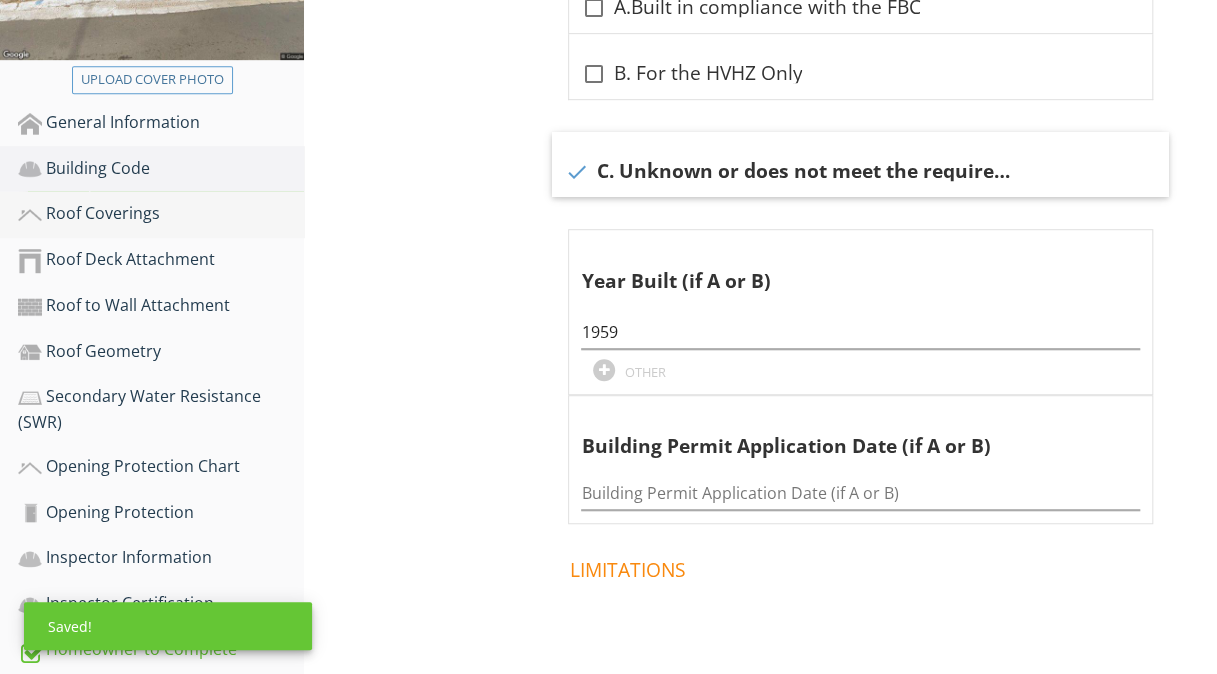 click on "Roof Coverings" at bounding box center [161, 214] 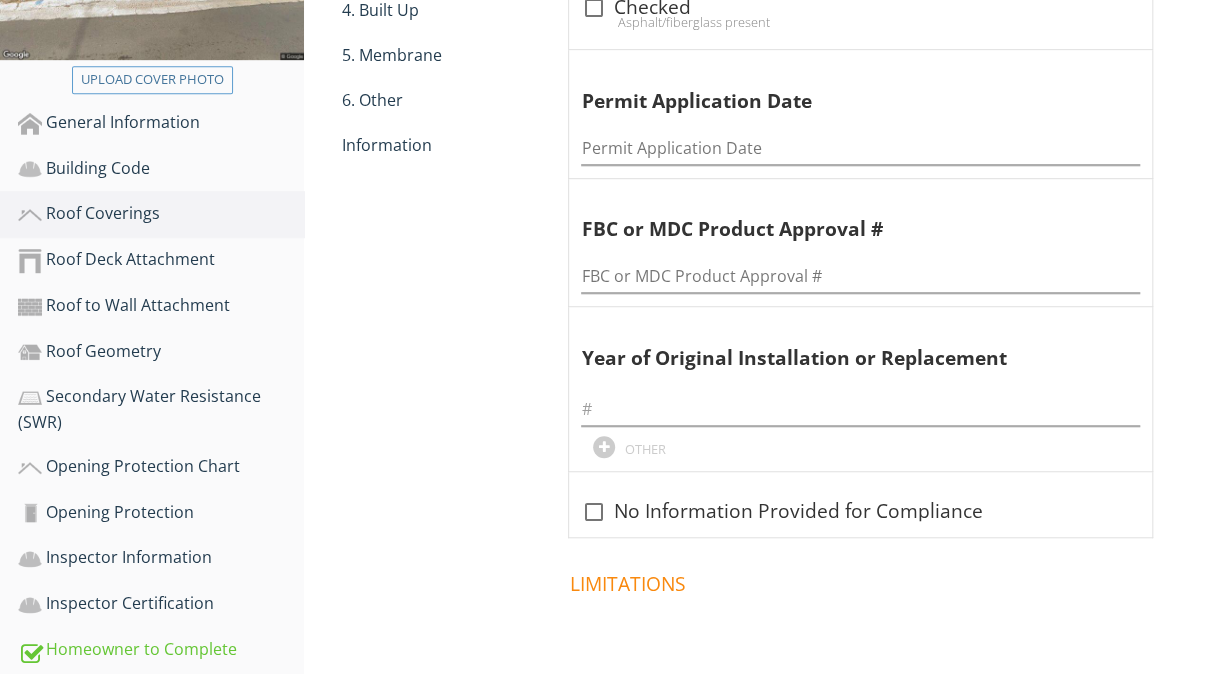 scroll, scrollTop: 400, scrollLeft: 0, axis: vertical 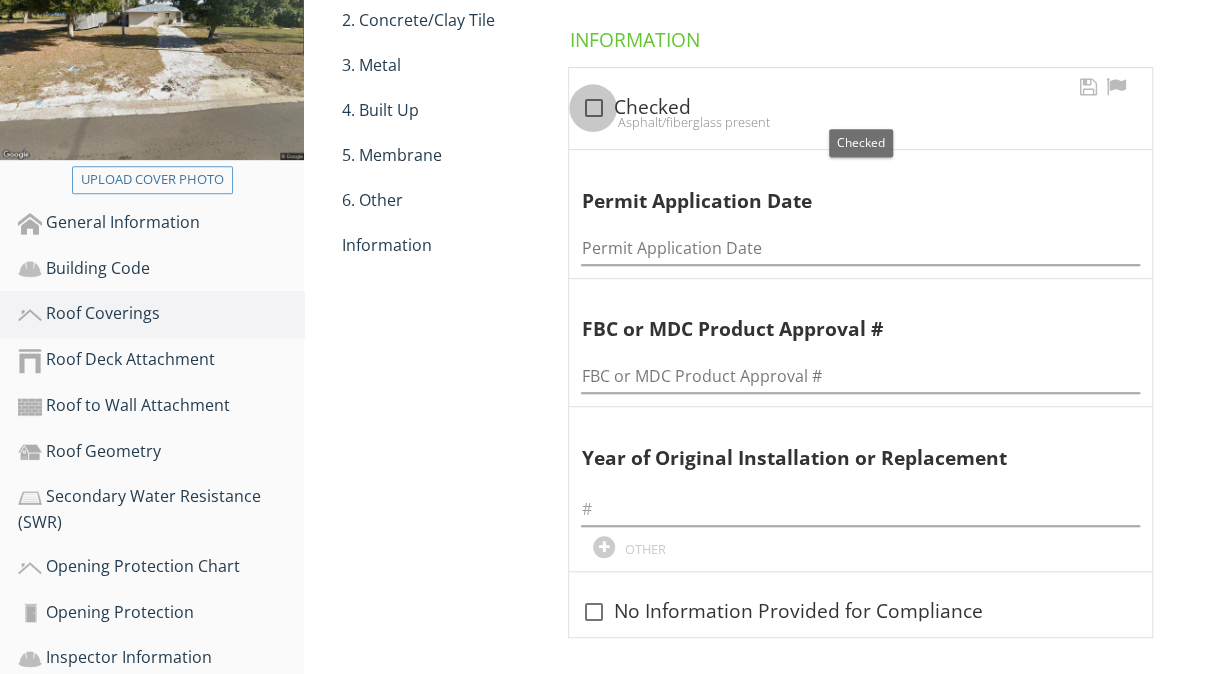 click at bounding box center (593, 108) 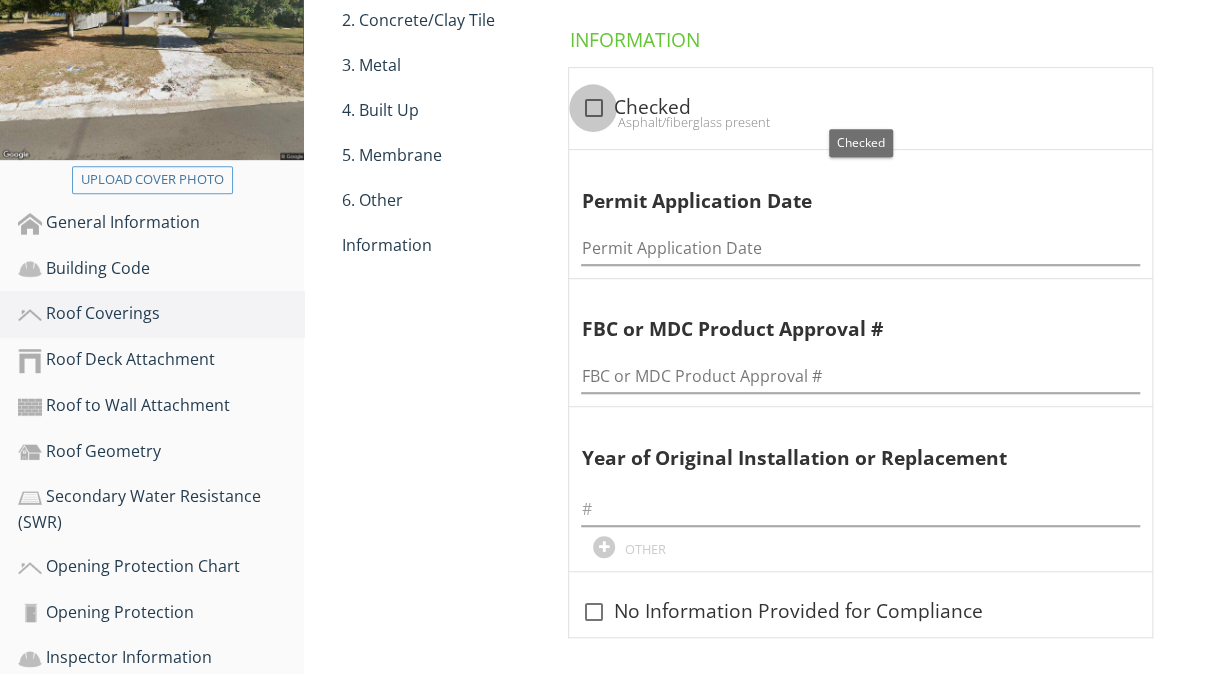 checkbox on "true" 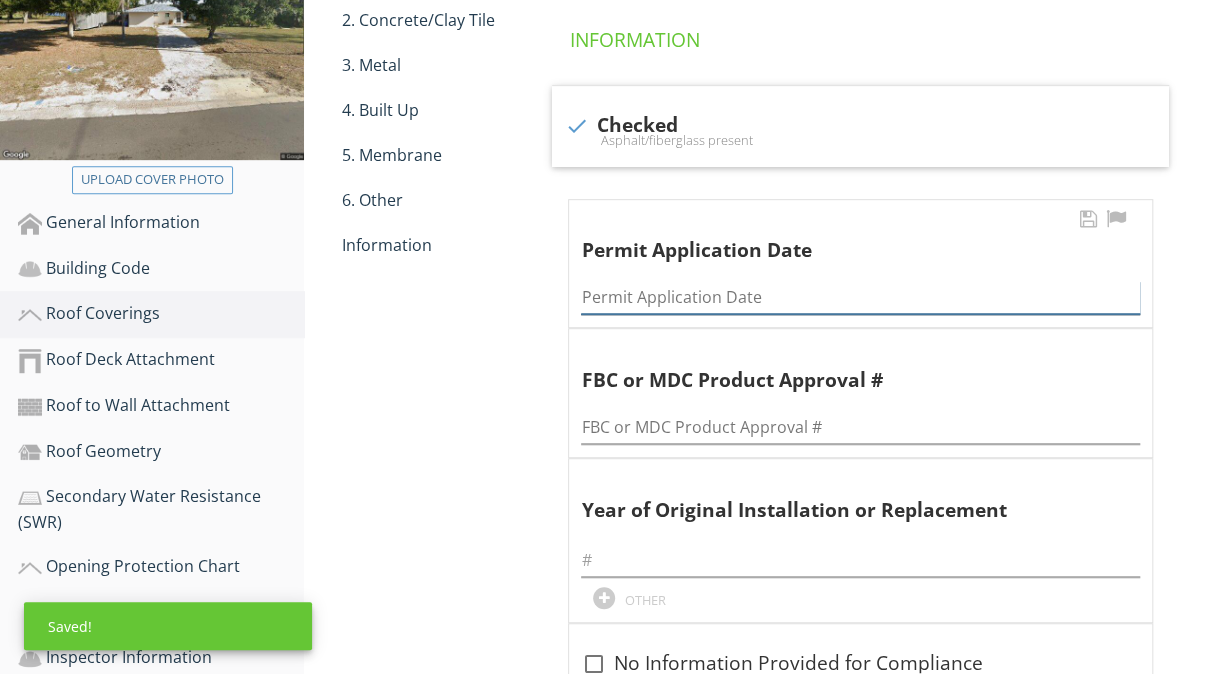 click at bounding box center [860, 297] 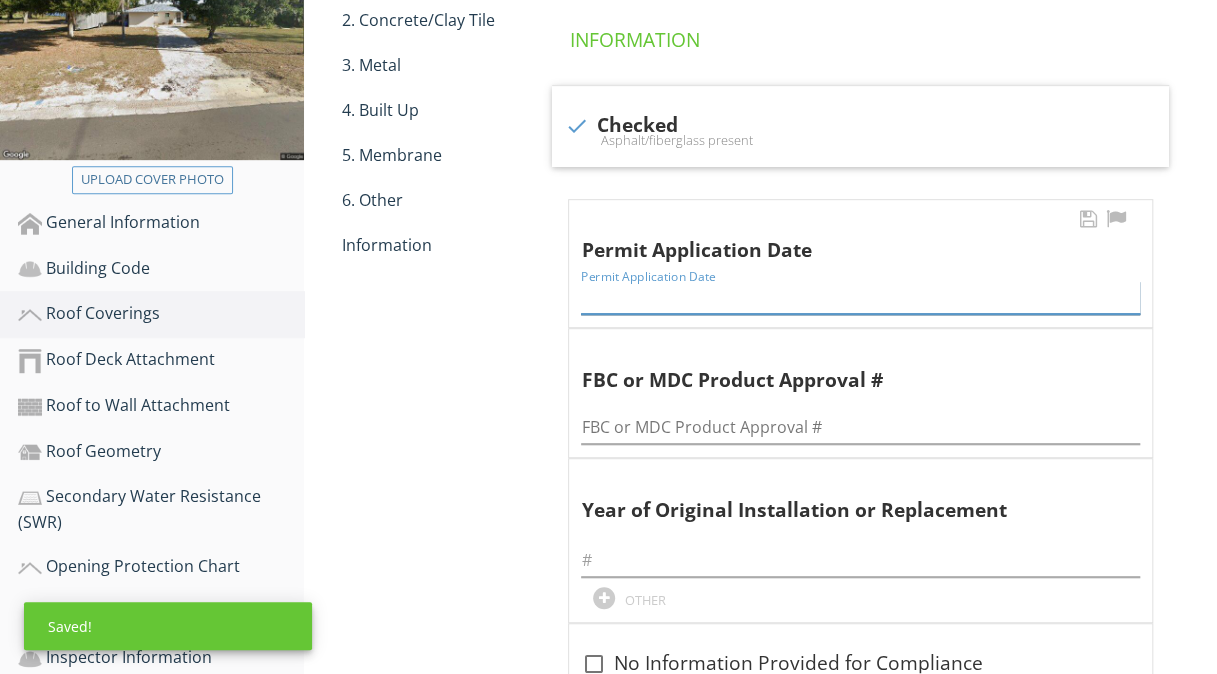 paste on "09/21/2023 230357" 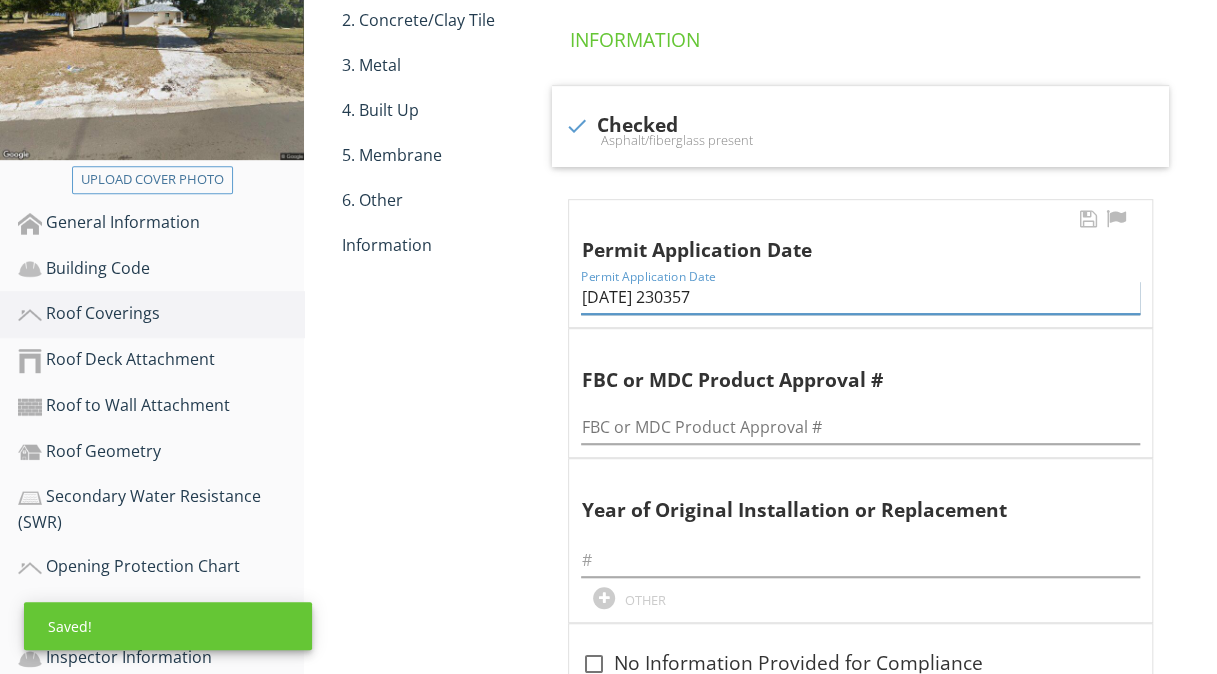 drag, startPoint x: 664, startPoint y: 293, endPoint x: 922, endPoint y: 320, distance: 259.40894 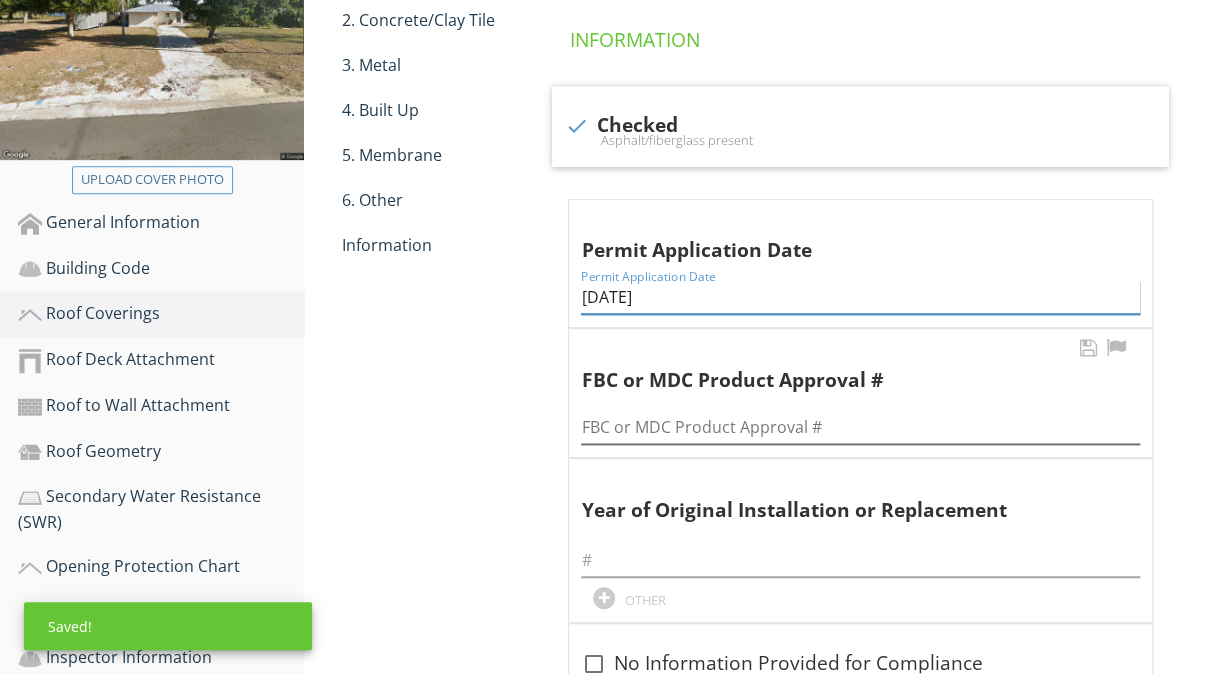type on "09/21/2023" 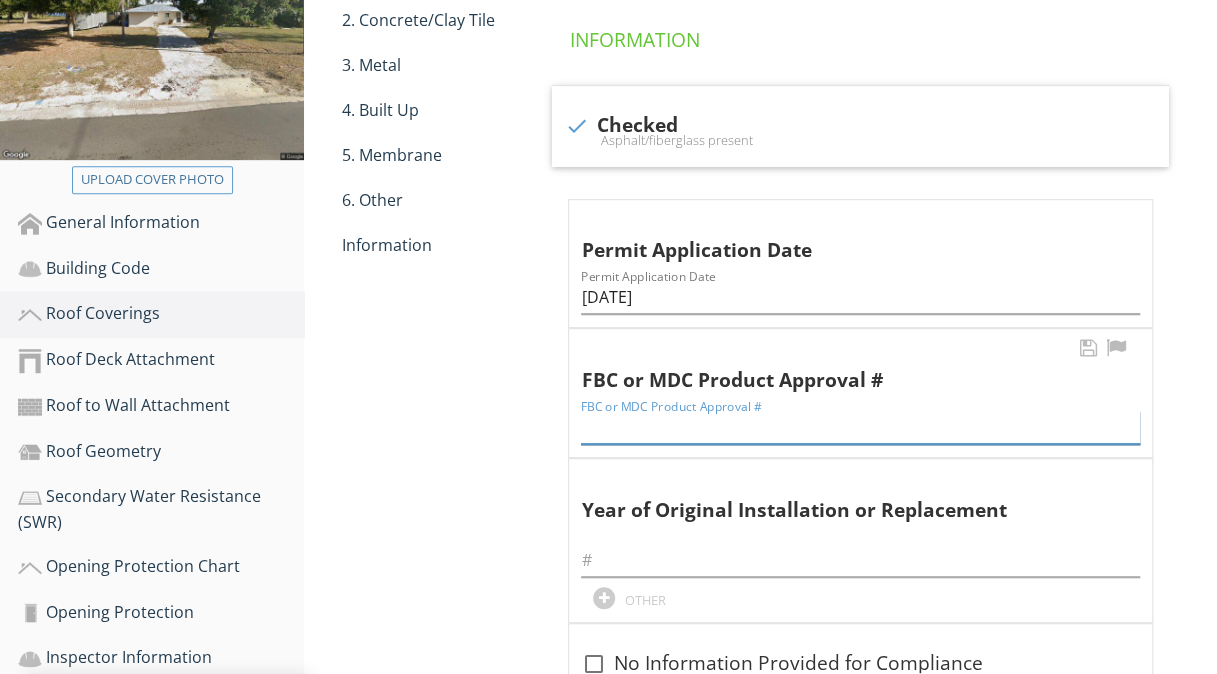 click at bounding box center [860, 427] 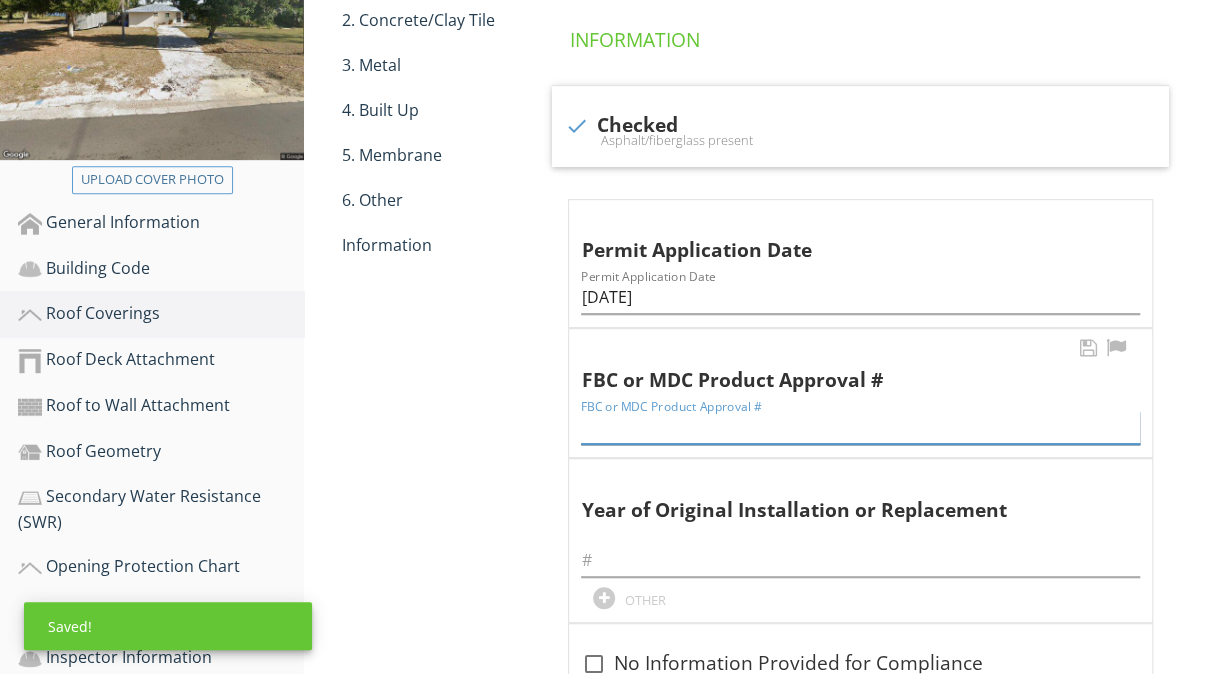 paste on "09/21/2023 230357" 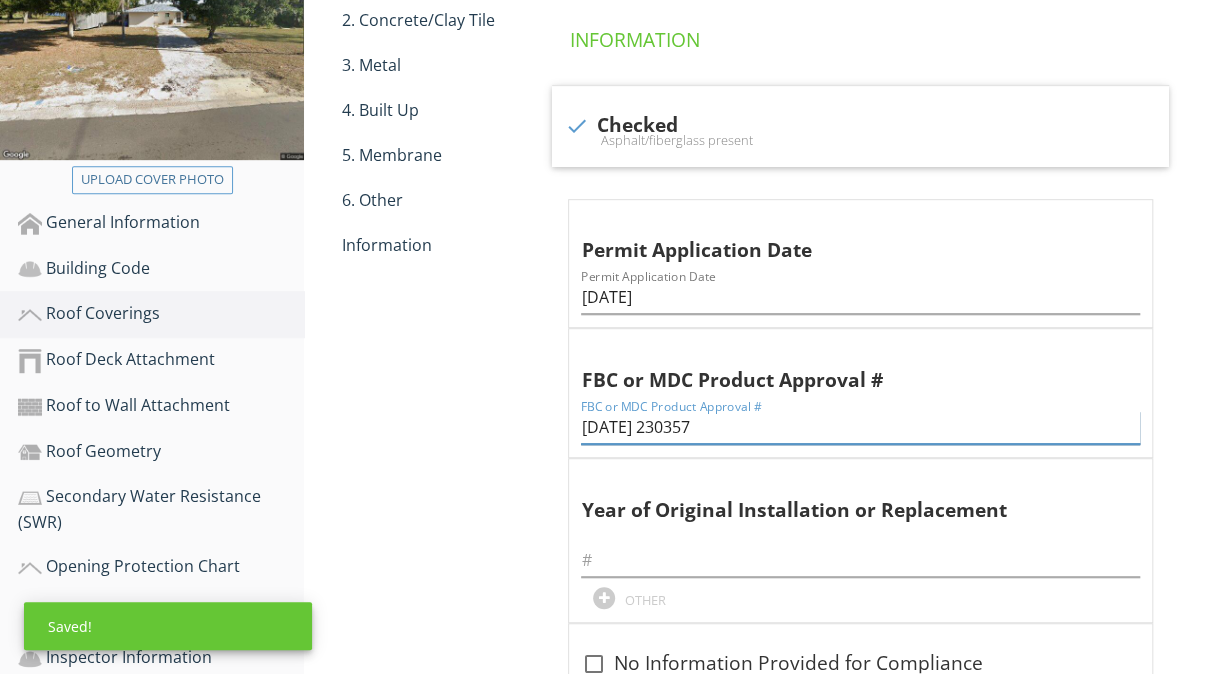 drag, startPoint x: 669, startPoint y: 422, endPoint x: 342, endPoint y: 426, distance: 327.02448 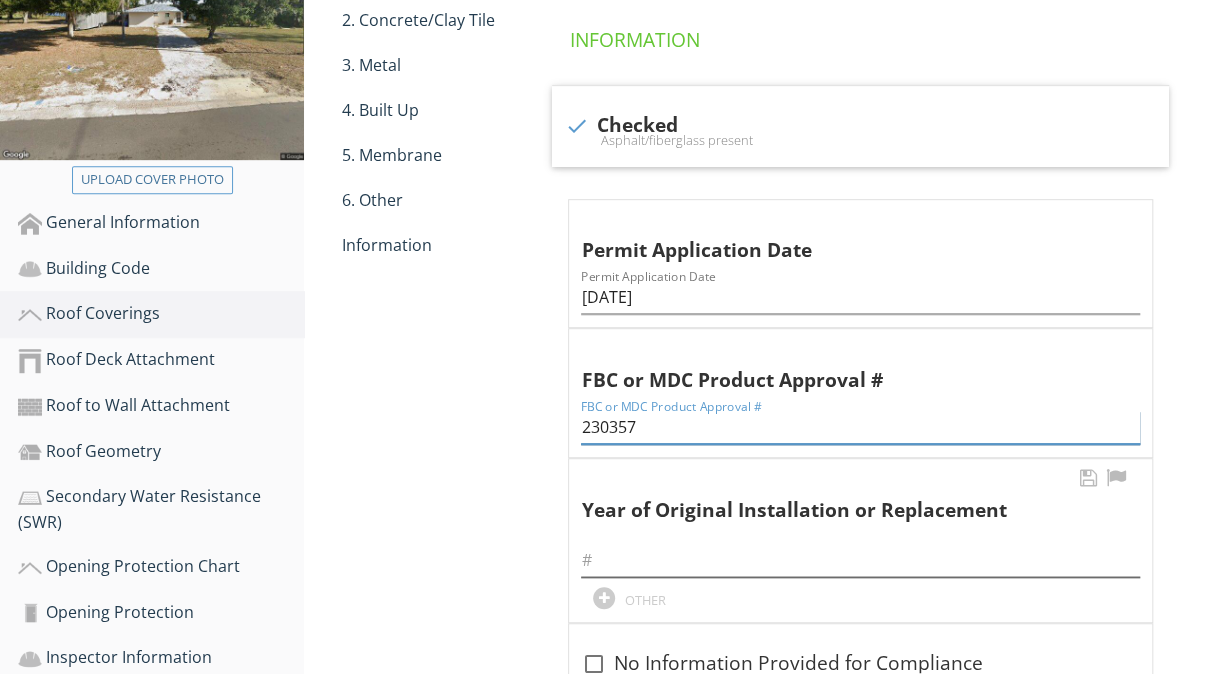 type on "230357" 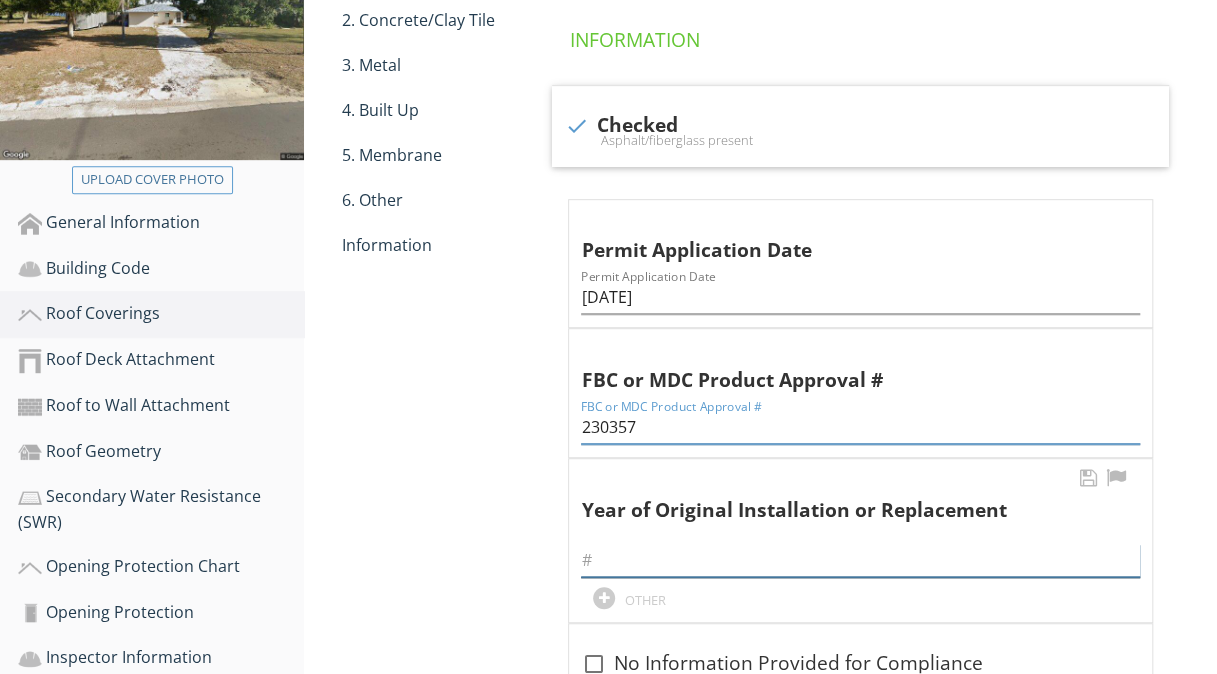click at bounding box center (860, 560) 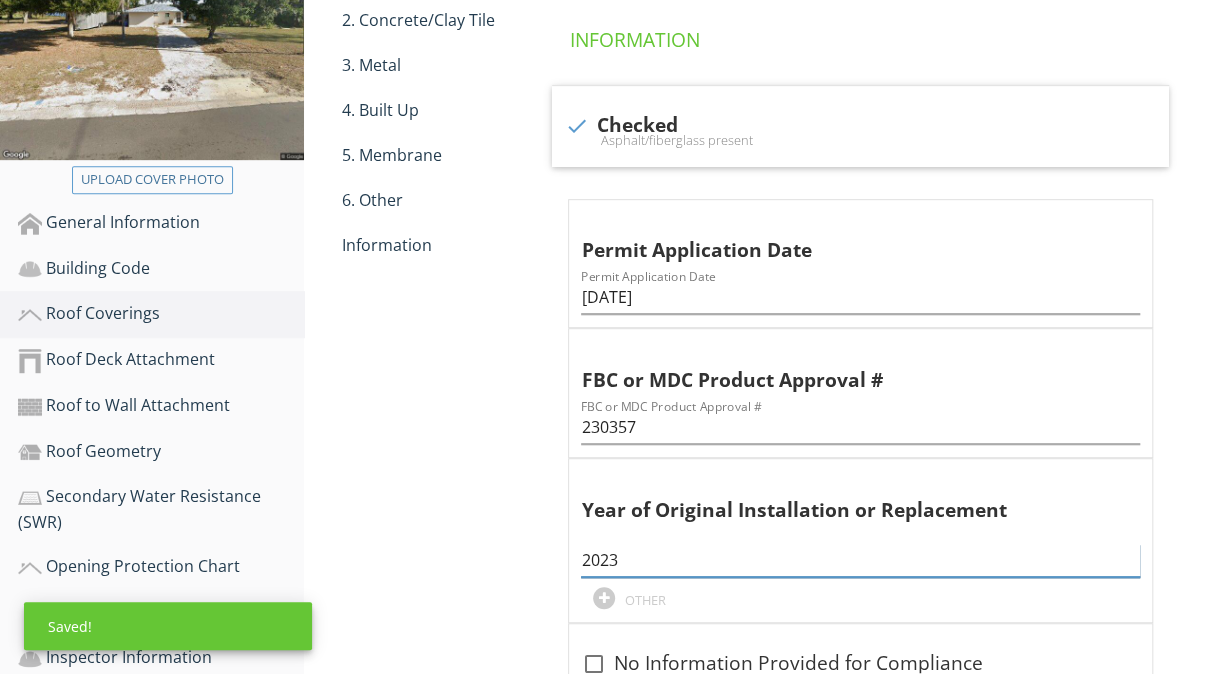 type on "2023" 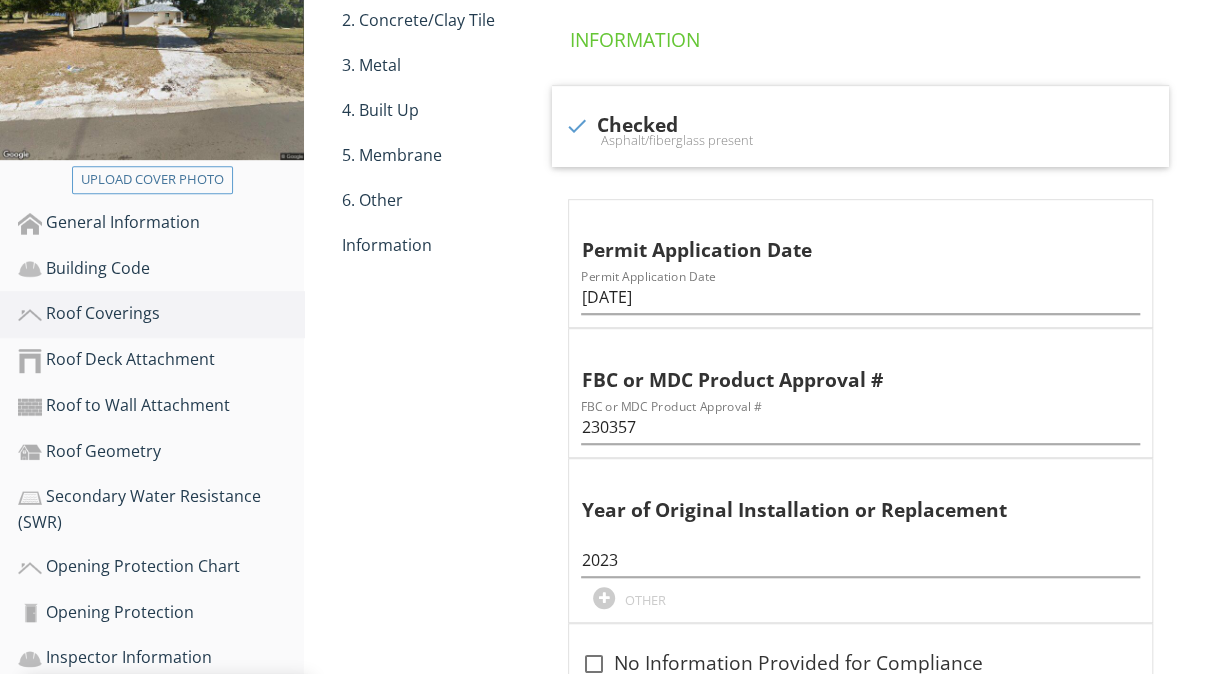 click on "Roof Coverings
1. Asphalt/Fiberglass
2. Concrete/Clay Tile
3. Metal
4. Built Up
5. Membrane
6. Other
Information
1. Asphalt/Fiberglass
Information                       check
Checked
Asphalt/fiberglass present
Permit Application Date
Permit Application Date 09/21/2023
FBC or MDC Product Approval #
FBC or MDC Product Approval # 230357
Year of Original Installation or Replacement
2023         OTHER                         check_box_outline_blank
No Information Provided for Compliance" at bounding box center [760, 385] 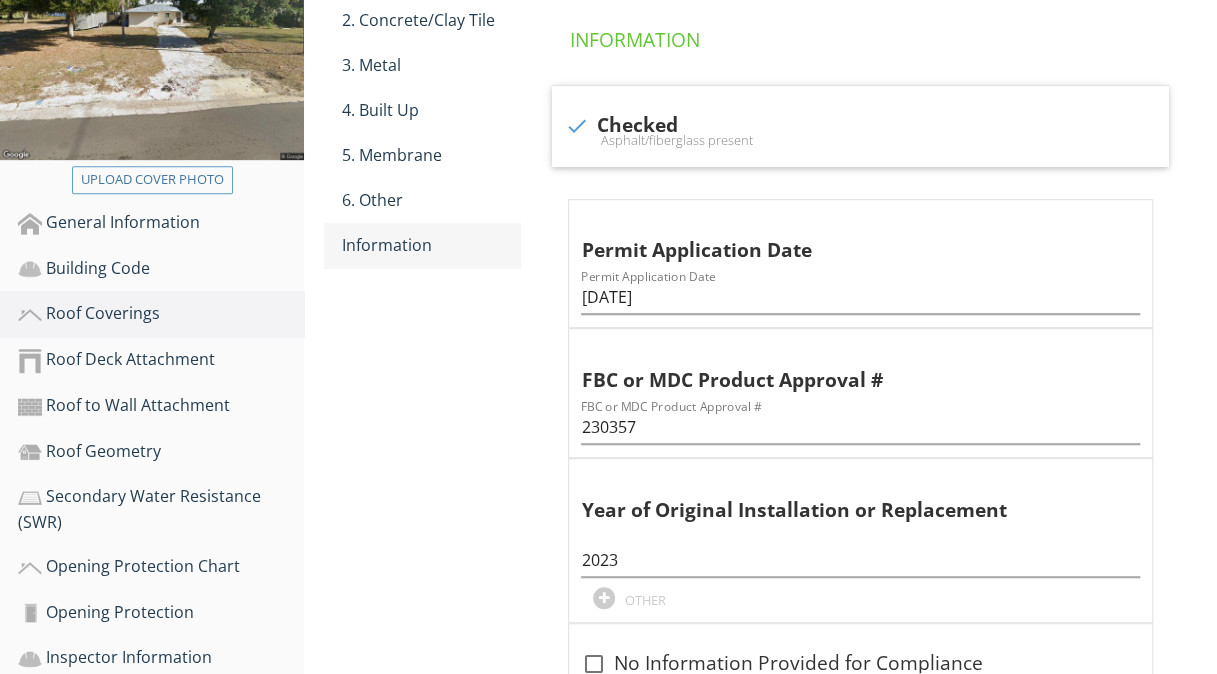click on "Information" at bounding box center (431, 245) 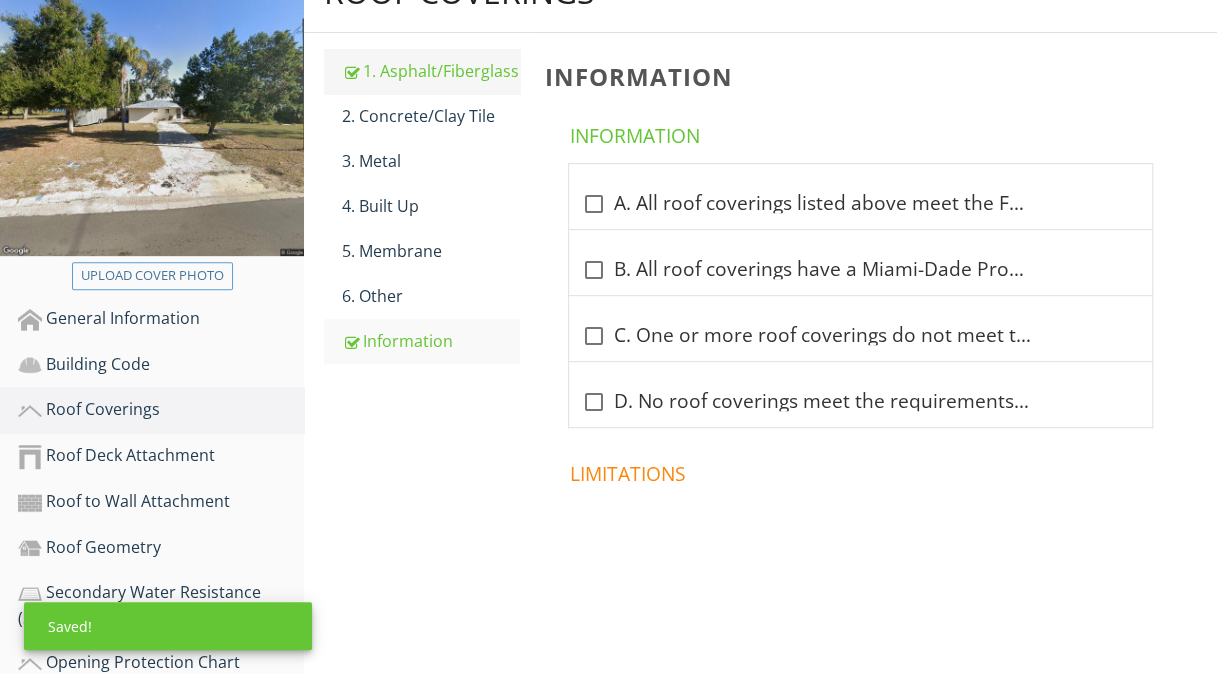 scroll, scrollTop: 200, scrollLeft: 0, axis: vertical 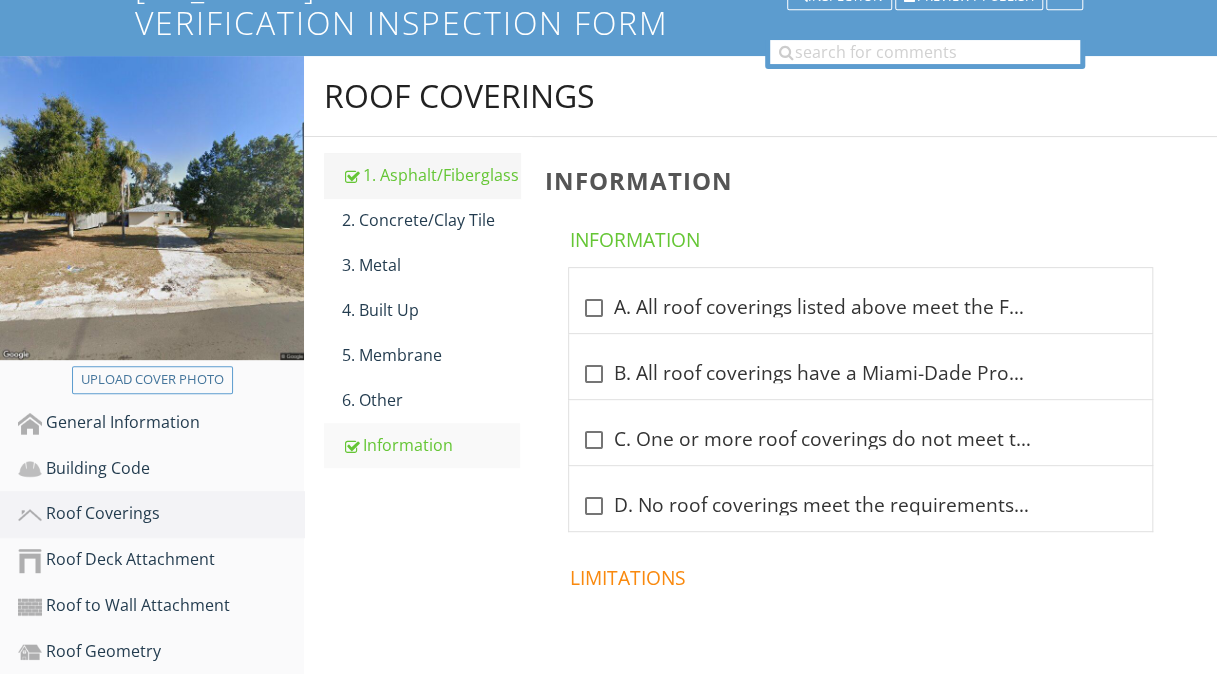 click on "1. Asphalt/Fiberglass" at bounding box center [431, 175] 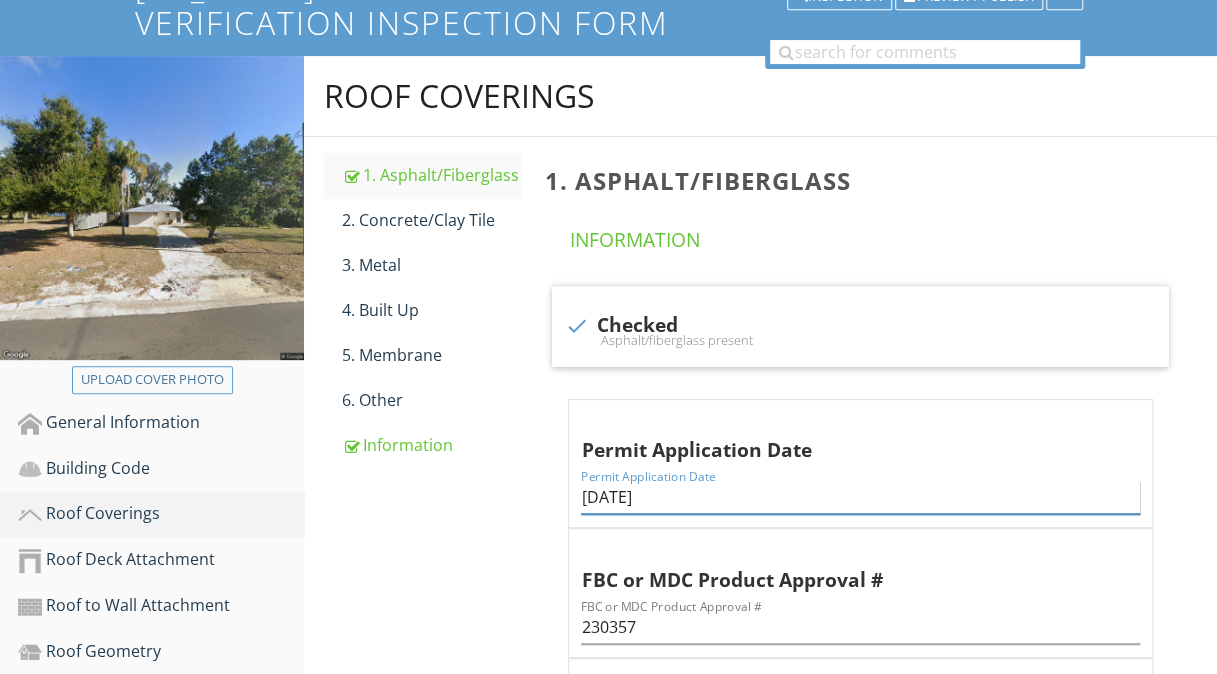 drag, startPoint x: 680, startPoint y: 496, endPoint x: 352, endPoint y: 492, distance: 328.02438 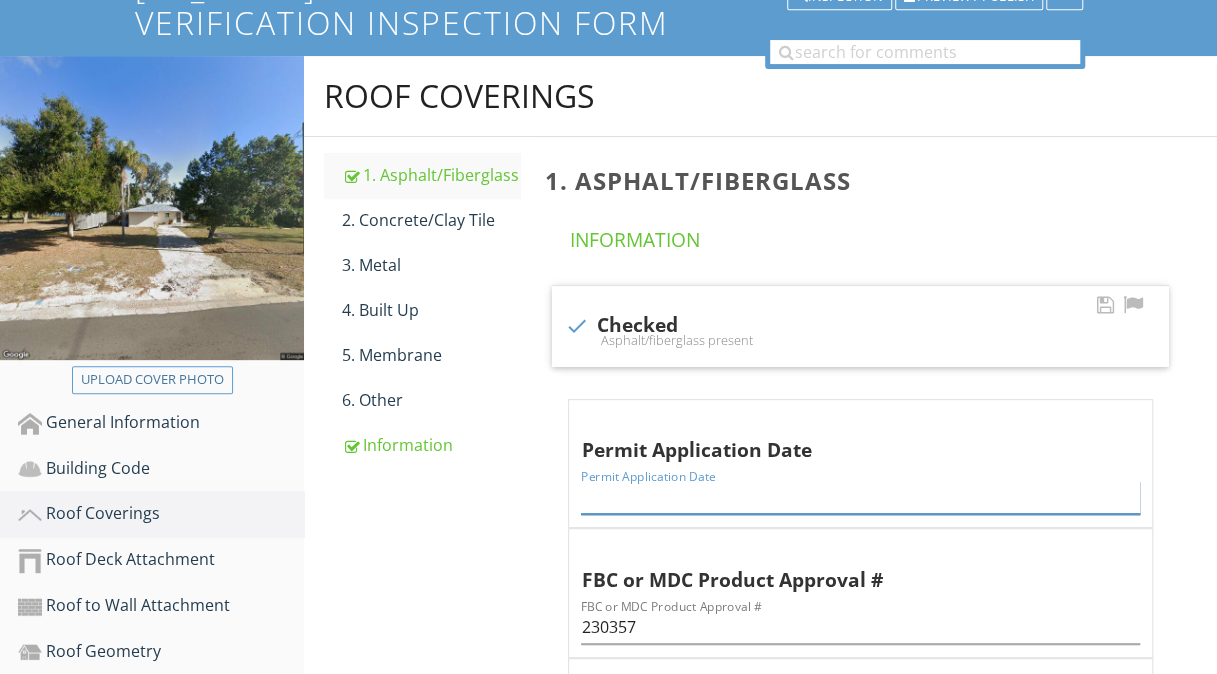 type 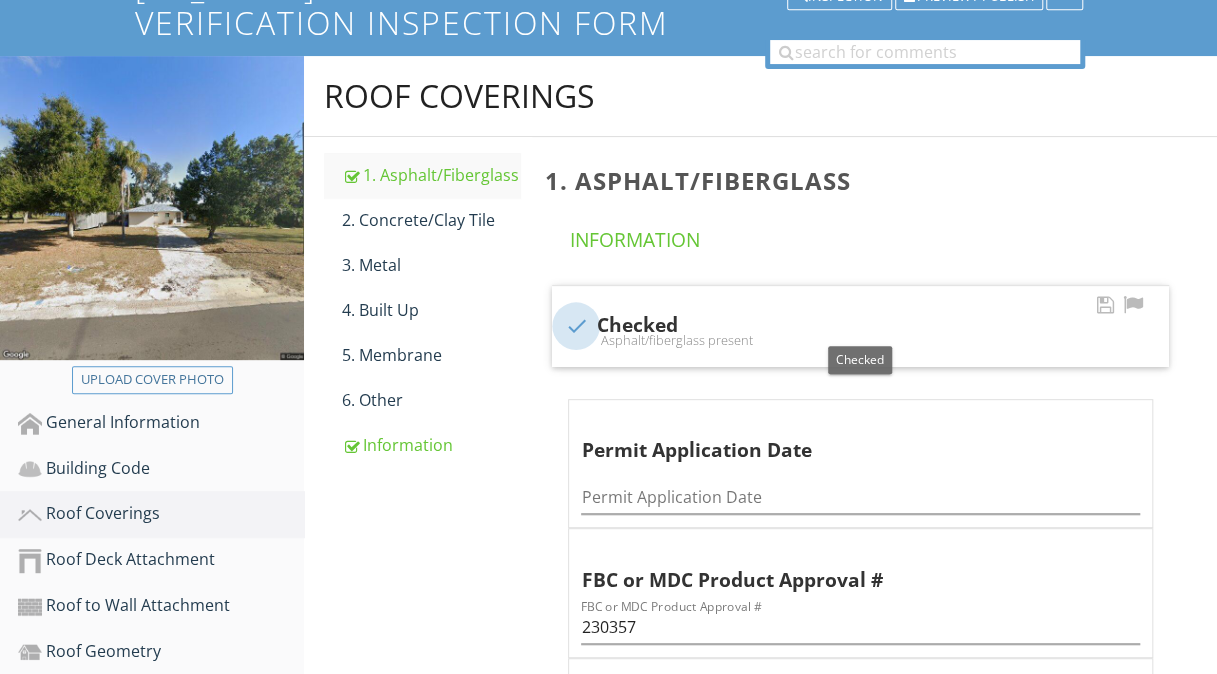 click at bounding box center (576, 326) 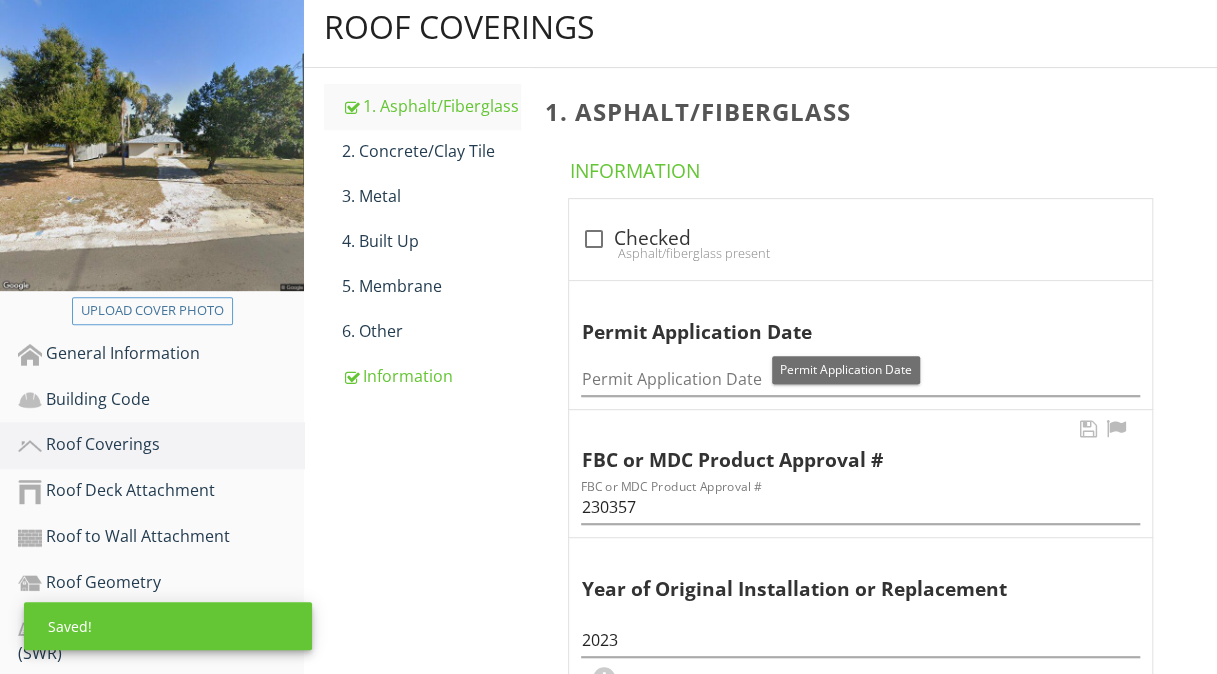 scroll, scrollTop: 300, scrollLeft: 0, axis: vertical 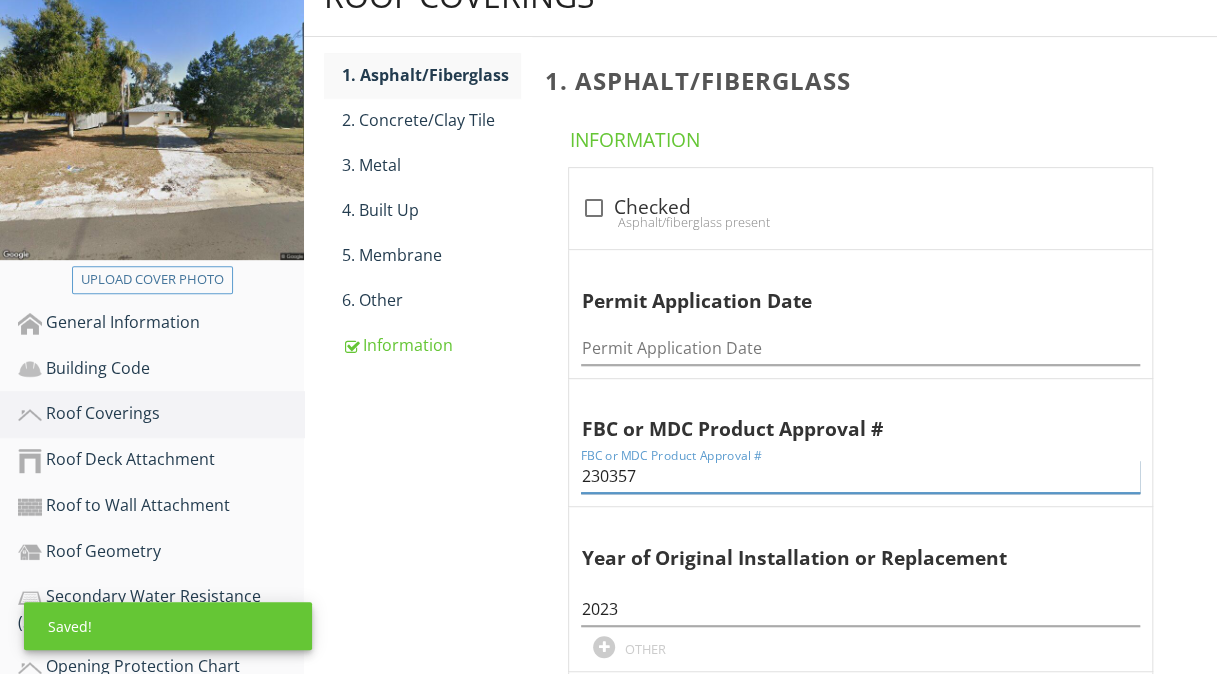drag, startPoint x: 508, startPoint y: 473, endPoint x: 456, endPoint y: 479, distance: 52.34501 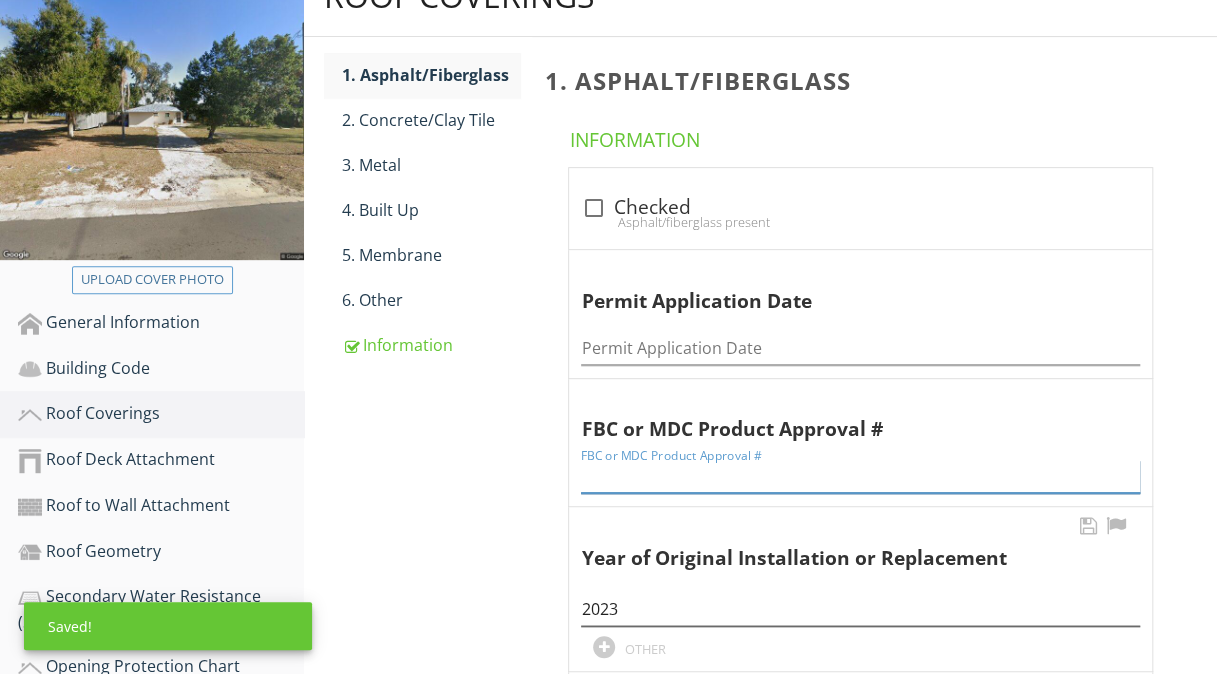 type 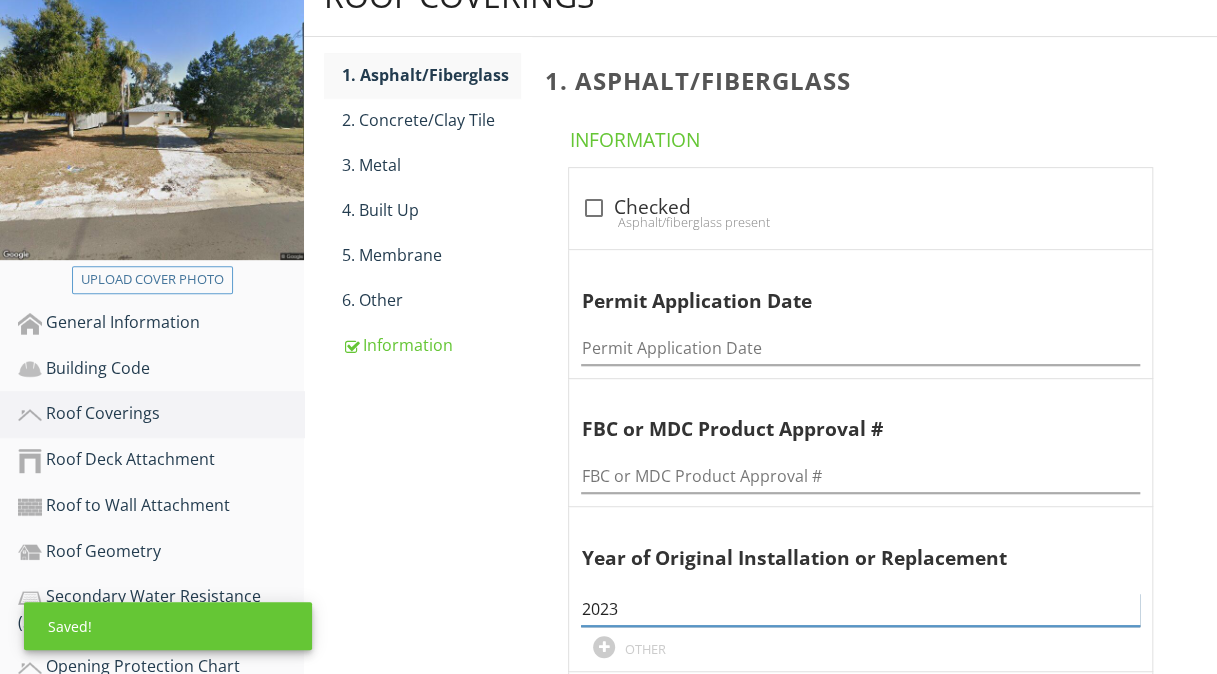 drag, startPoint x: 644, startPoint y: 616, endPoint x: 424, endPoint y: 609, distance: 220.11133 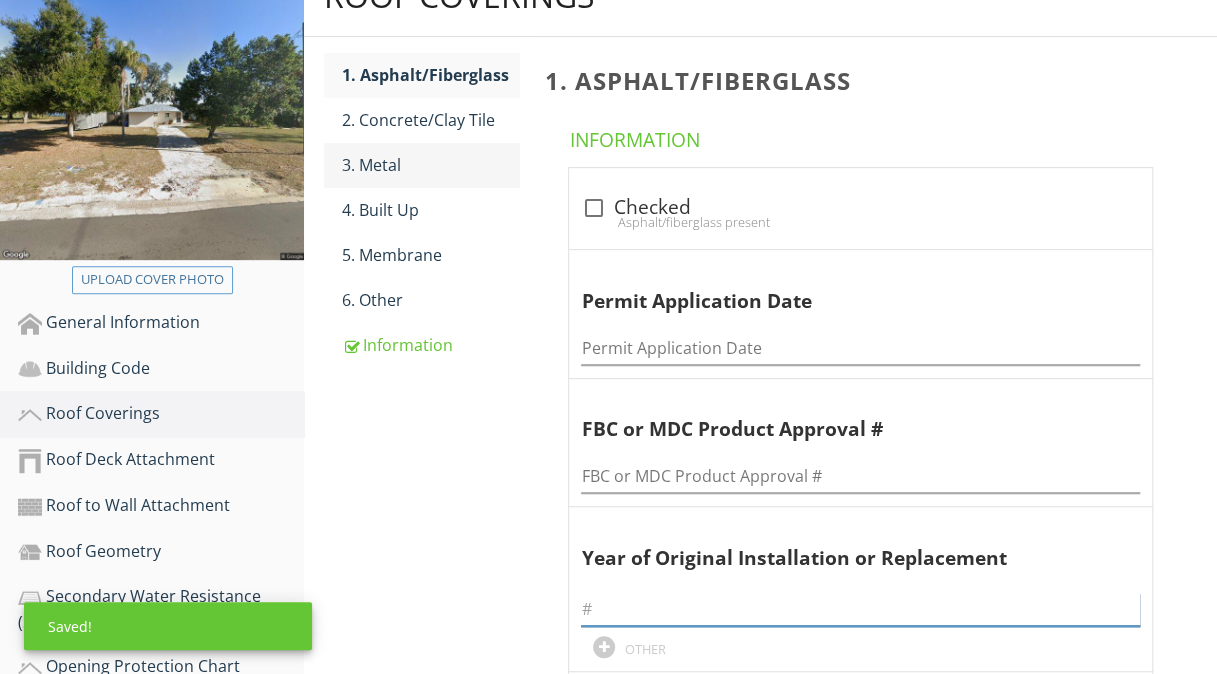 type 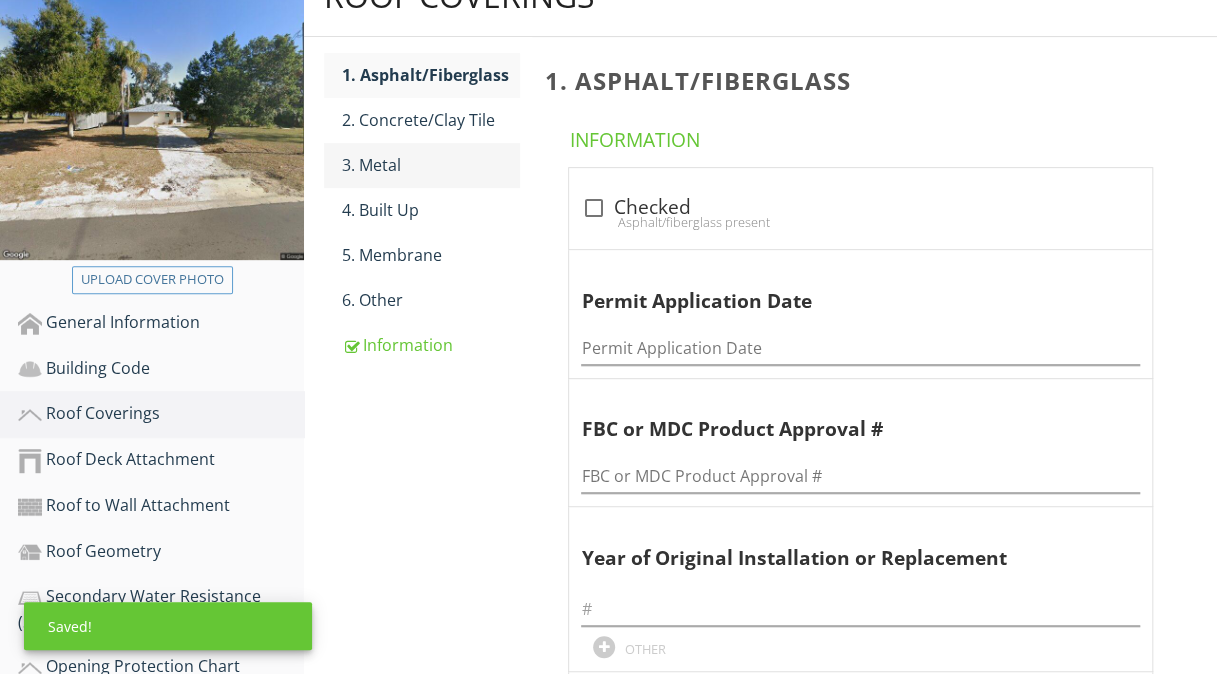 click on "3. Metal" at bounding box center [431, 165] 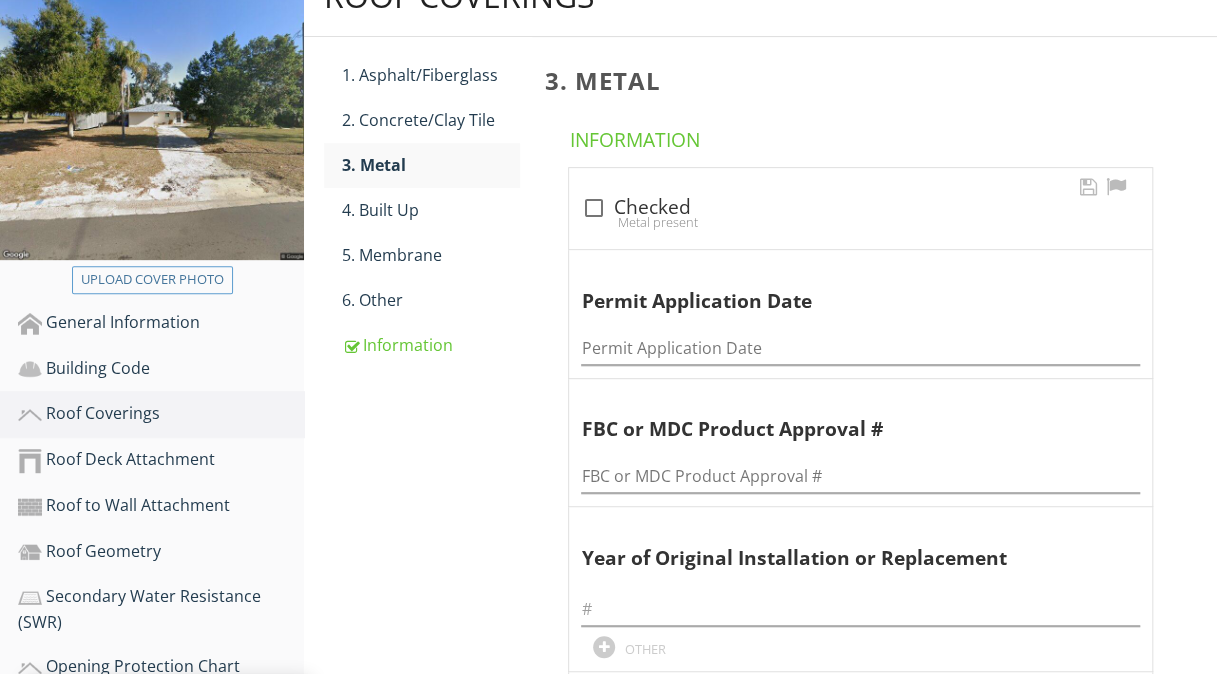 click at bounding box center [593, 208] 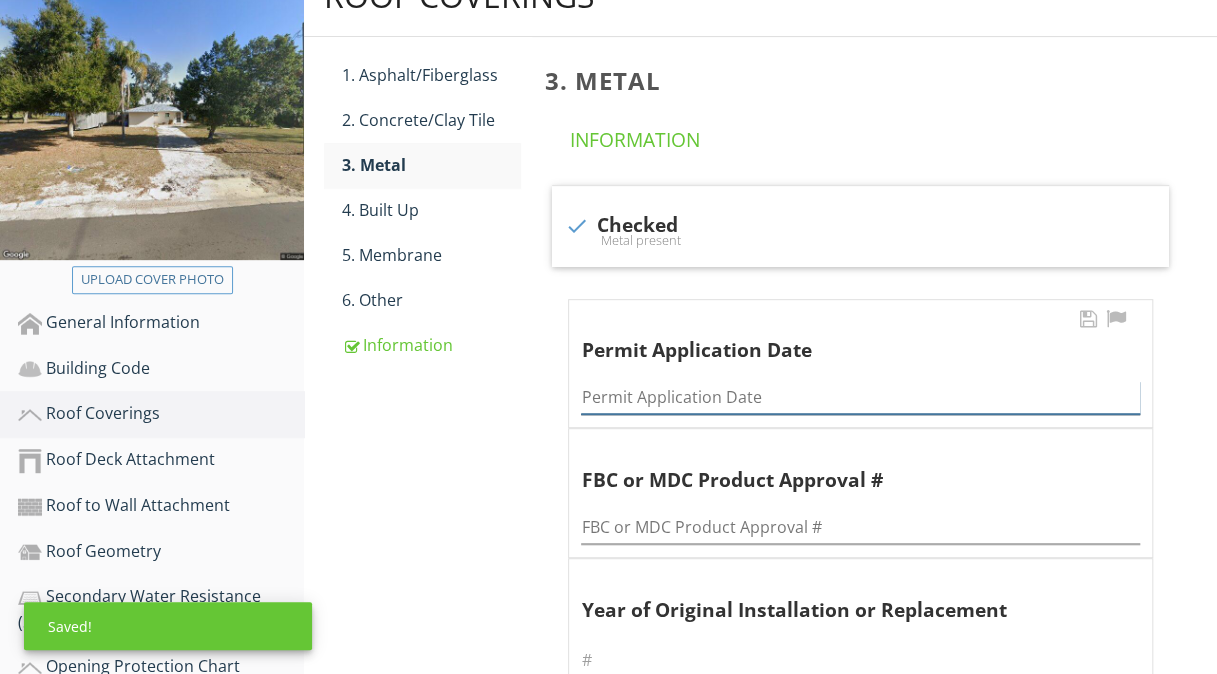 click at bounding box center (860, 397) 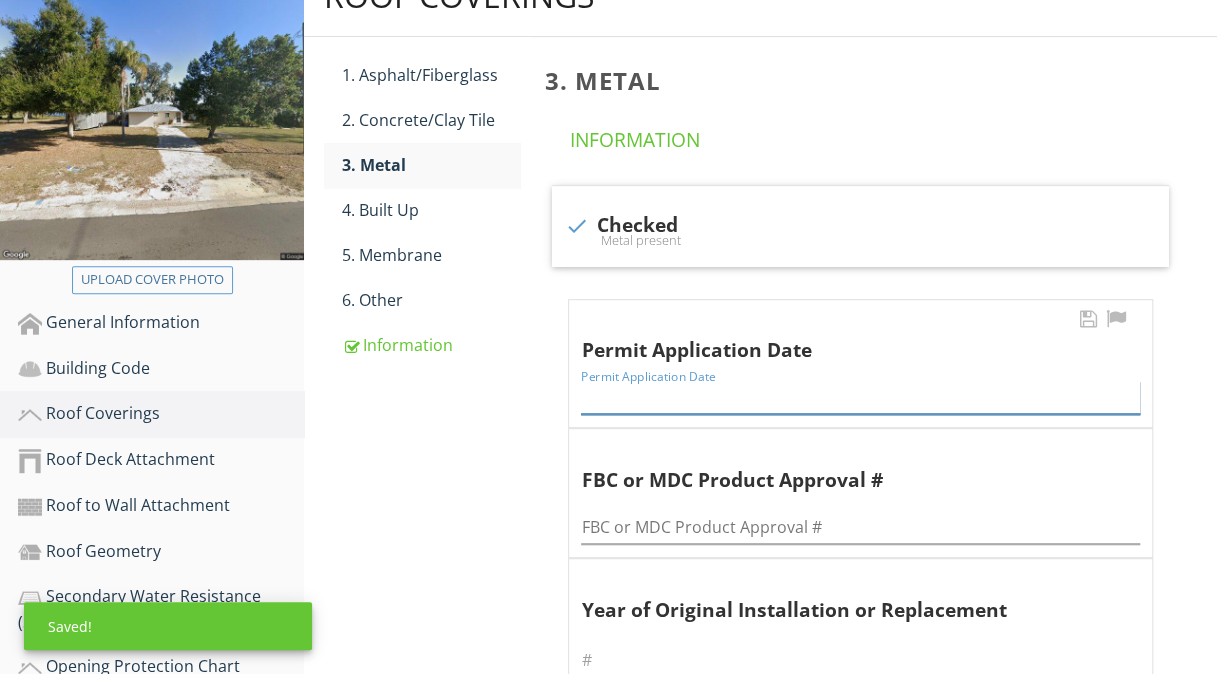 paste on "09/21/2023 230357" 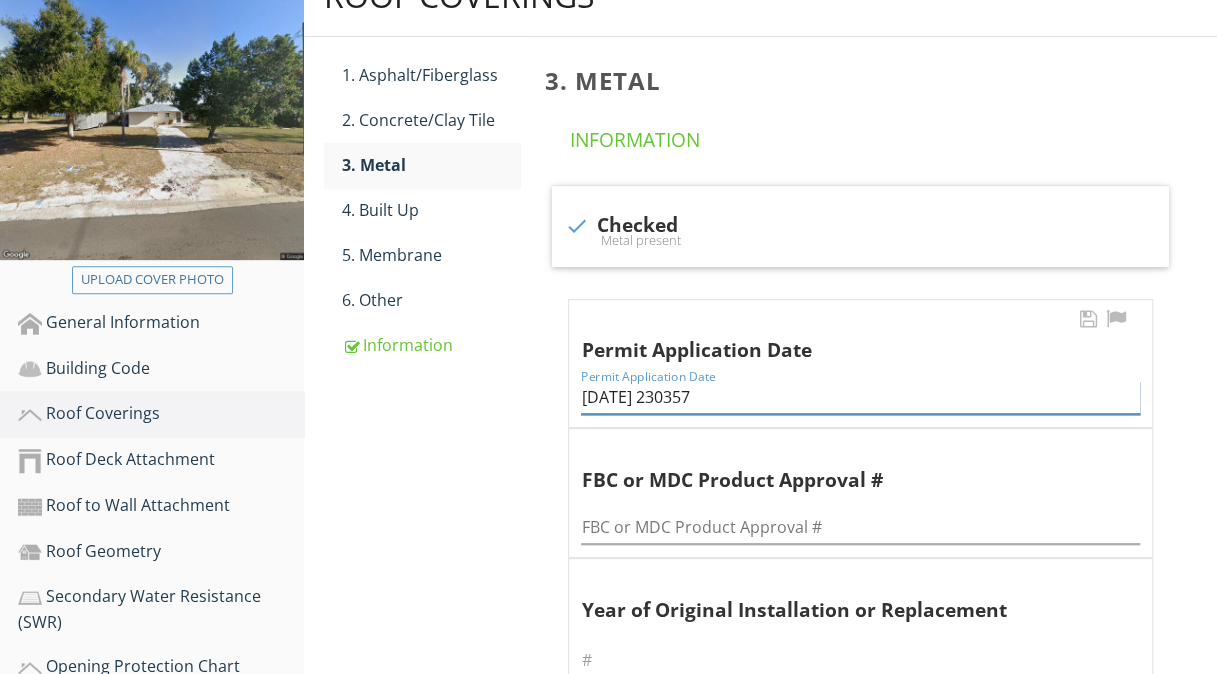 drag, startPoint x: 667, startPoint y: 396, endPoint x: 914, endPoint y: 400, distance: 247.03238 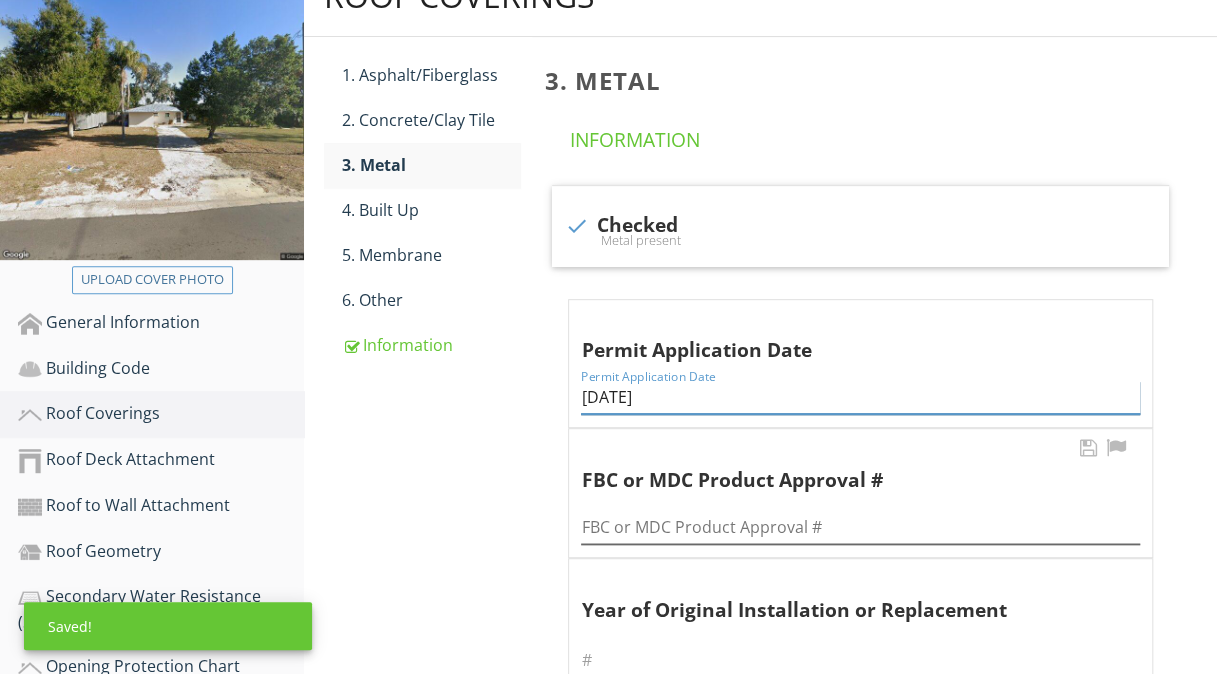 type on "09/21/2023" 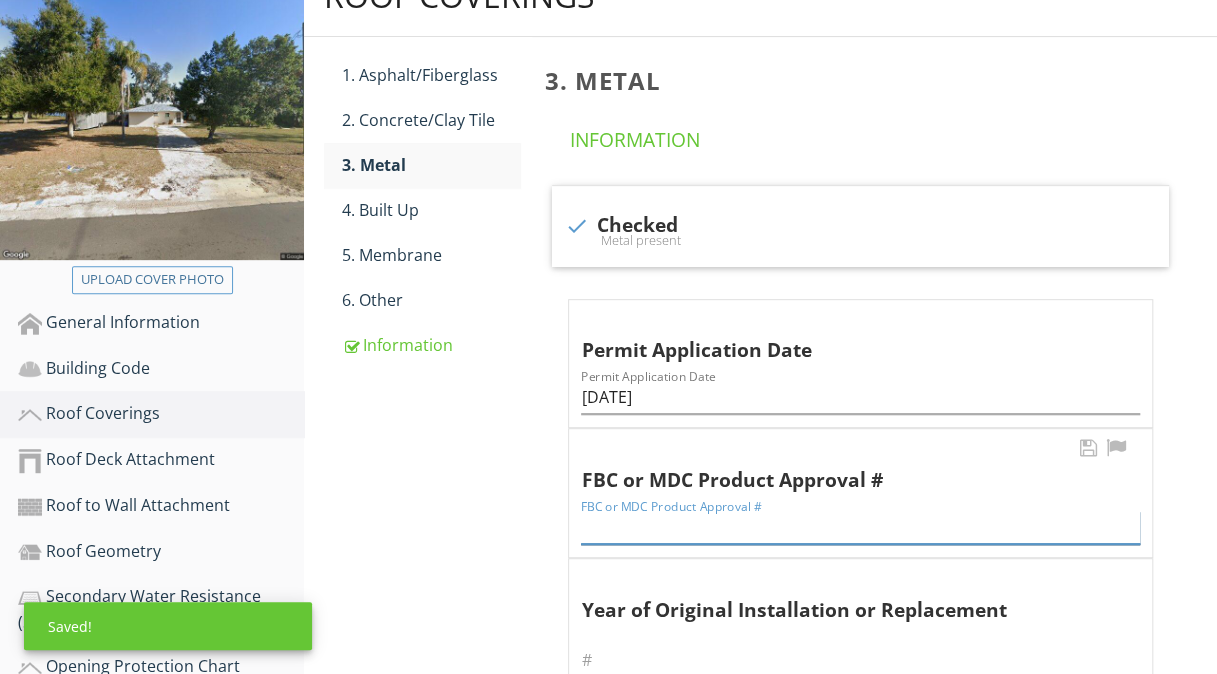 click at bounding box center (860, 527) 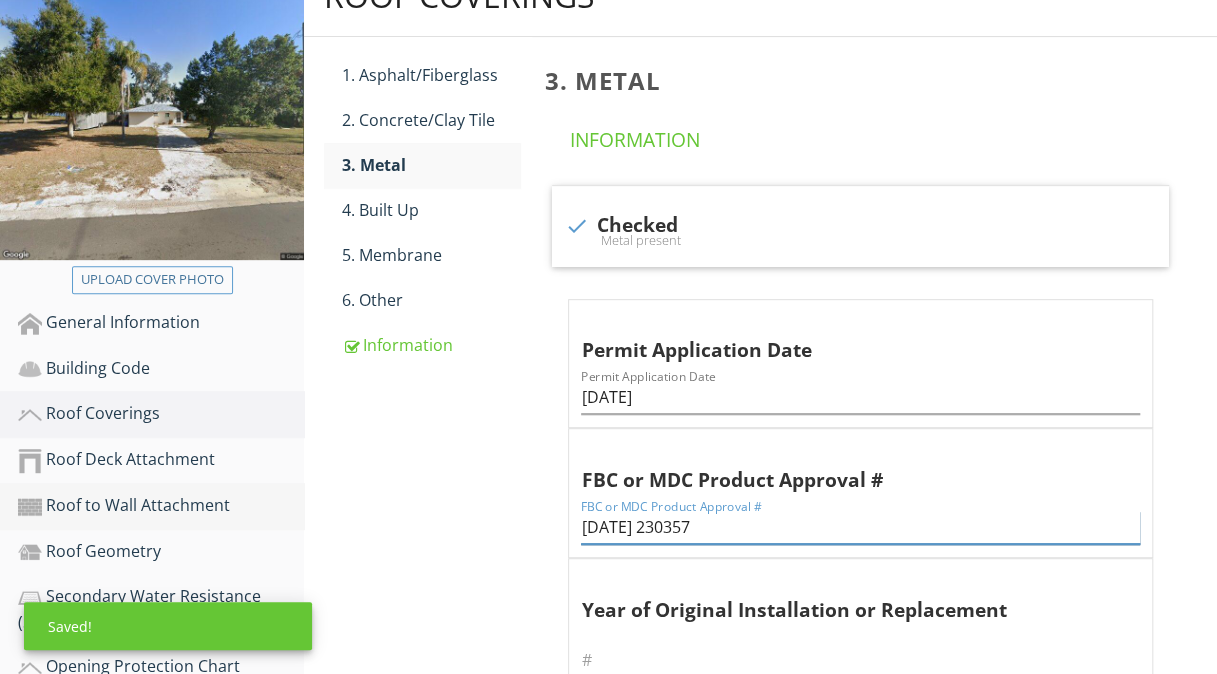 drag, startPoint x: 670, startPoint y: 522, endPoint x: 122, endPoint y: 510, distance: 548.13135 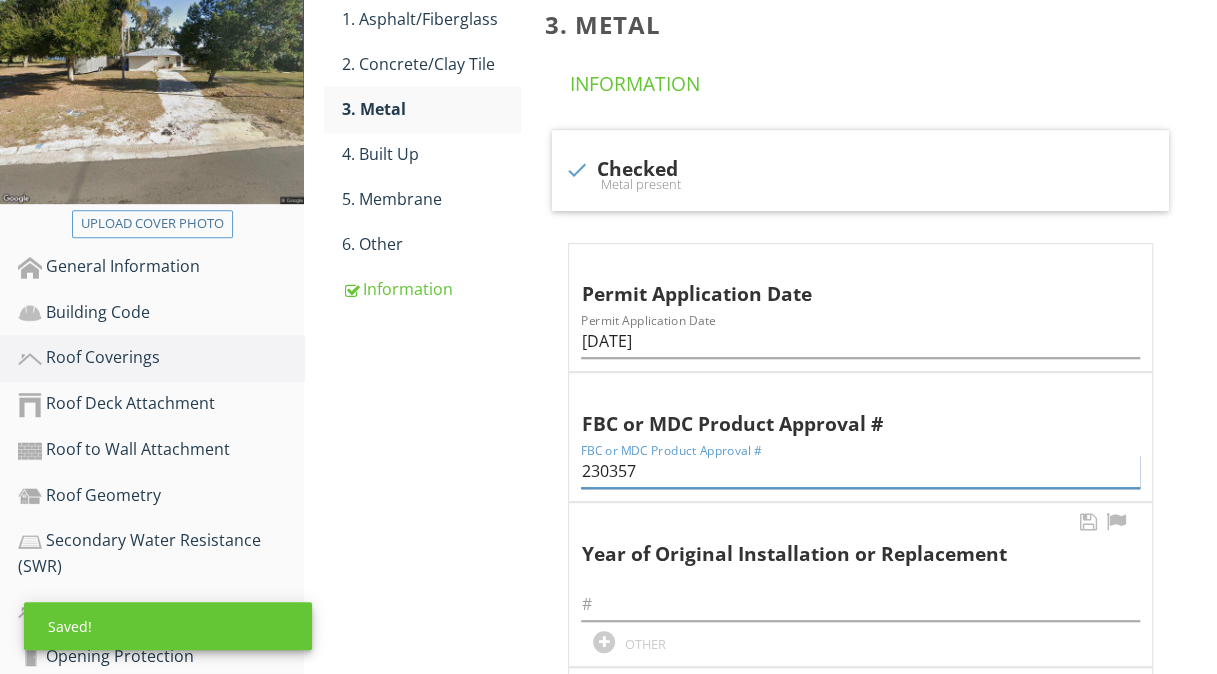 scroll, scrollTop: 400, scrollLeft: 0, axis: vertical 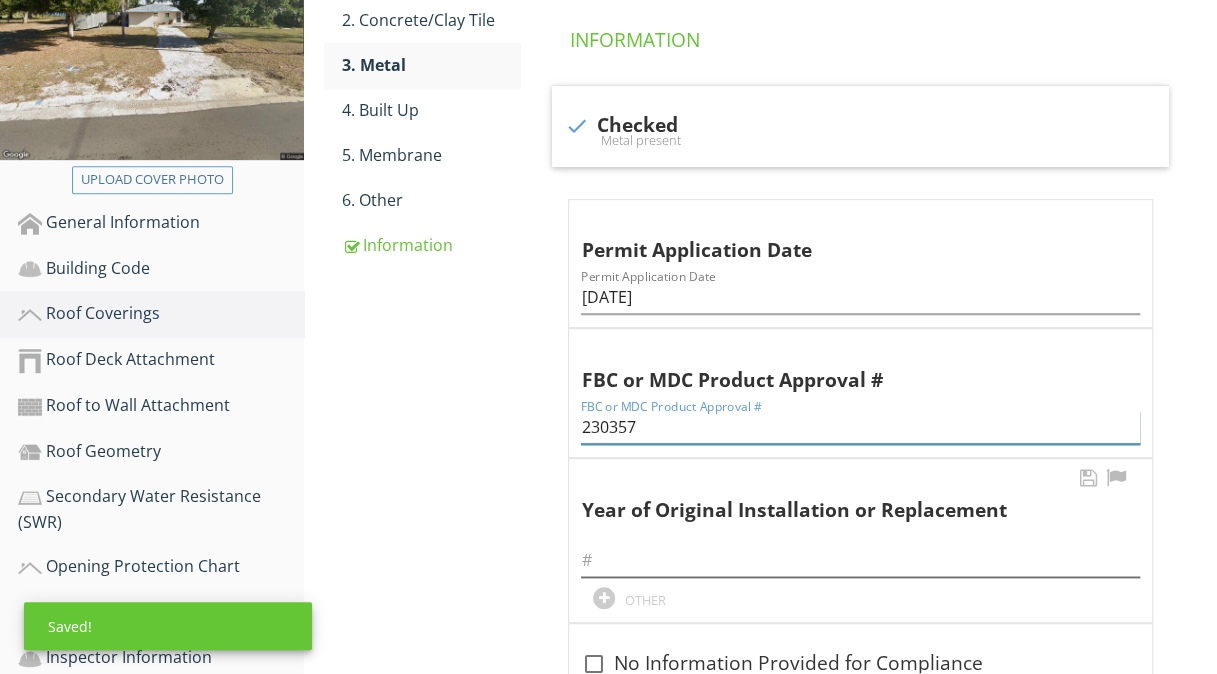 type on "230357" 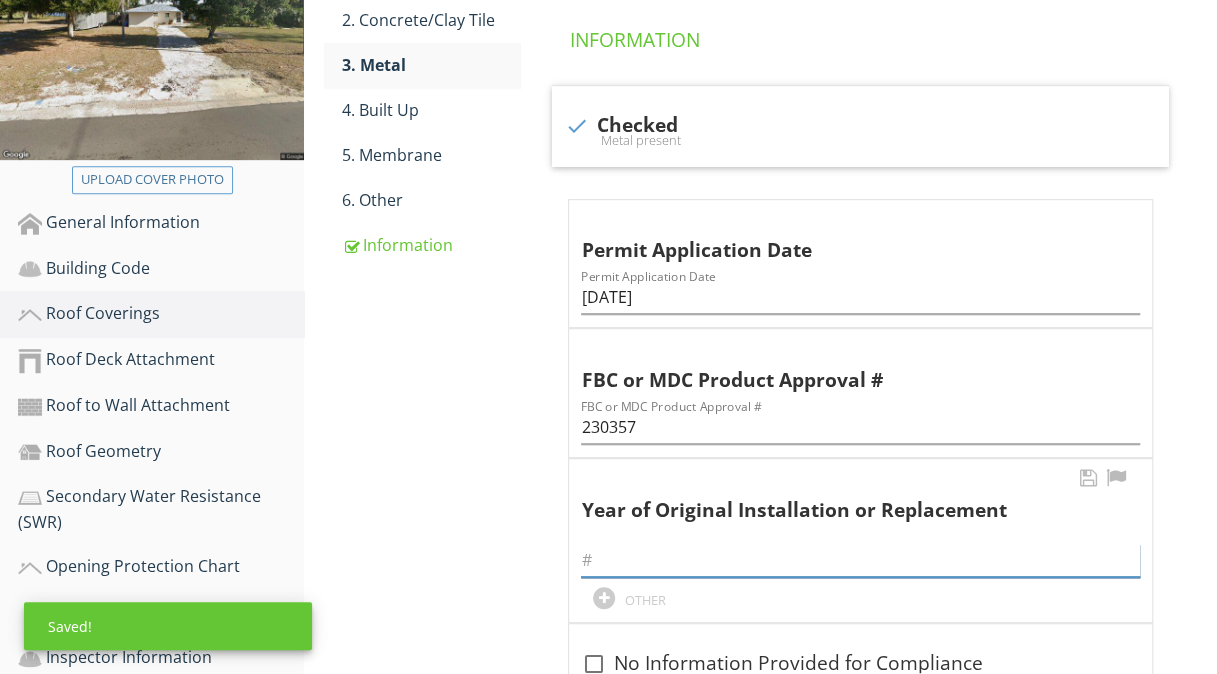 click at bounding box center (860, 560) 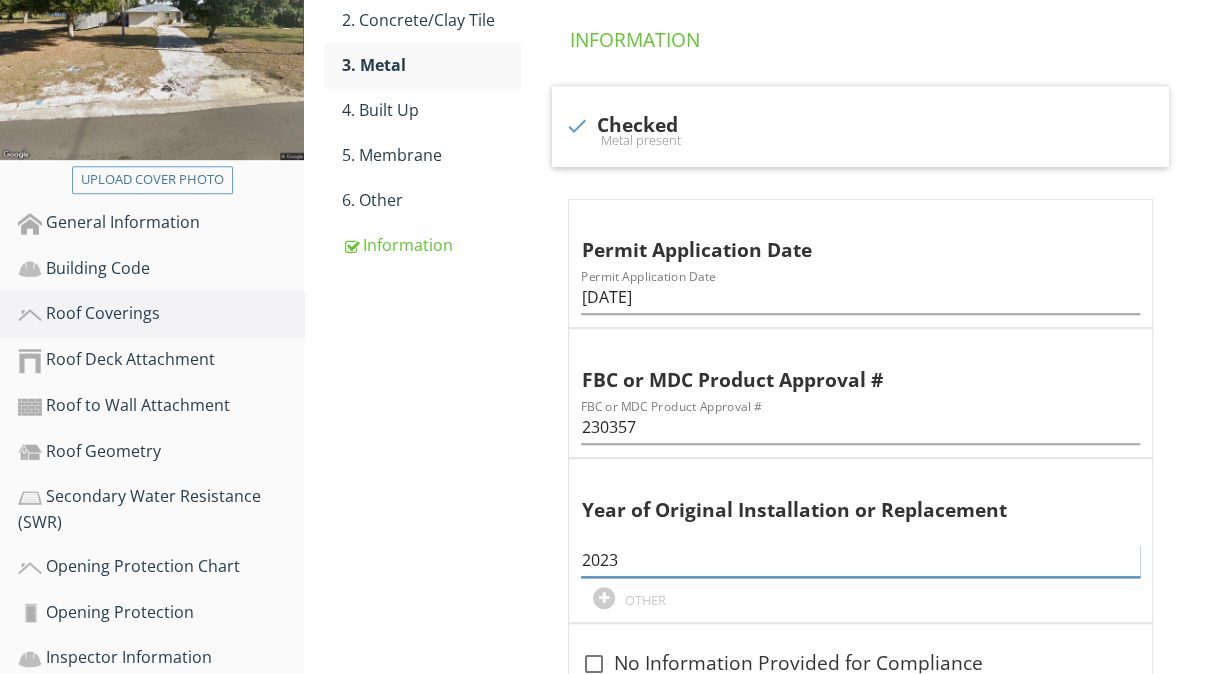 type on "2023" 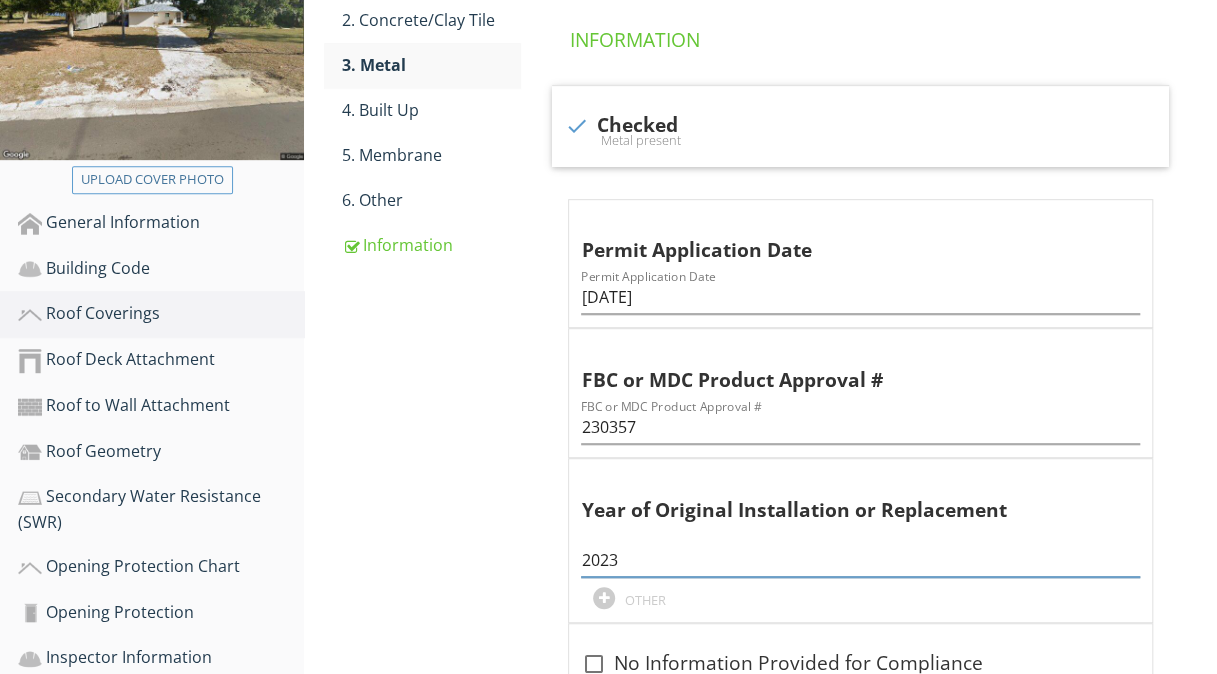 click on "Roof Coverings
1. Asphalt/Fiberglass
2. Concrete/Clay Tile
3. Metal
4. Built Up
5. Membrane
6. Other
Information
3. Metal
Information                       check
Checked
Metal present
Permit Application Date
Permit Application Date 09/21/2023
FBC or MDC Product Approval #
FBC or MDC Product Approval # 230357
Year of Original Installation or Replacement
2023         OTHER                         check_box_outline_blank
No Information Provided for Compliance
Limitations" at bounding box center (760, 385) 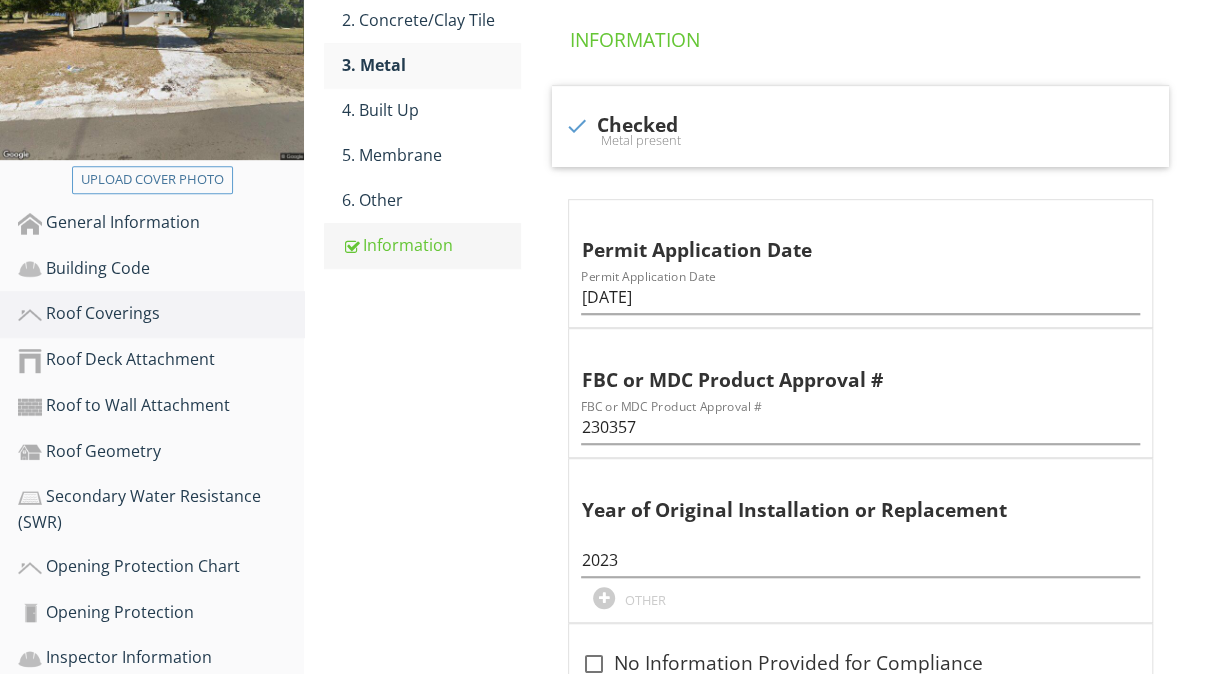 click on "Information" at bounding box center [431, 245] 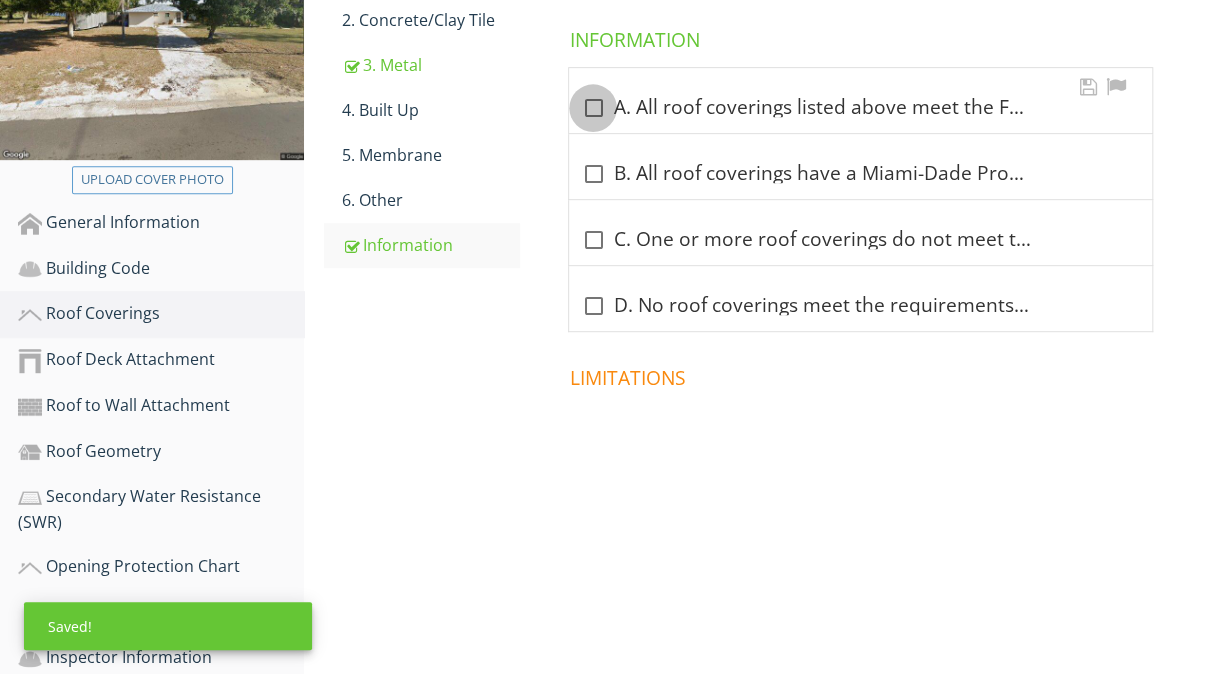click at bounding box center [593, 108] 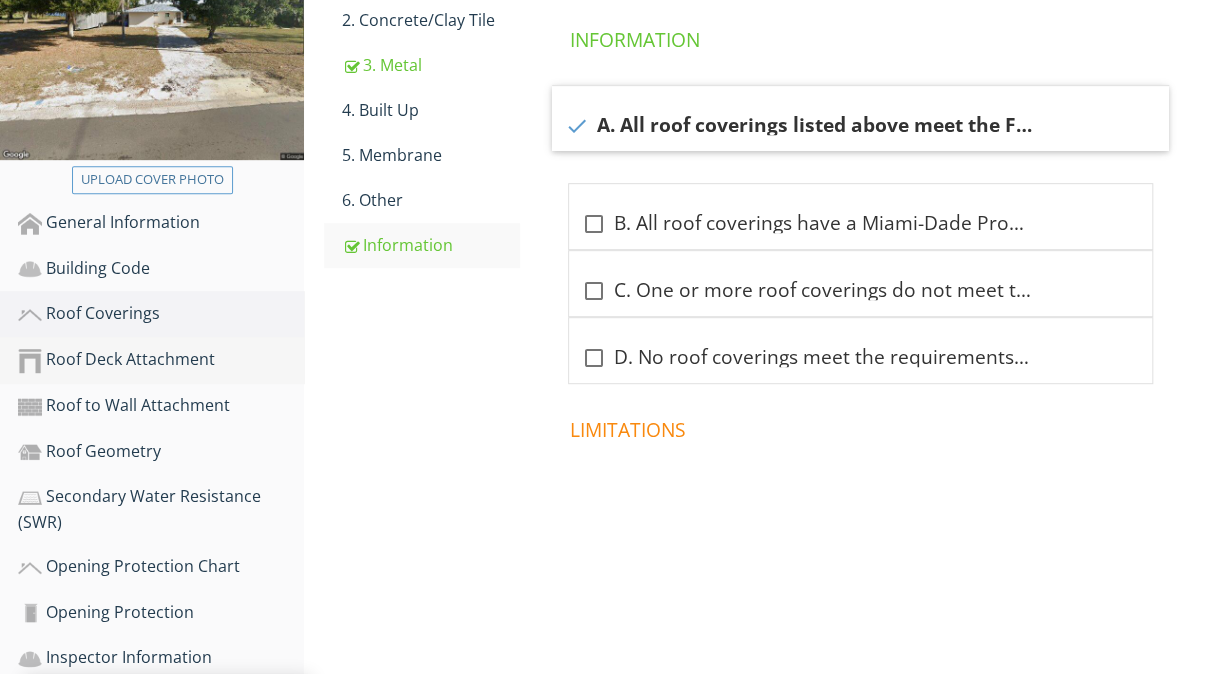 click on "Roof Deck Attachment" at bounding box center [161, 360] 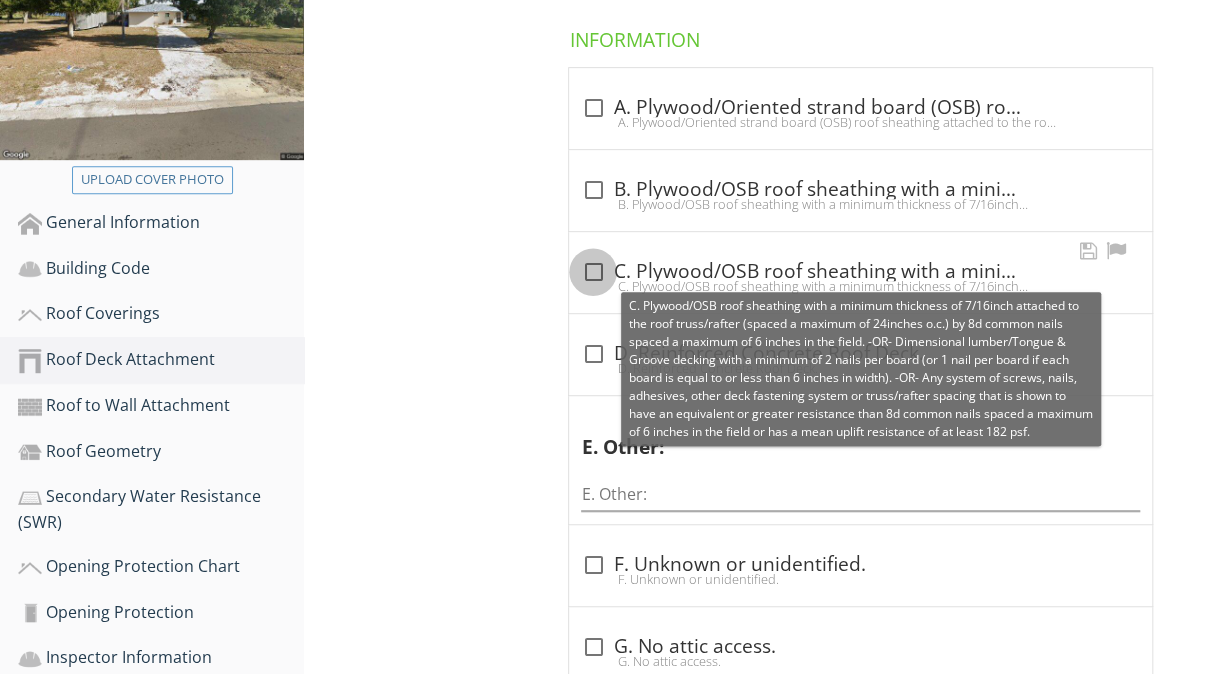 click at bounding box center (593, 272) 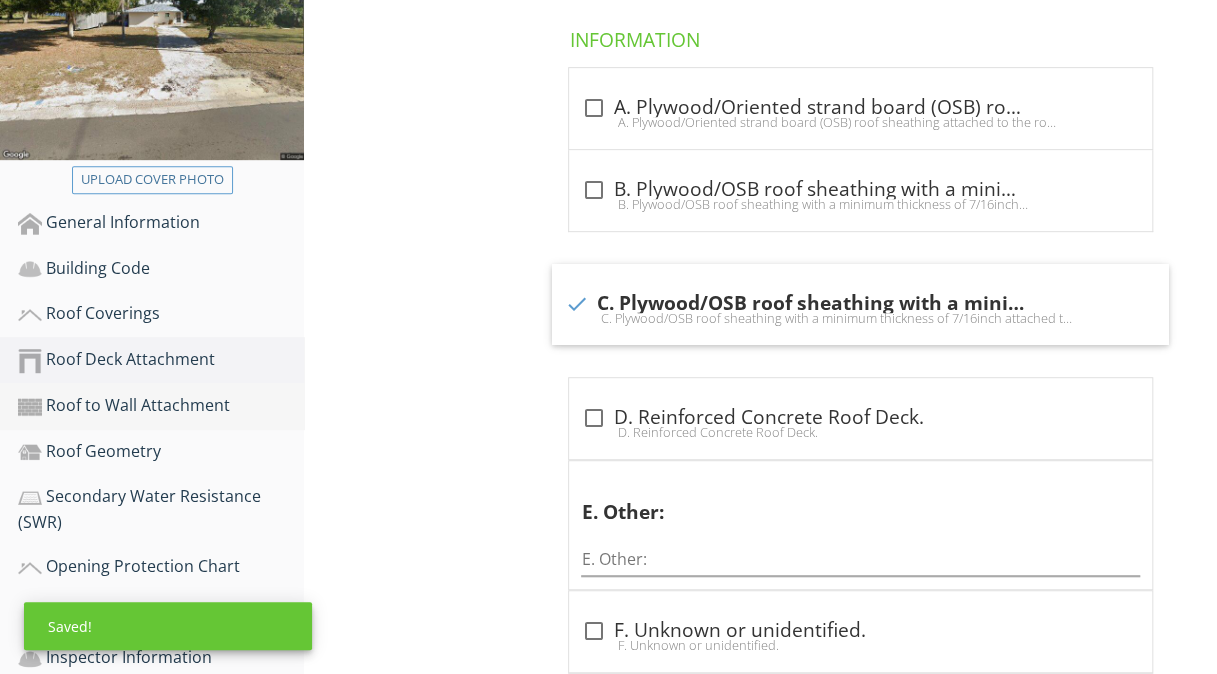 click on "Roof to Wall Attachment" at bounding box center (161, 406) 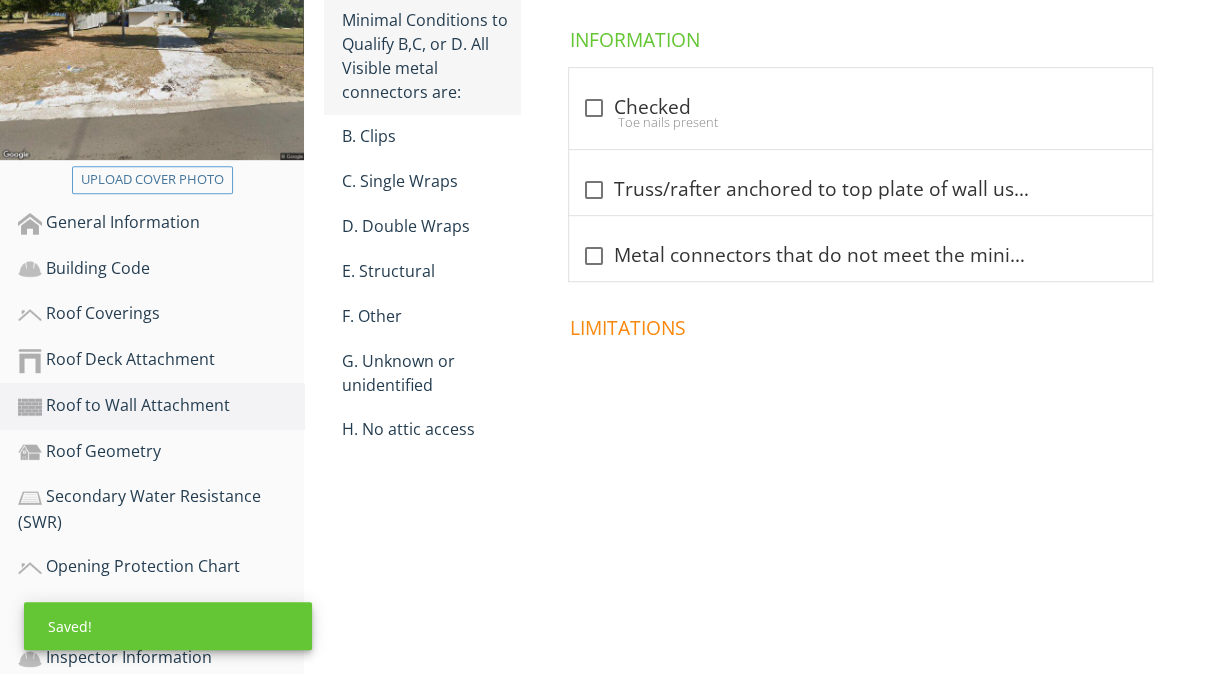 click on "Minimal Conditions to Qualify B,C, or D.  All Visible metal connectors are:" at bounding box center [431, 56] 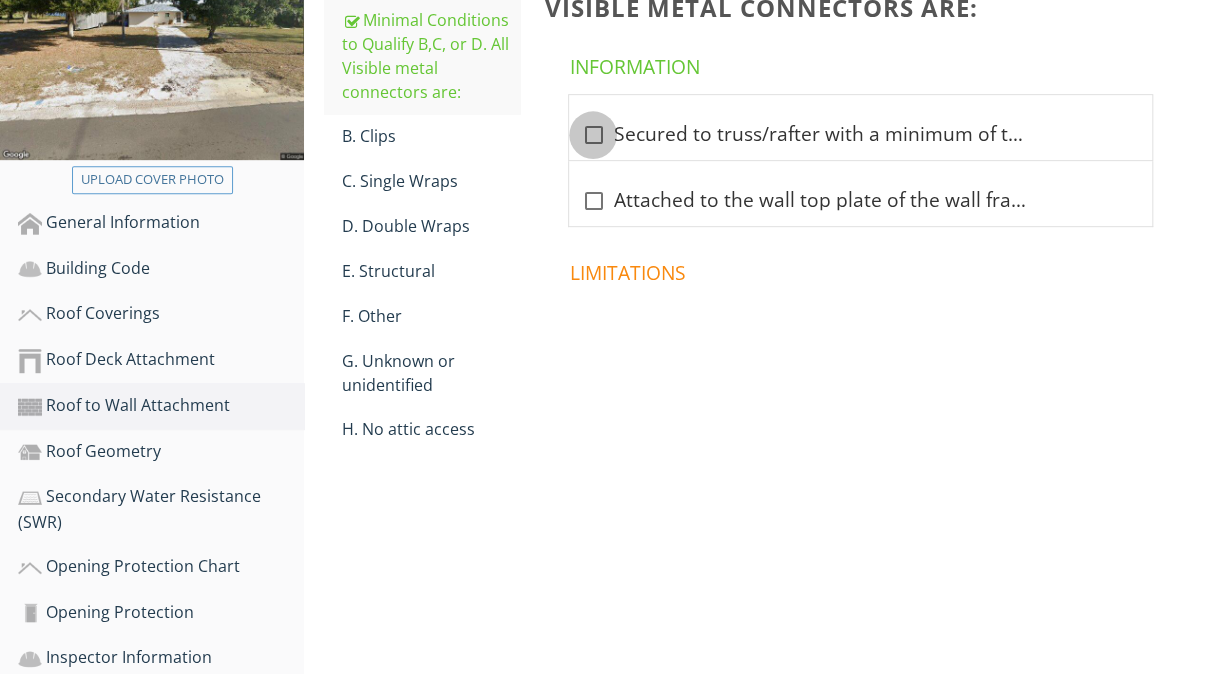 drag, startPoint x: 596, startPoint y: 140, endPoint x: 587, endPoint y: 206, distance: 66.61081 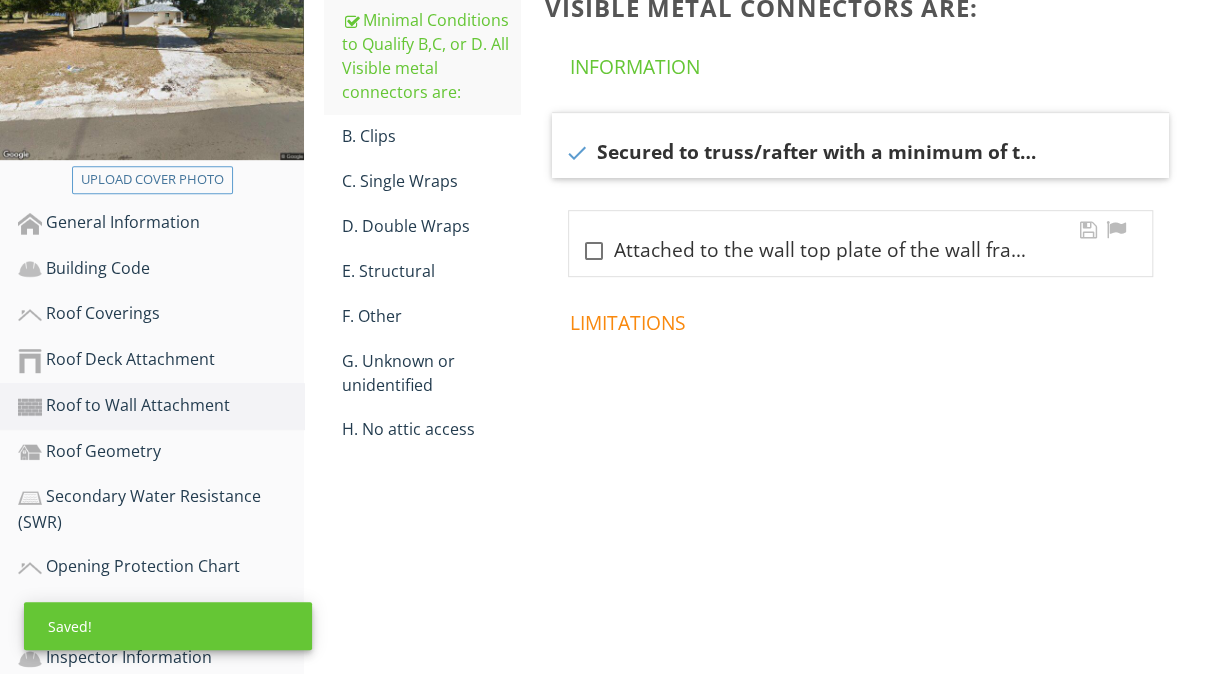 click at bounding box center (593, 251) 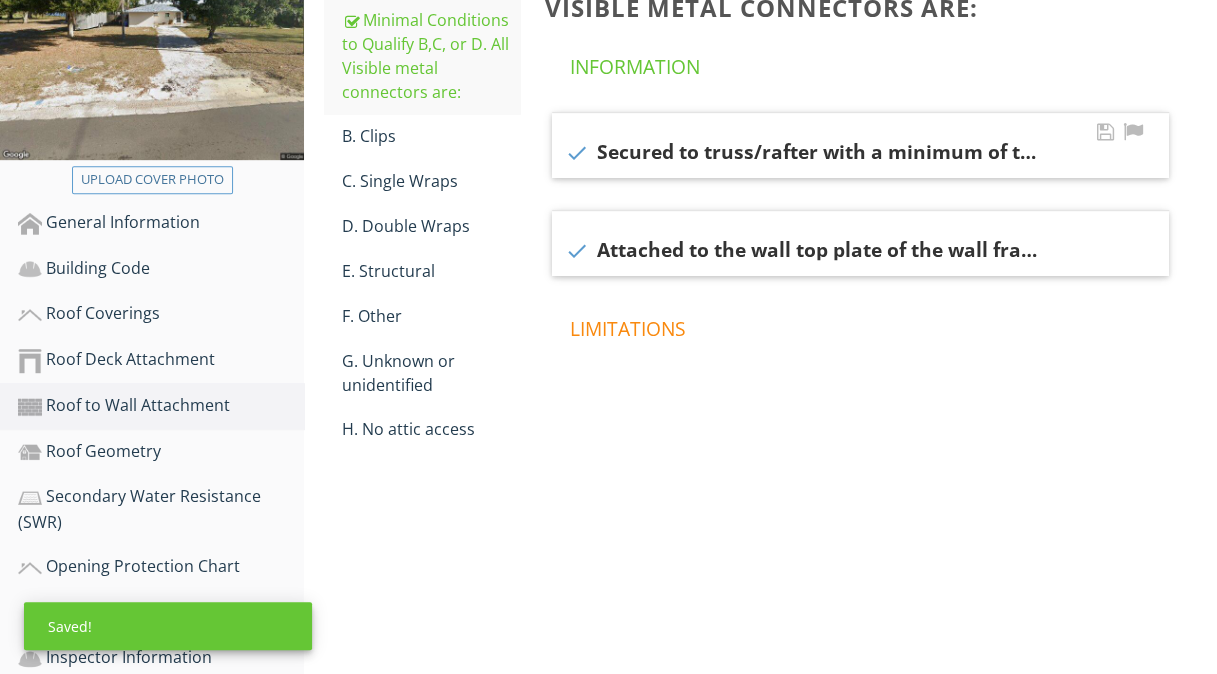 drag, startPoint x: 581, startPoint y: 131, endPoint x: 580, endPoint y: 147, distance: 16.03122 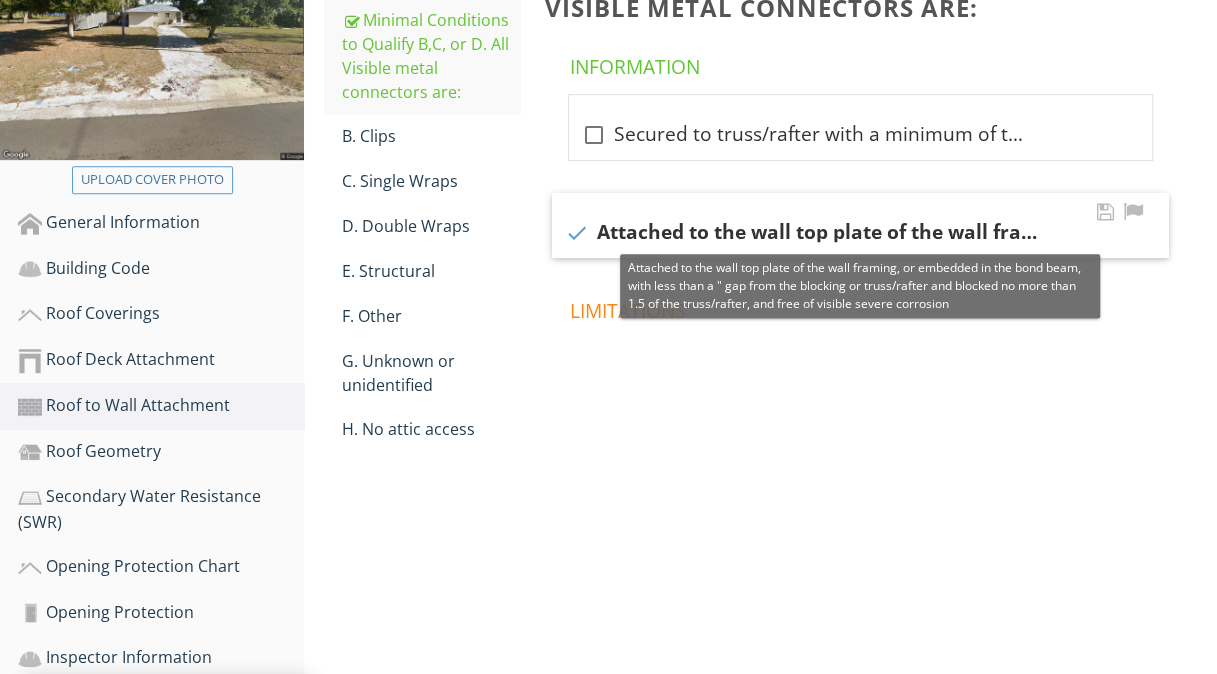 click at bounding box center [576, 233] 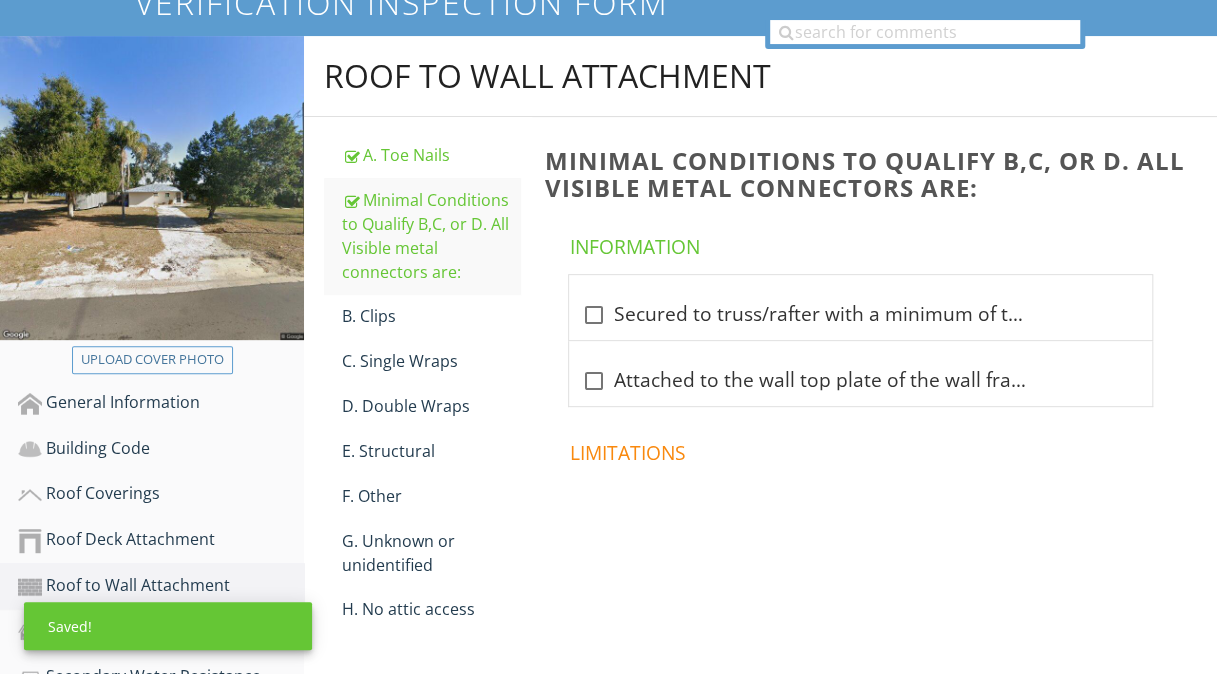 scroll, scrollTop: 100, scrollLeft: 0, axis: vertical 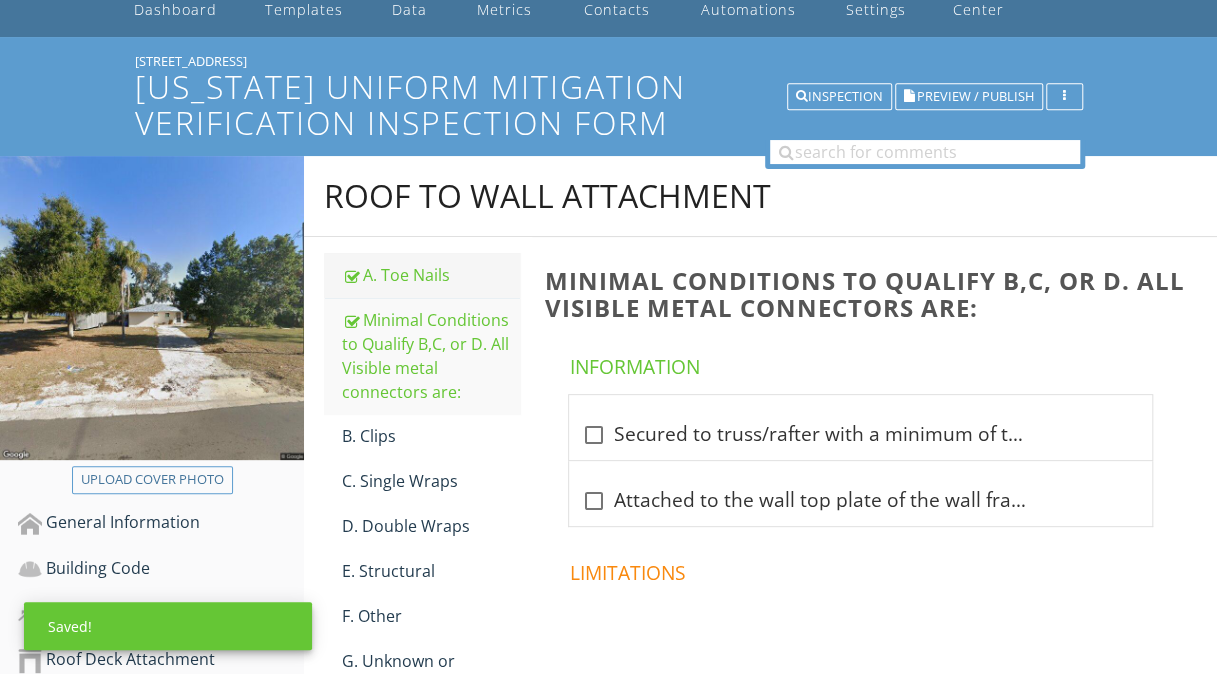 drag, startPoint x: 417, startPoint y: 269, endPoint x: 460, endPoint y: 277, distance: 43.737854 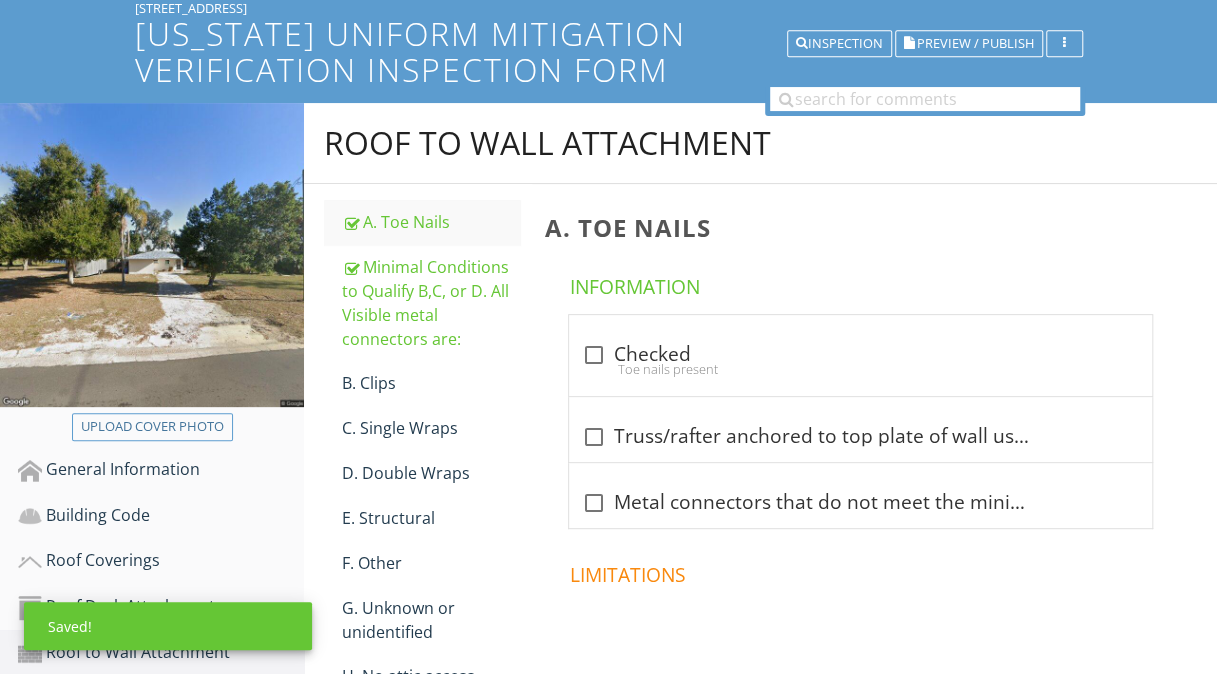 scroll, scrollTop: 200, scrollLeft: 0, axis: vertical 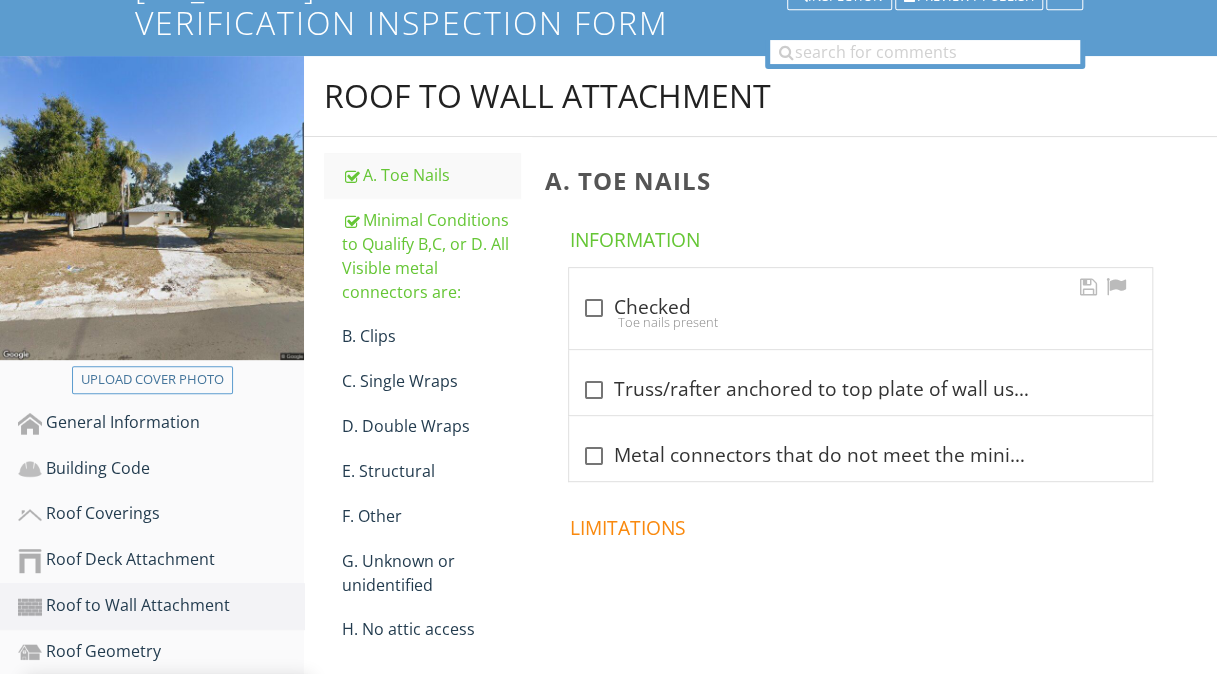click at bounding box center [593, 308] 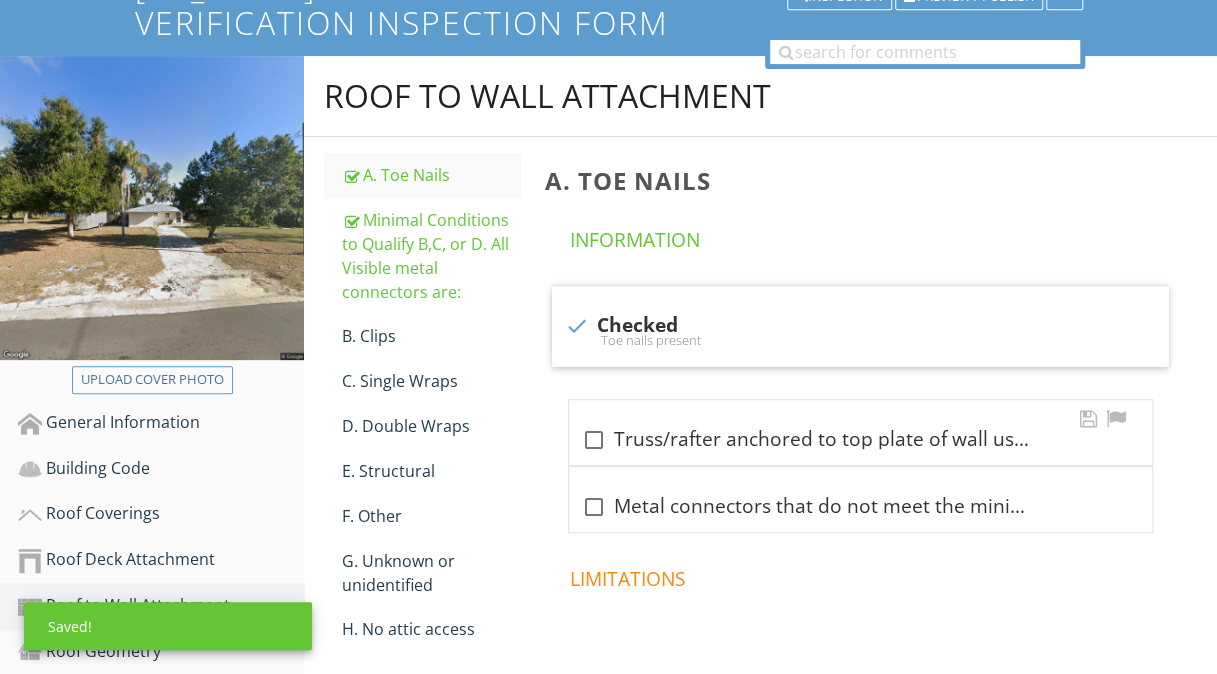 click at bounding box center [593, 440] 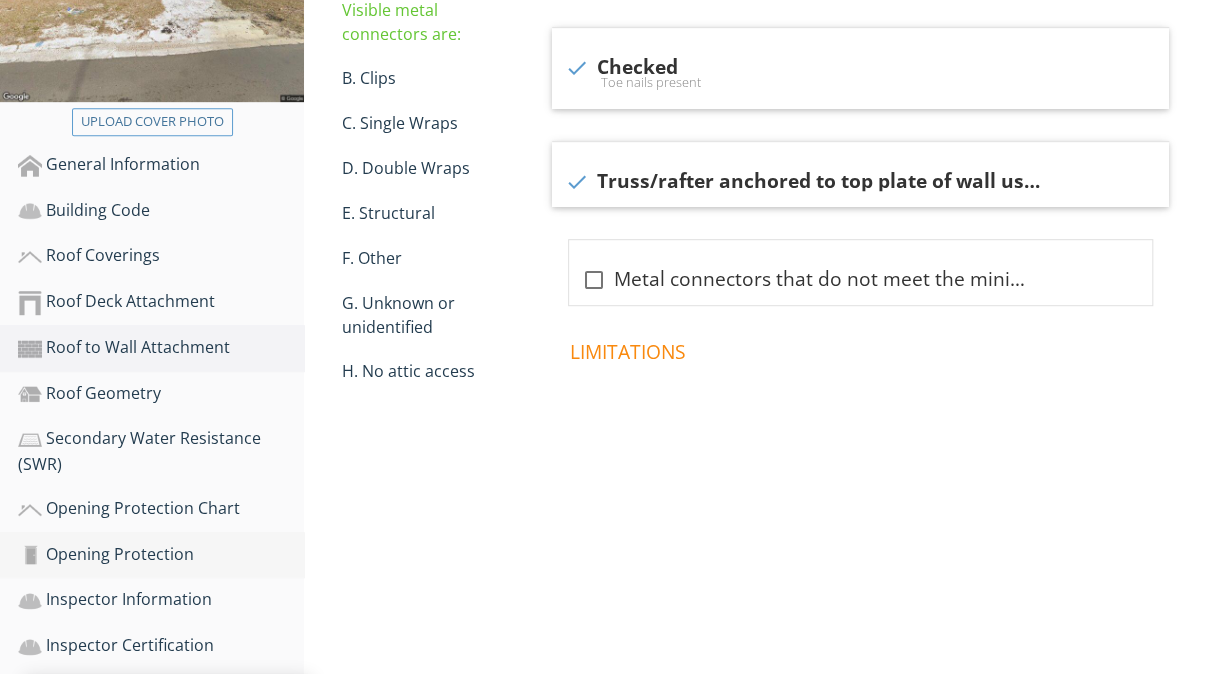 scroll, scrollTop: 500, scrollLeft: 0, axis: vertical 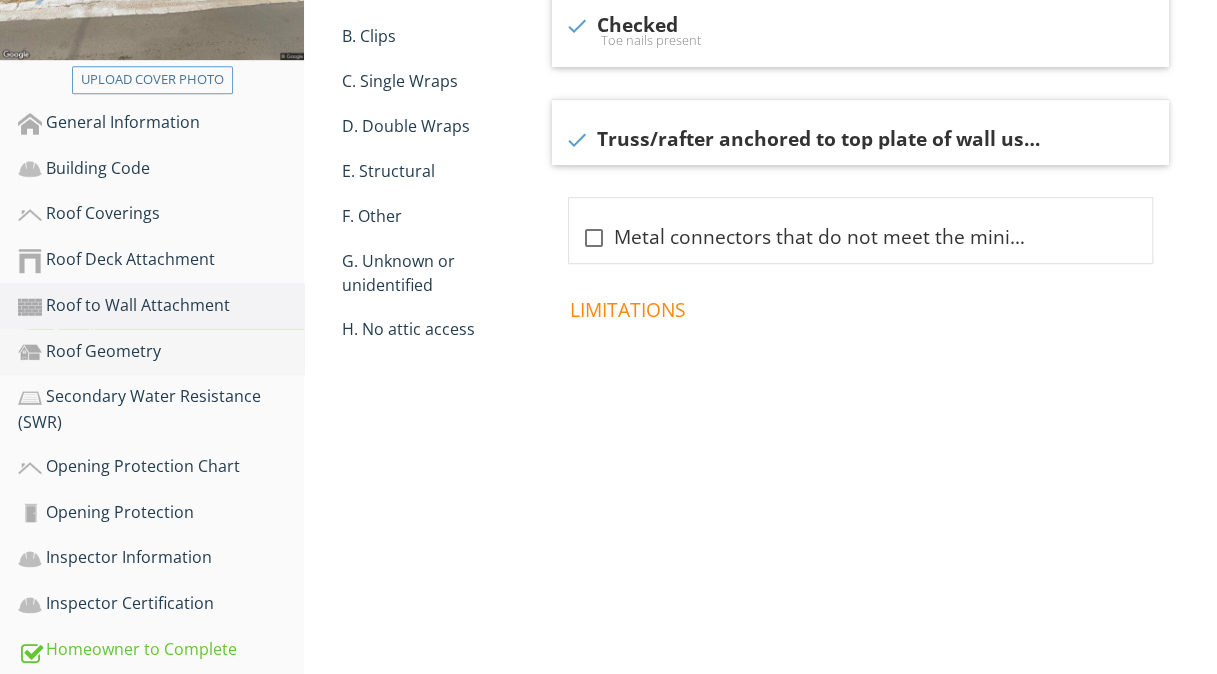 click on "Roof Geometry" at bounding box center [161, 352] 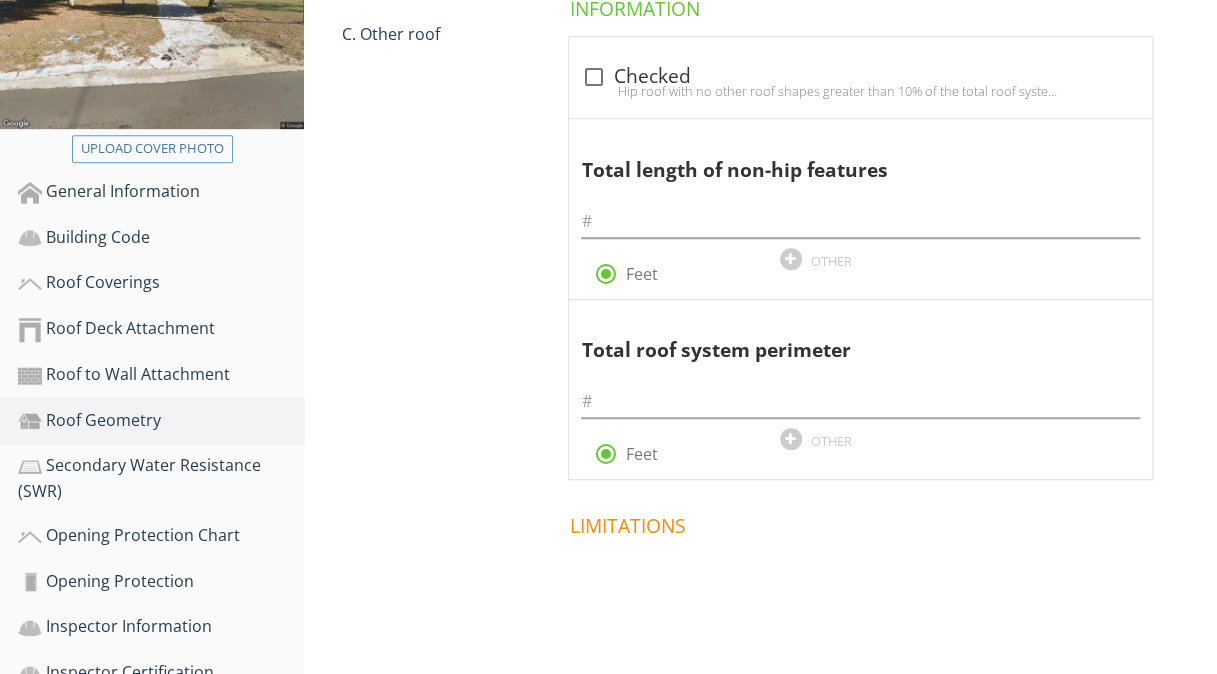 scroll, scrollTop: 400, scrollLeft: 0, axis: vertical 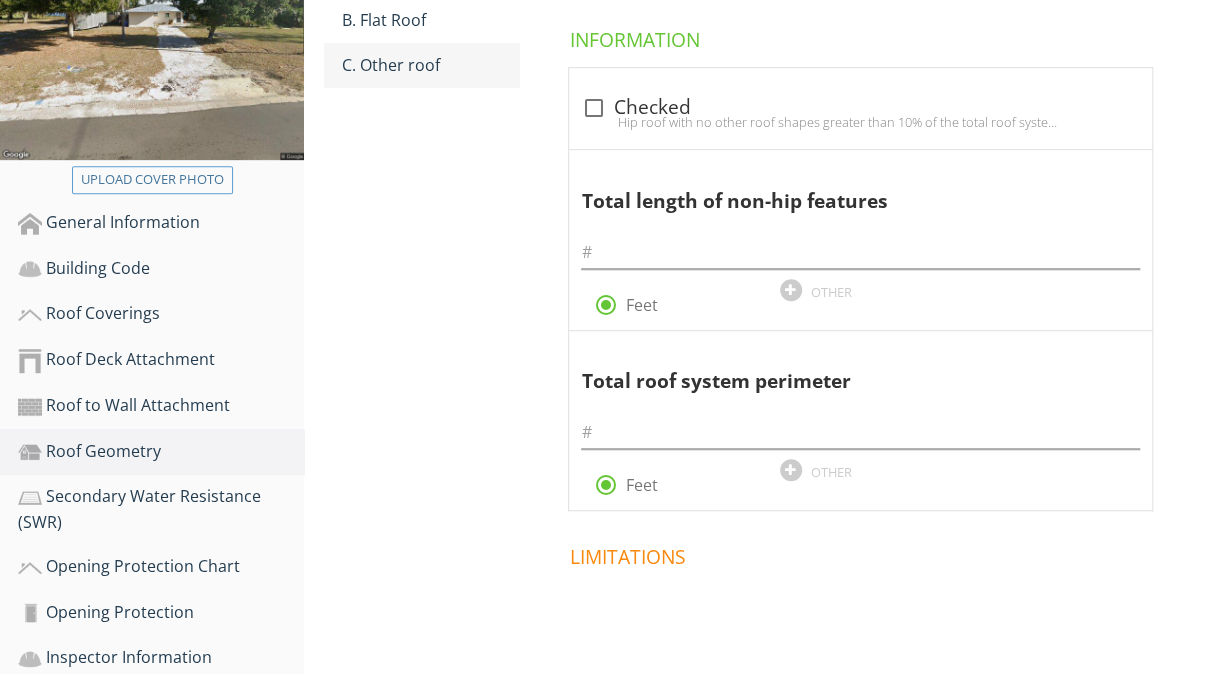 click on "C. Other roof" at bounding box center (431, 65) 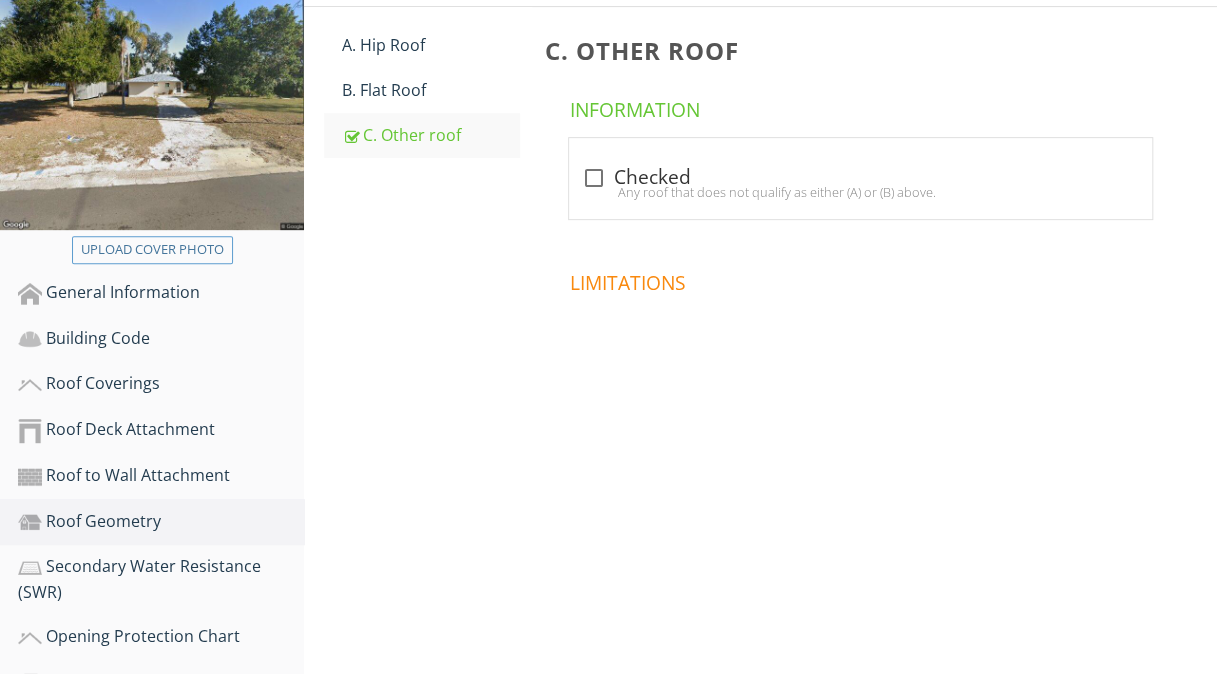 scroll, scrollTop: 300, scrollLeft: 0, axis: vertical 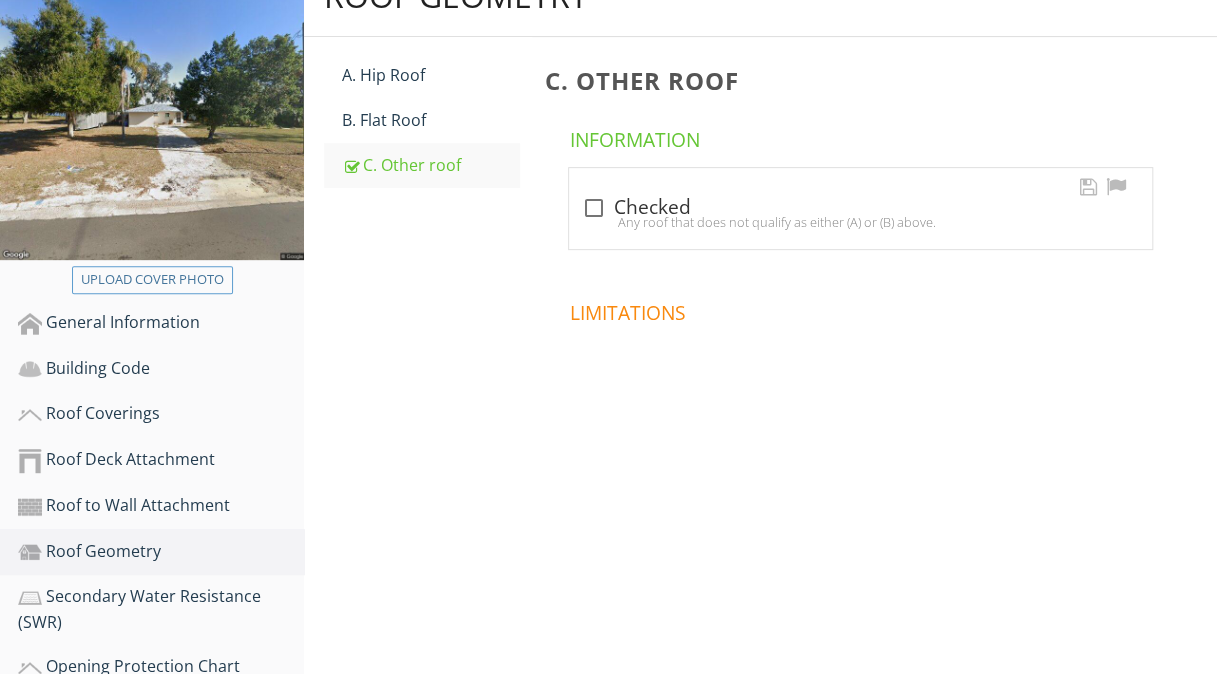 click on "check_box_outline_blank
Checked
Any roof that does not qualify as either (A) or (B) above." at bounding box center [860, 208] 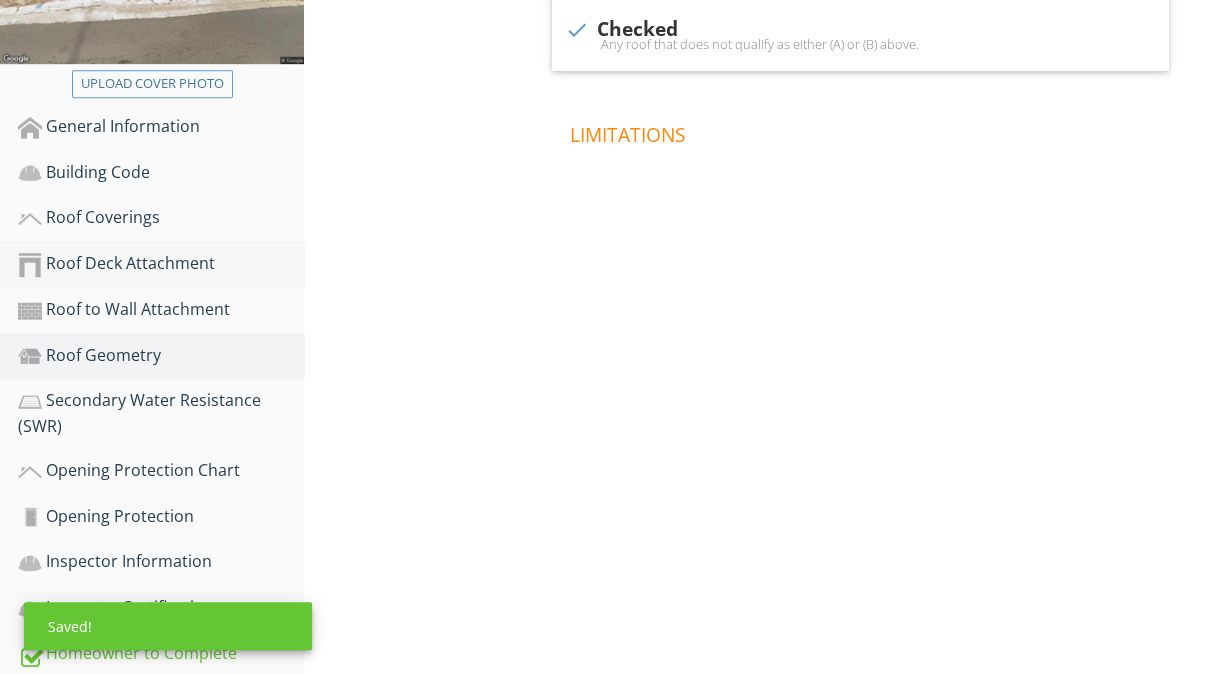 scroll, scrollTop: 500, scrollLeft: 0, axis: vertical 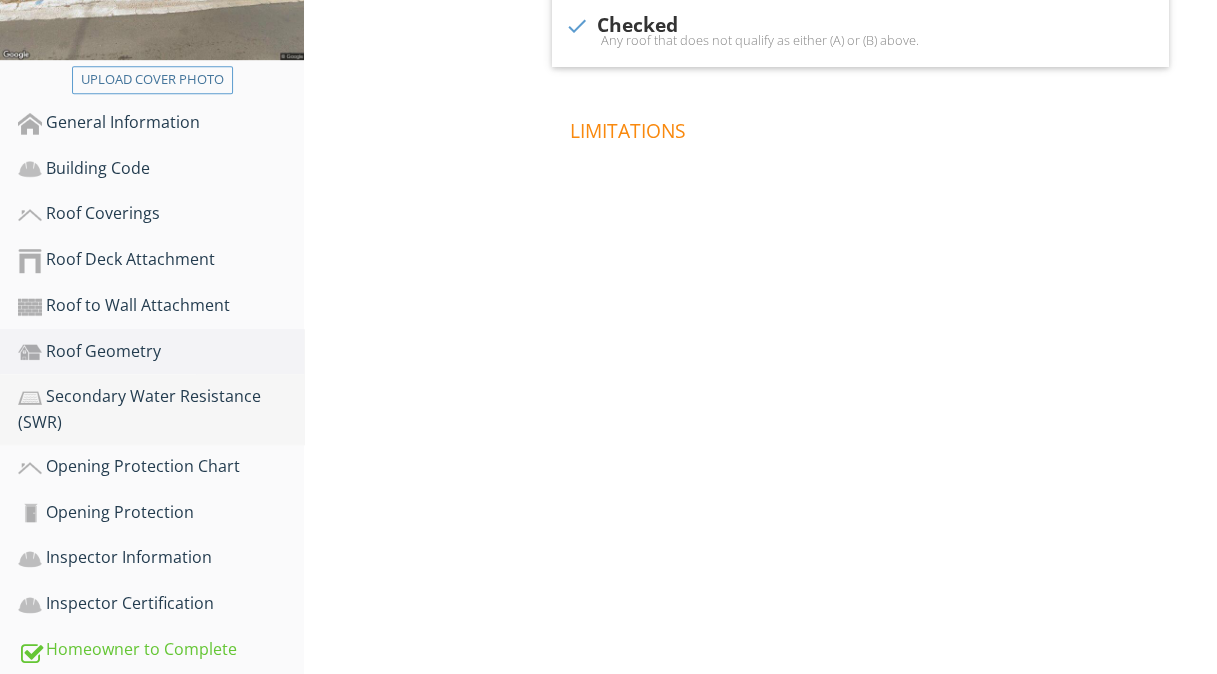 click on "Secondary Water Resistance (SWR)" at bounding box center [161, 409] 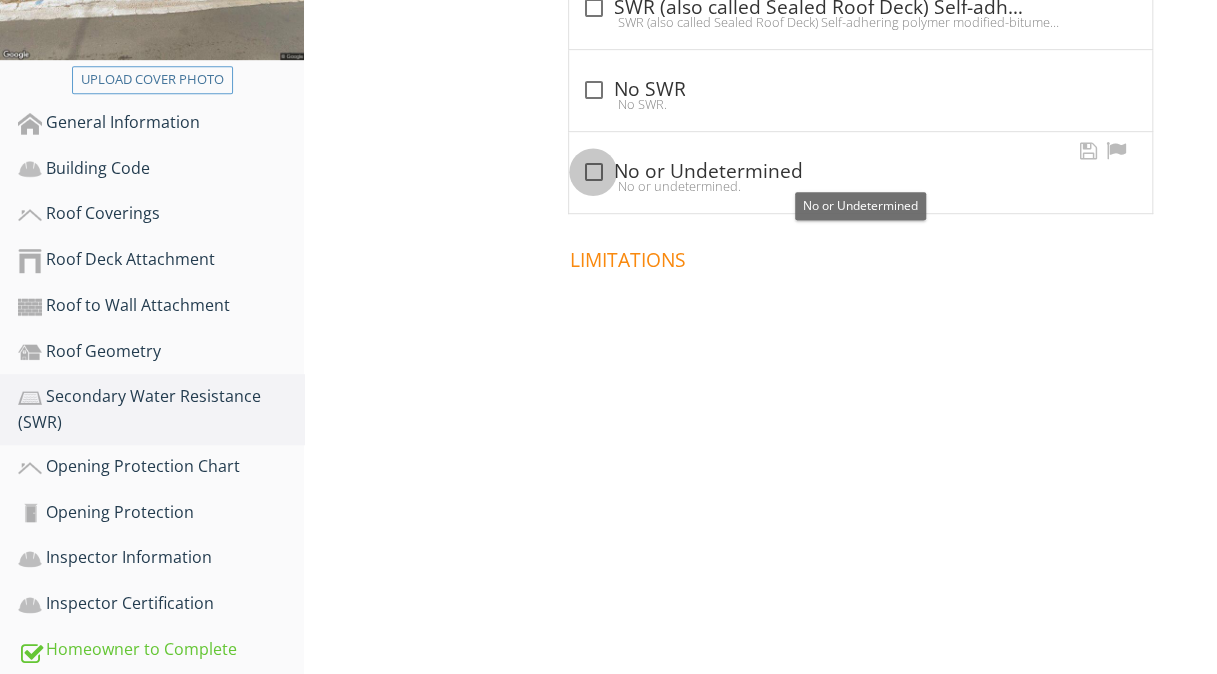 click at bounding box center [593, 172] 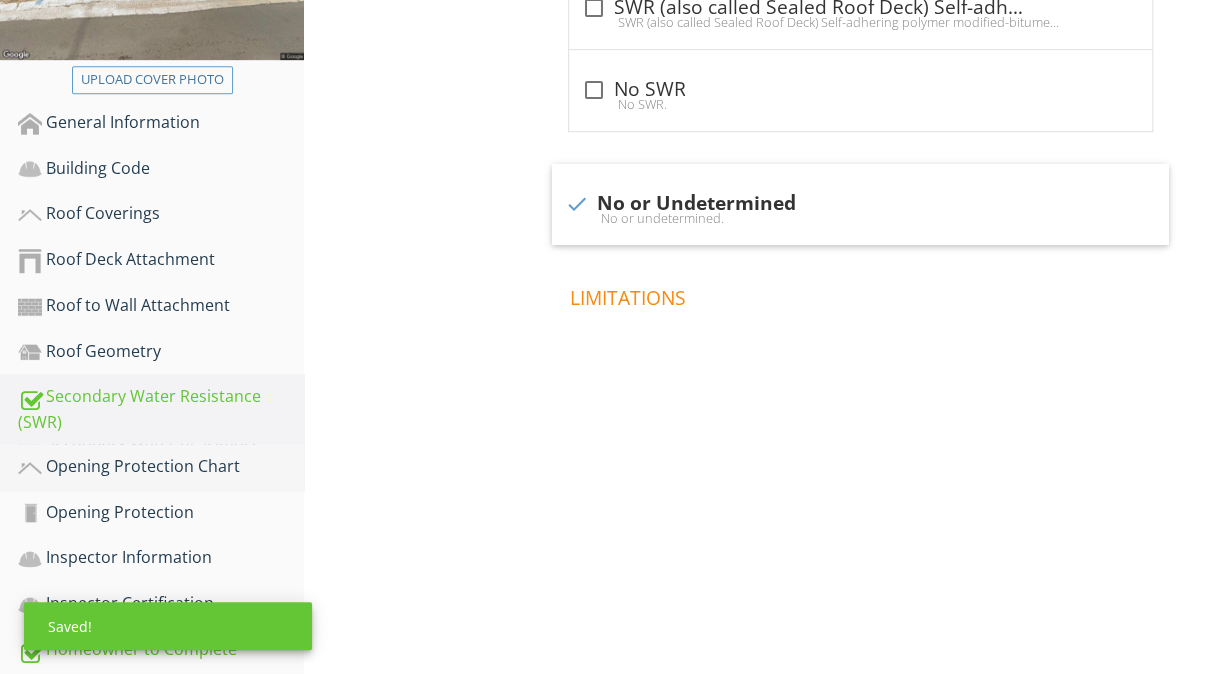 click on "Opening Protection Chart" at bounding box center (161, 467) 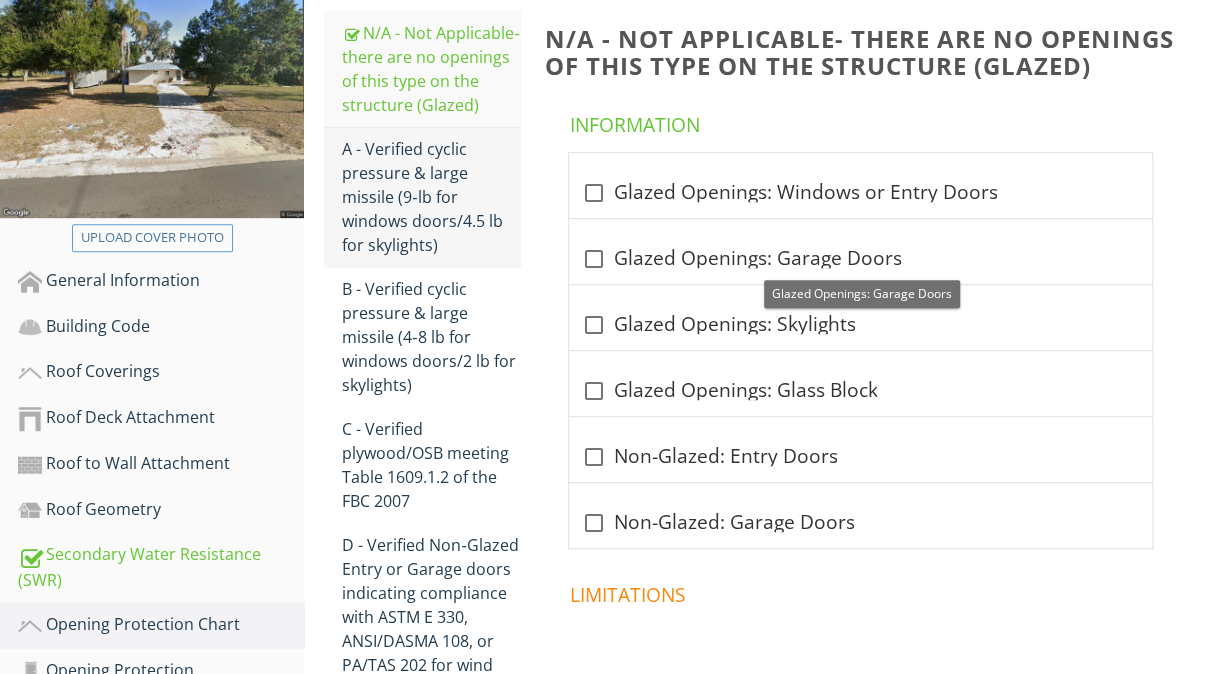scroll, scrollTop: 300, scrollLeft: 0, axis: vertical 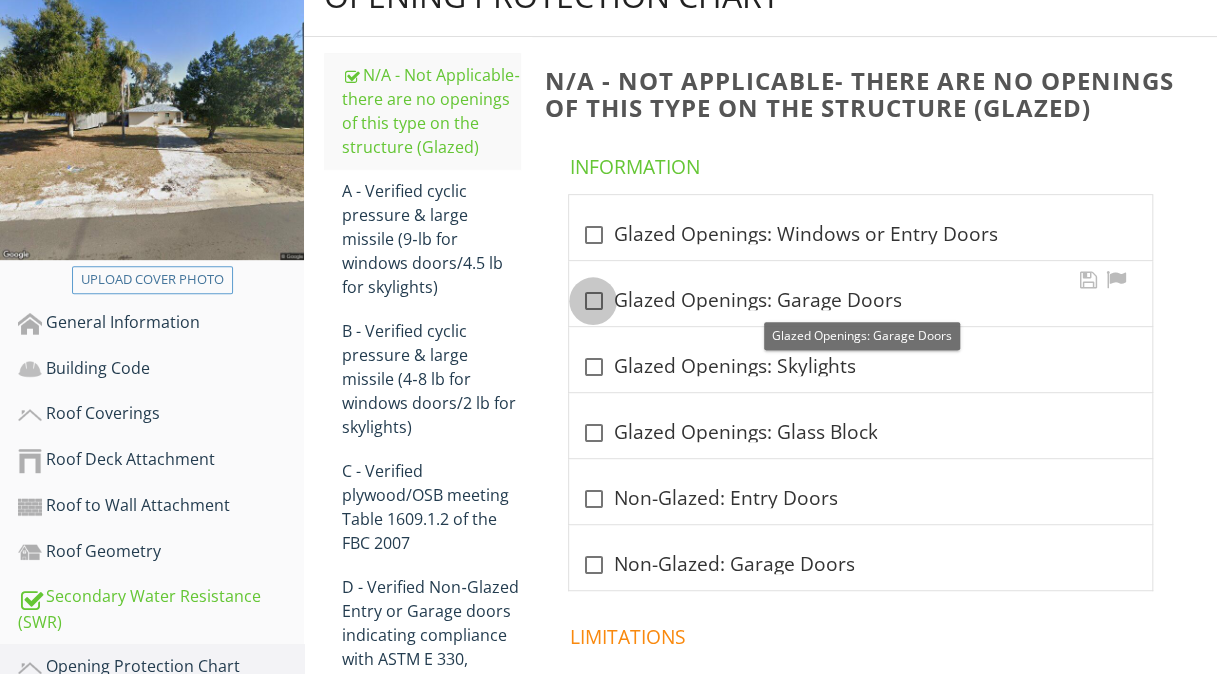 click at bounding box center (593, 301) 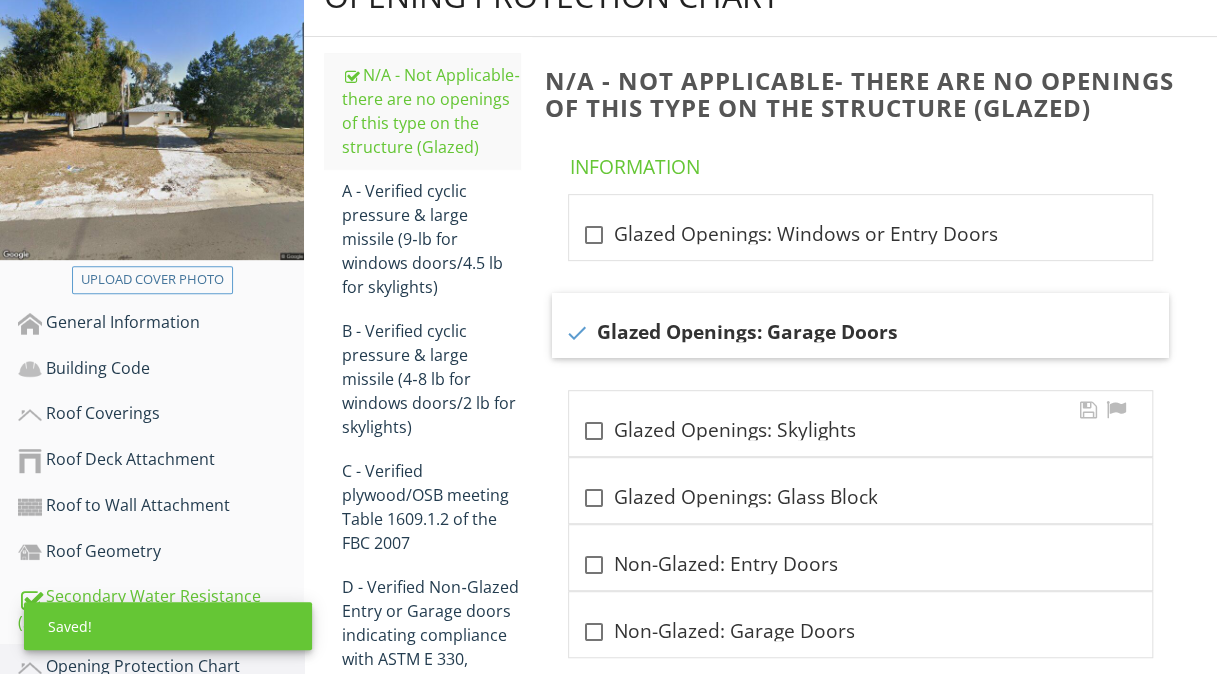 click at bounding box center (593, 431) 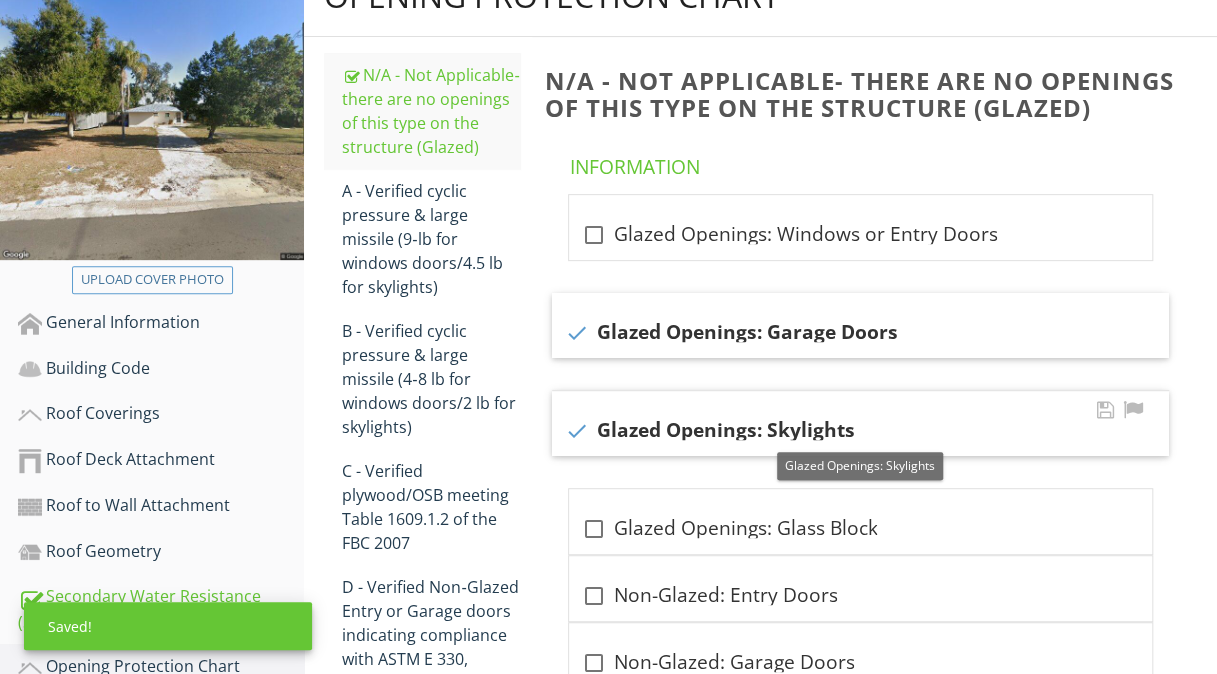 scroll, scrollTop: 400, scrollLeft: 0, axis: vertical 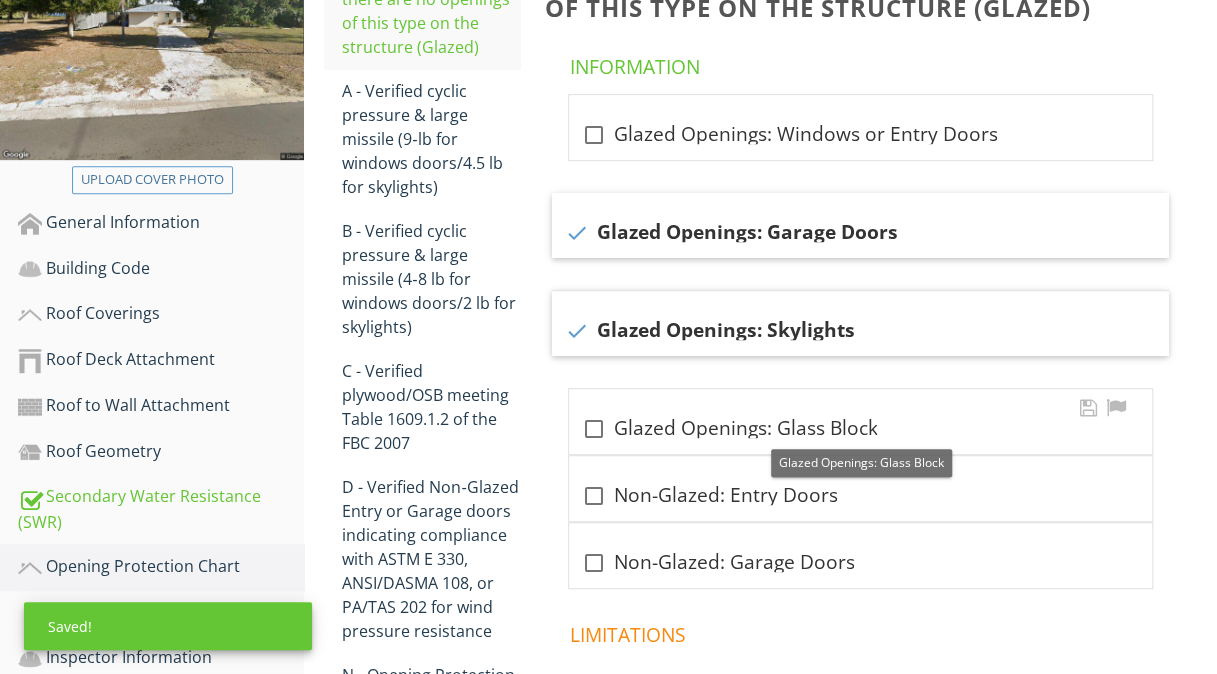 click at bounding box center [593, 429] 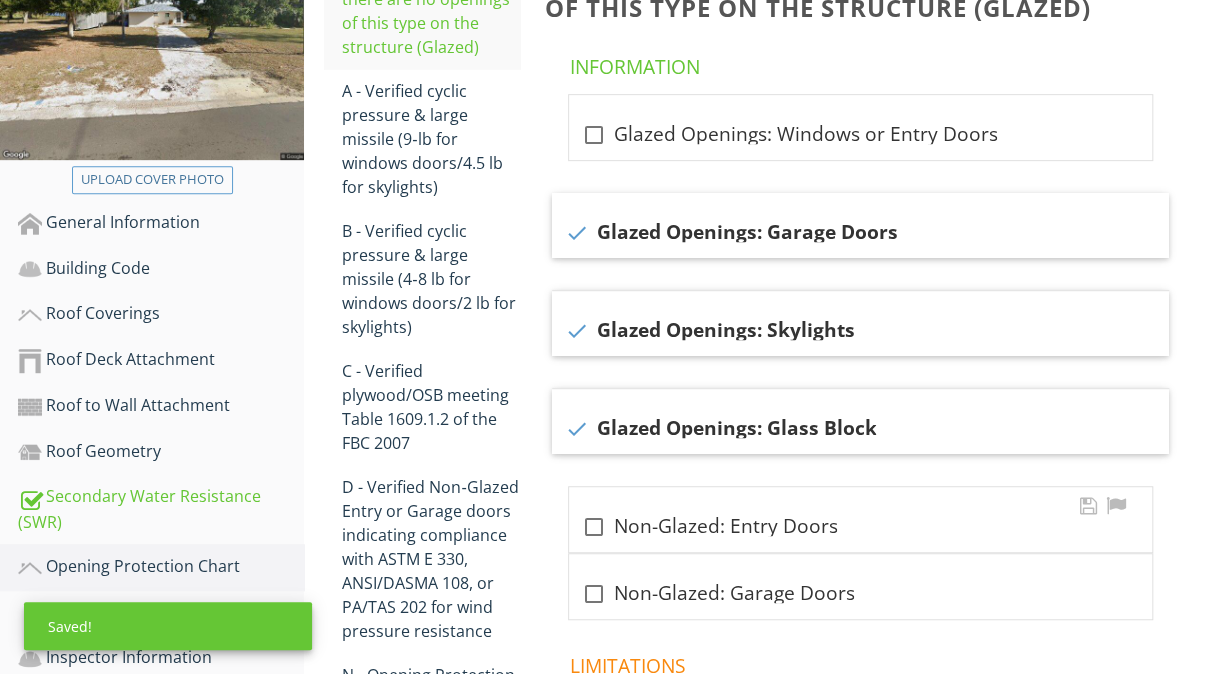 click at bounding box center [593, 527] 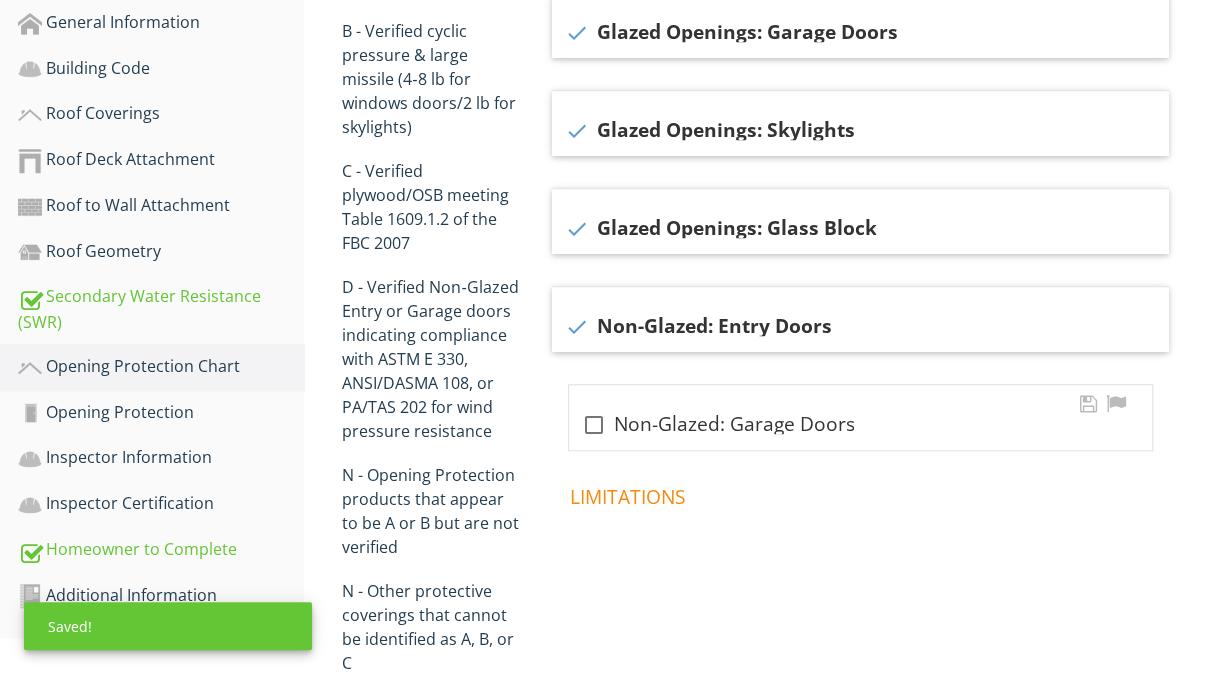 click at bounding box center [593, 425] 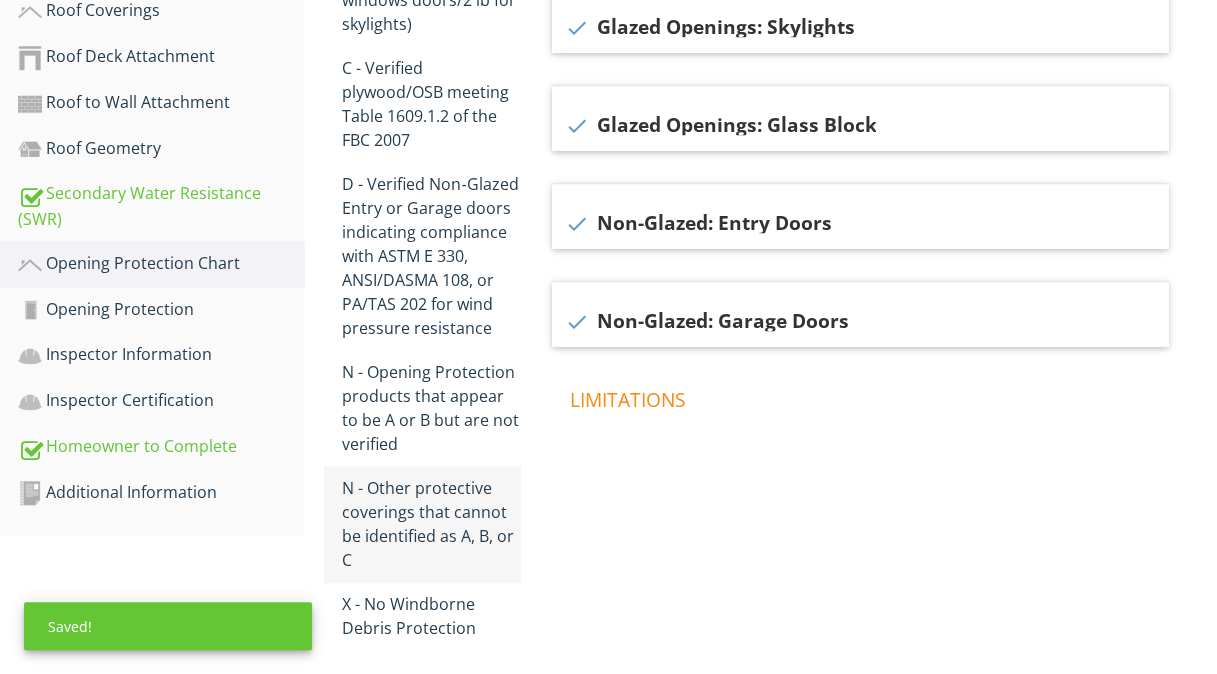 scroll, scrollTop: 704, scrollLeft: 0, axis: vertical 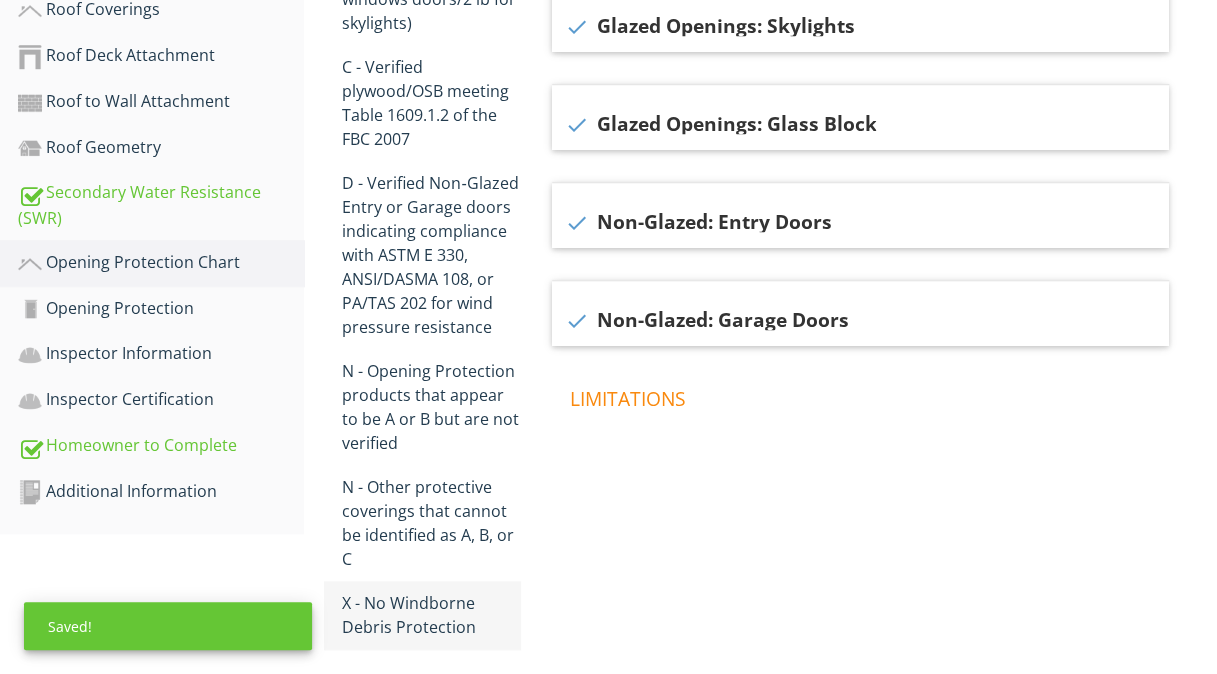 click on "X - No Windborne Debris Protection" at bounding box center (431, 615) 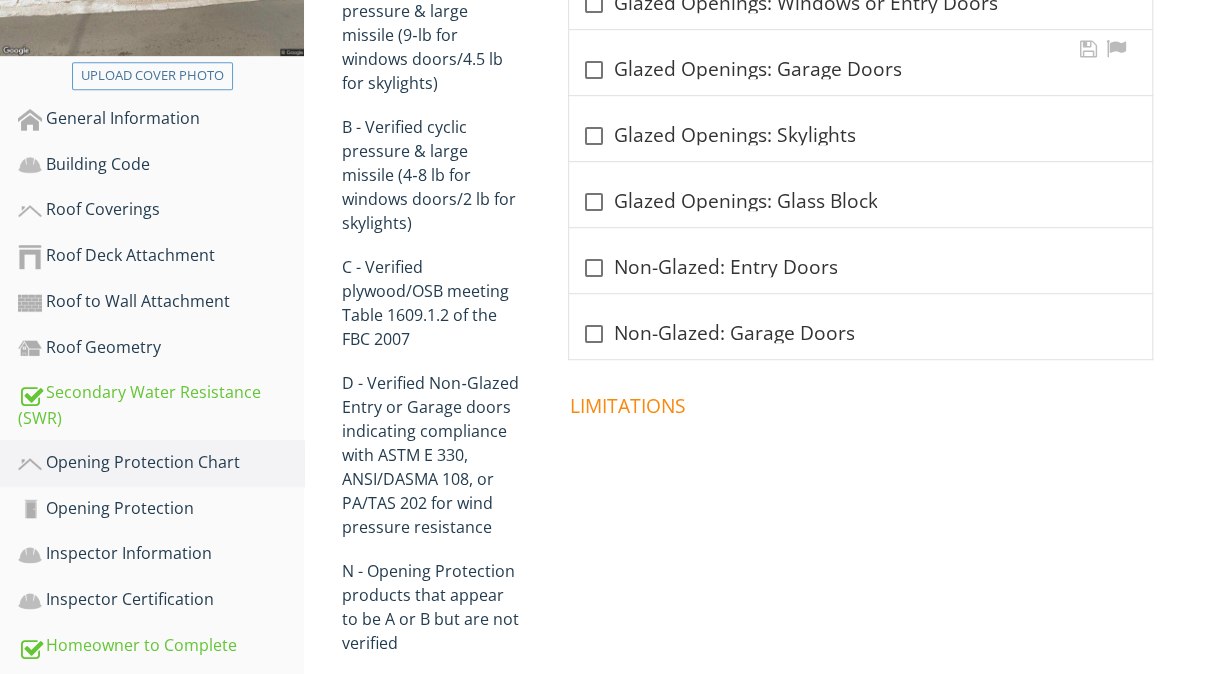 scroll, scrollTop: 404, scrollLeft: 0, axis: vertical 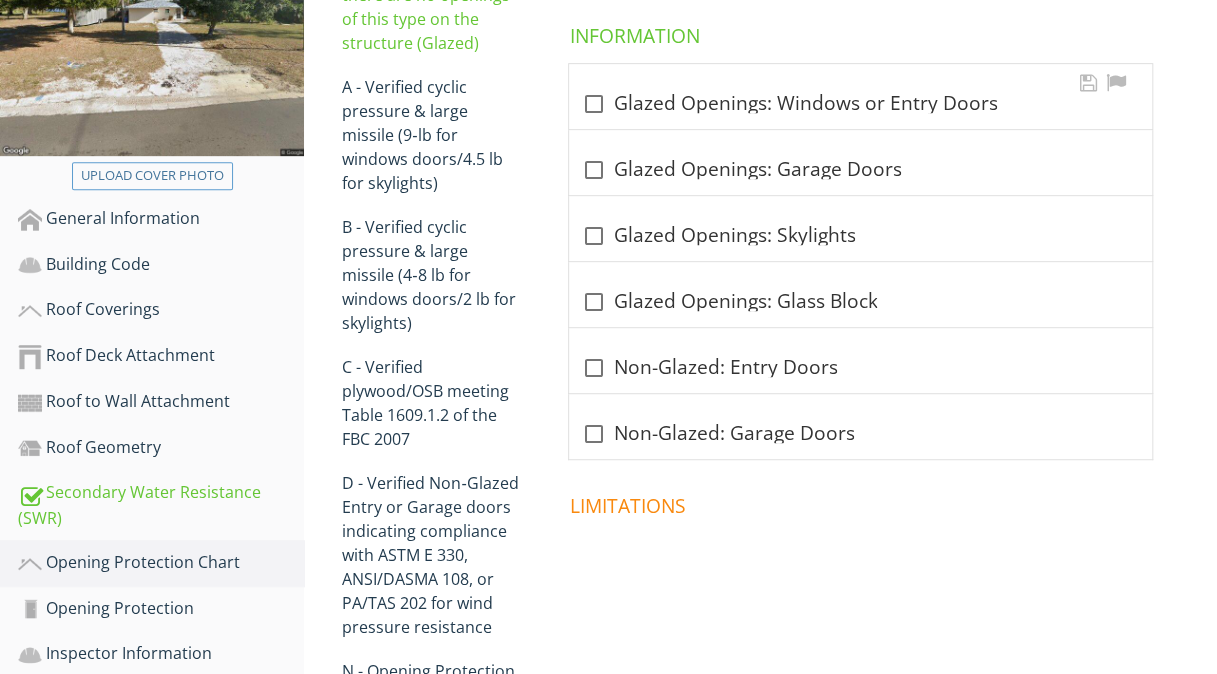 click at bounding box center (593, 104) 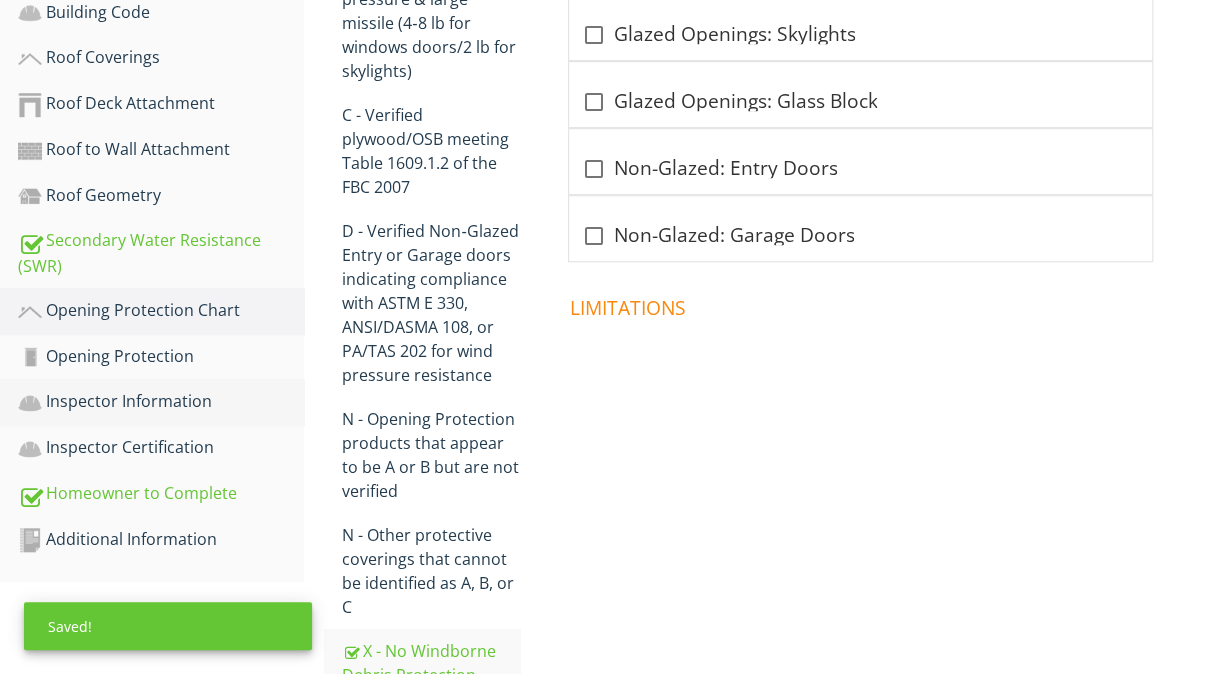 scroll, scrollTop: 704, scrollLeft: 0, axis: vertical 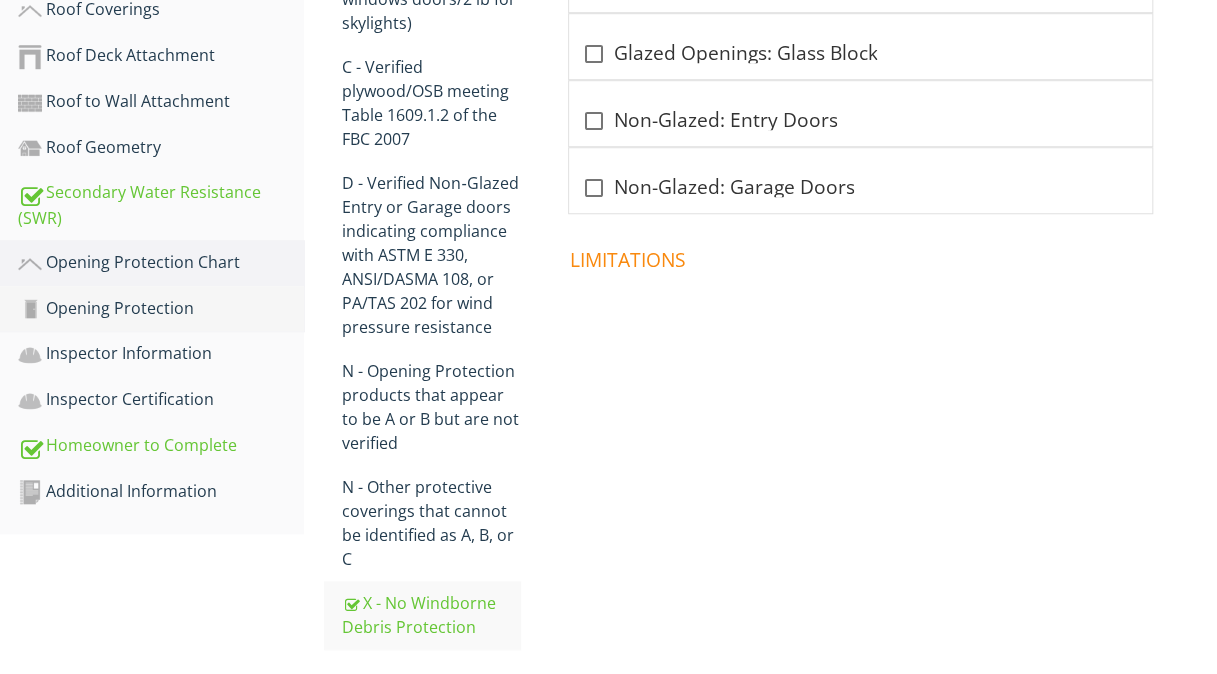 click on "Opening Protection" at bounding box center [161, 309] 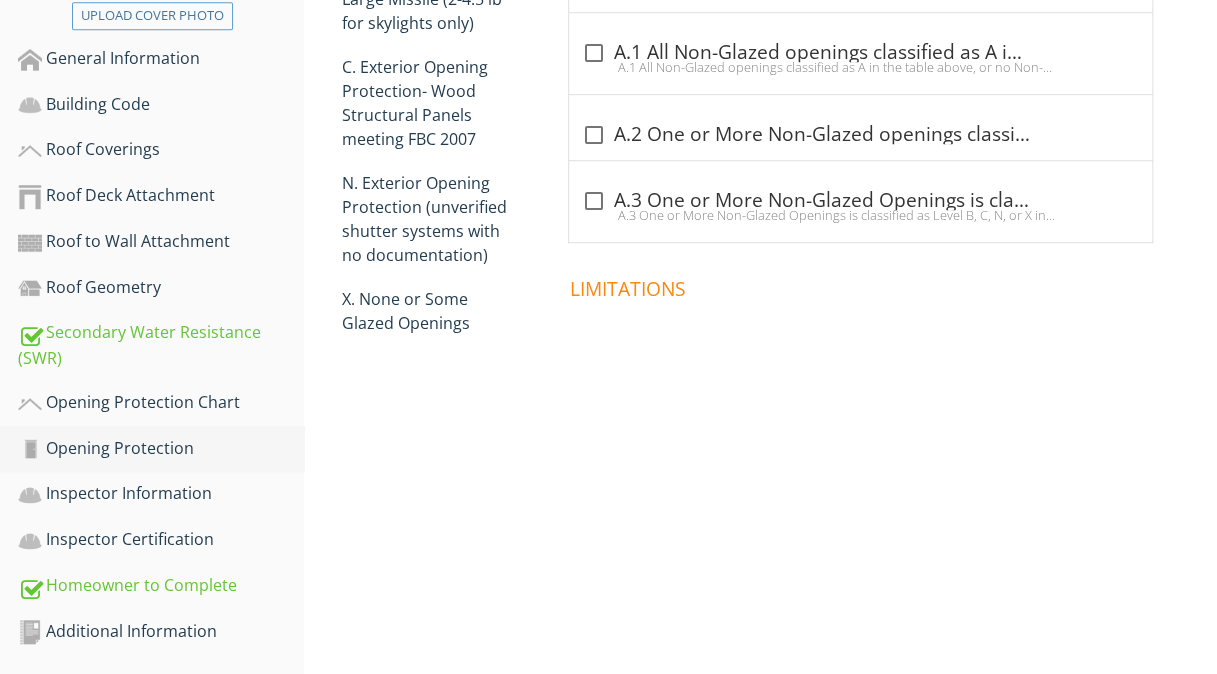 scroll, scrollTop: 540, scrollLeft: 0, axis: vertical 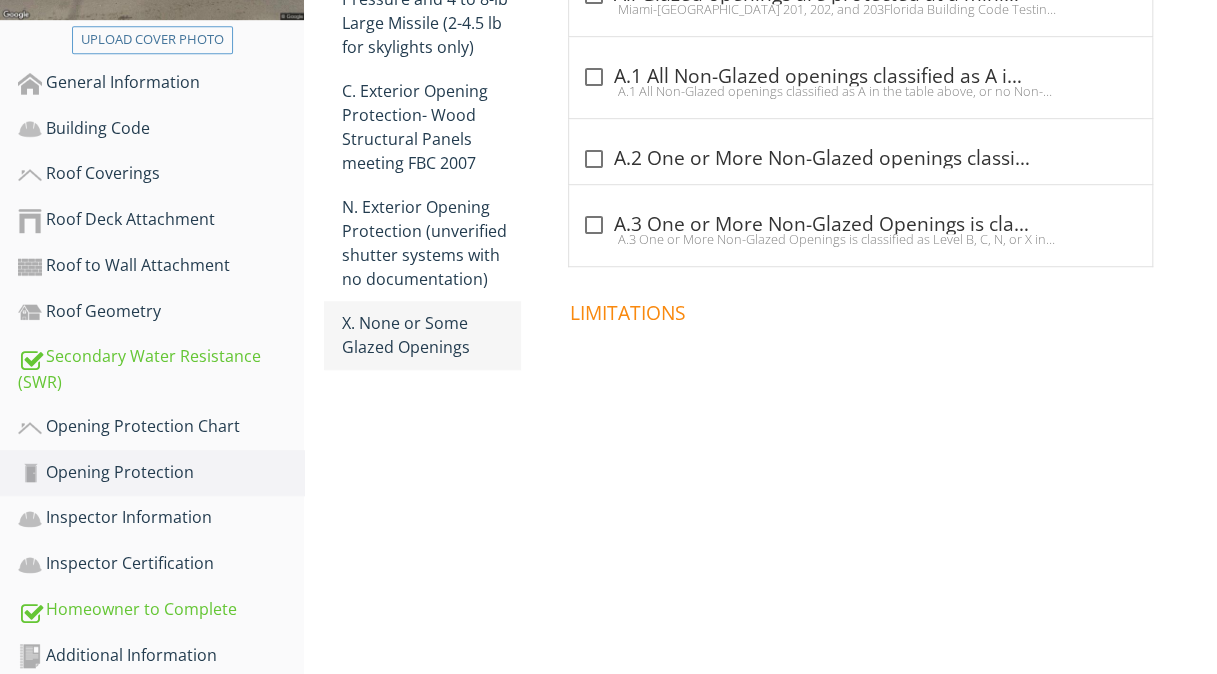 click on "X. None or Some Glazed Openings" at bounding box center (431, 335) 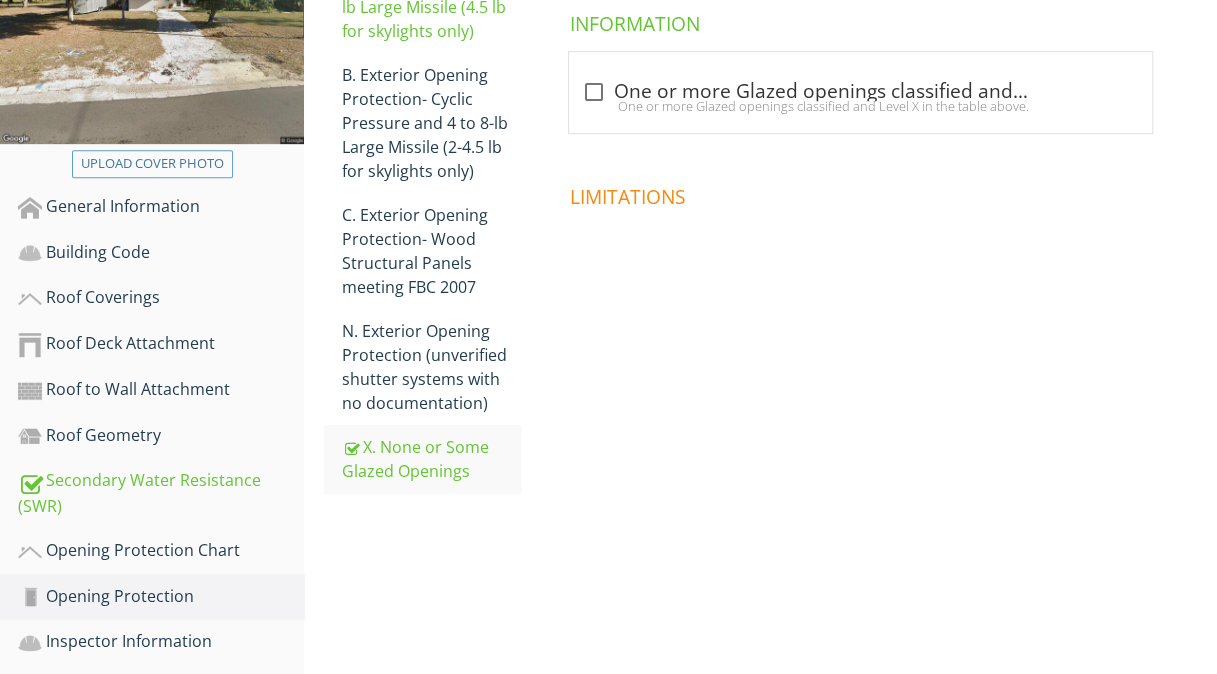 scroll, scrollTop: 340, scrollLeft: 0, axis: vertical 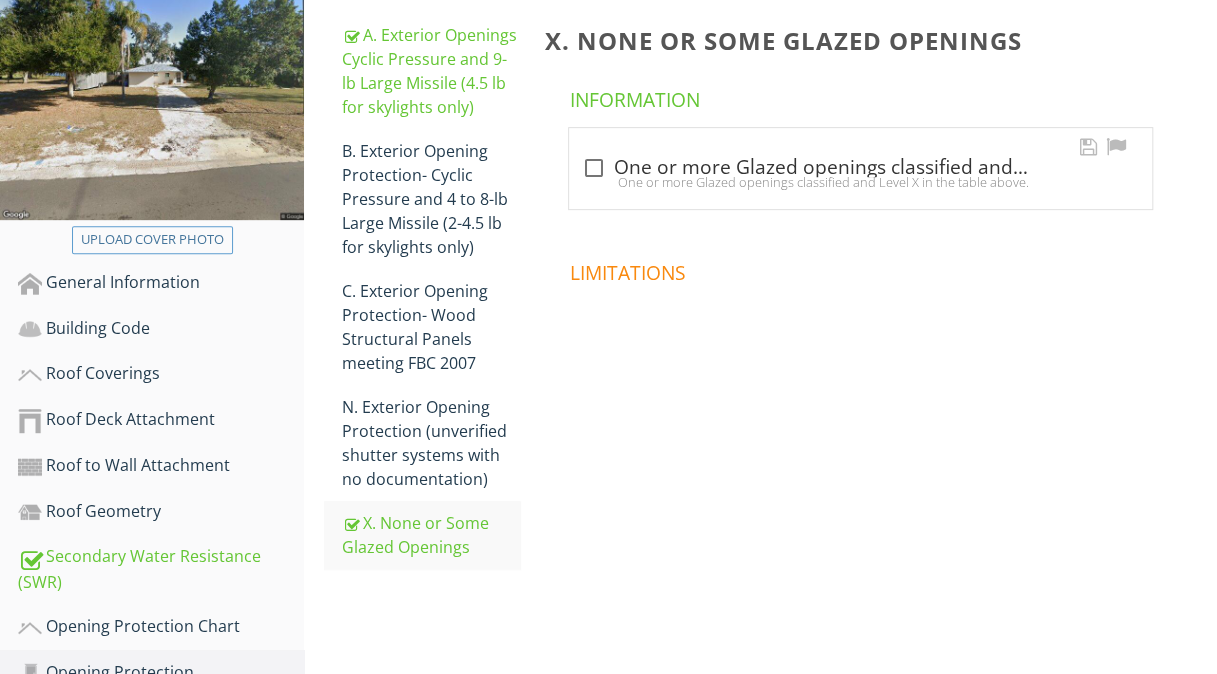 click on "One or more Glazed openings classified and Level X in the table above." at bounding box center [860, 182] 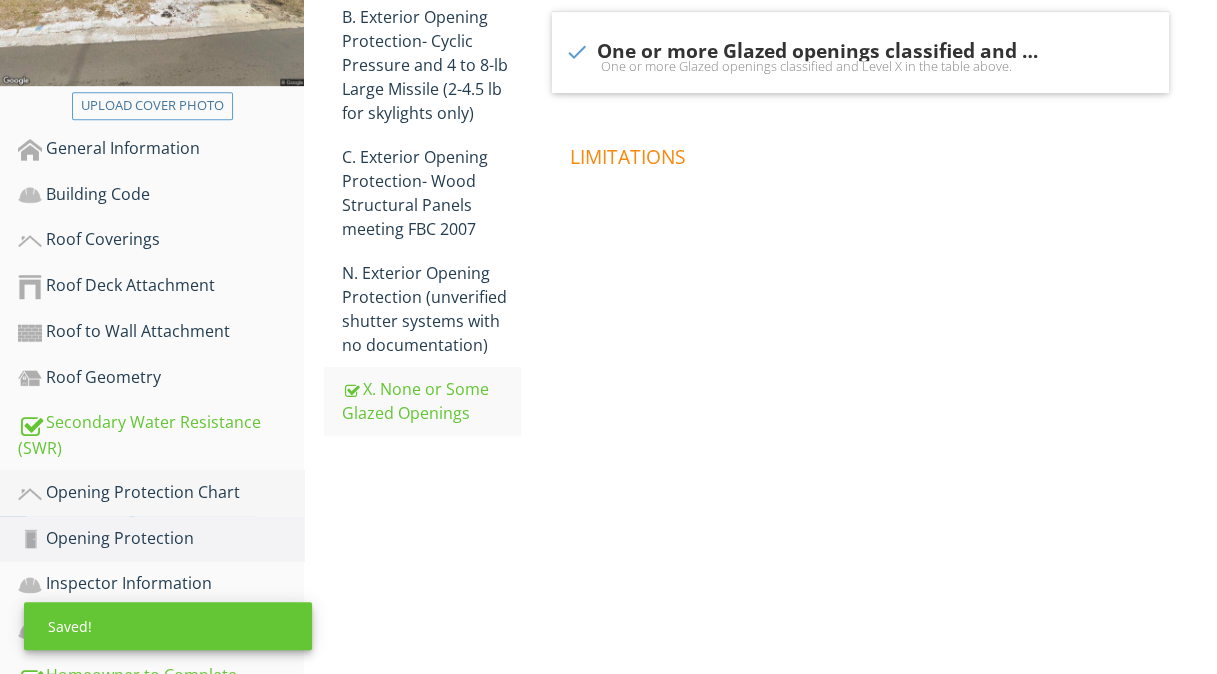 scroll, scrollTop: 540, scrollLeft: 0, axis: vertical 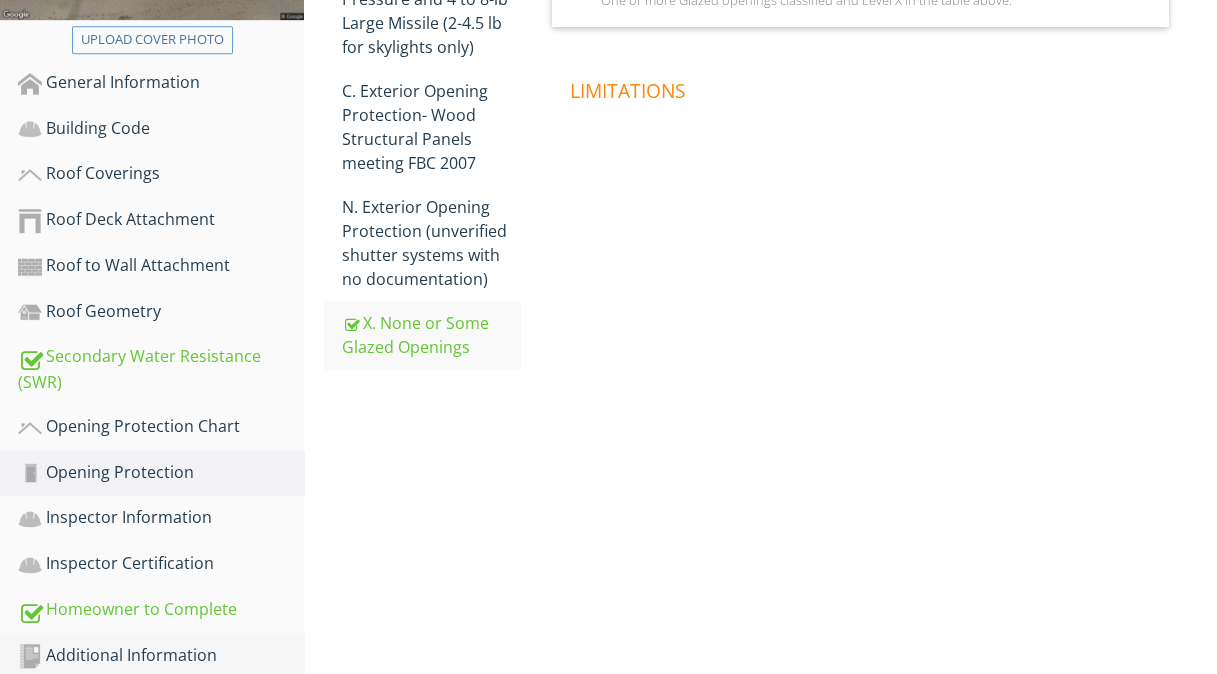 click on "Additional Information" at bounding box center [161, 656] 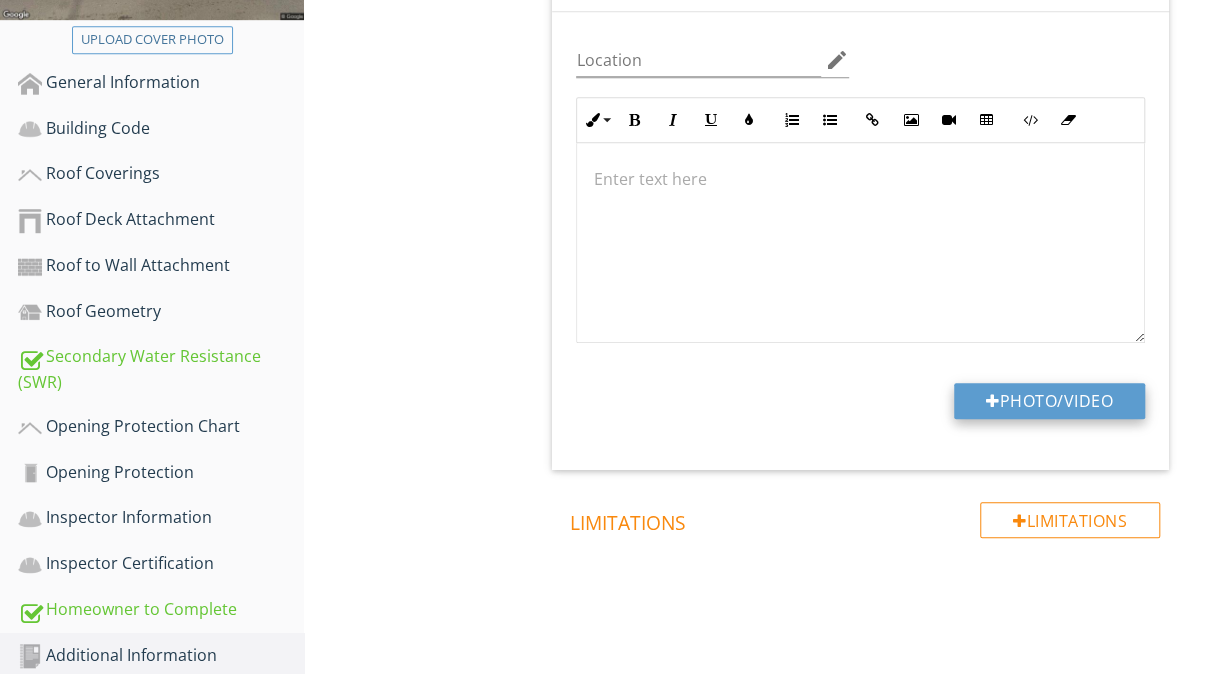 click on "Photo/Video" at bounding box center [1049, 401] 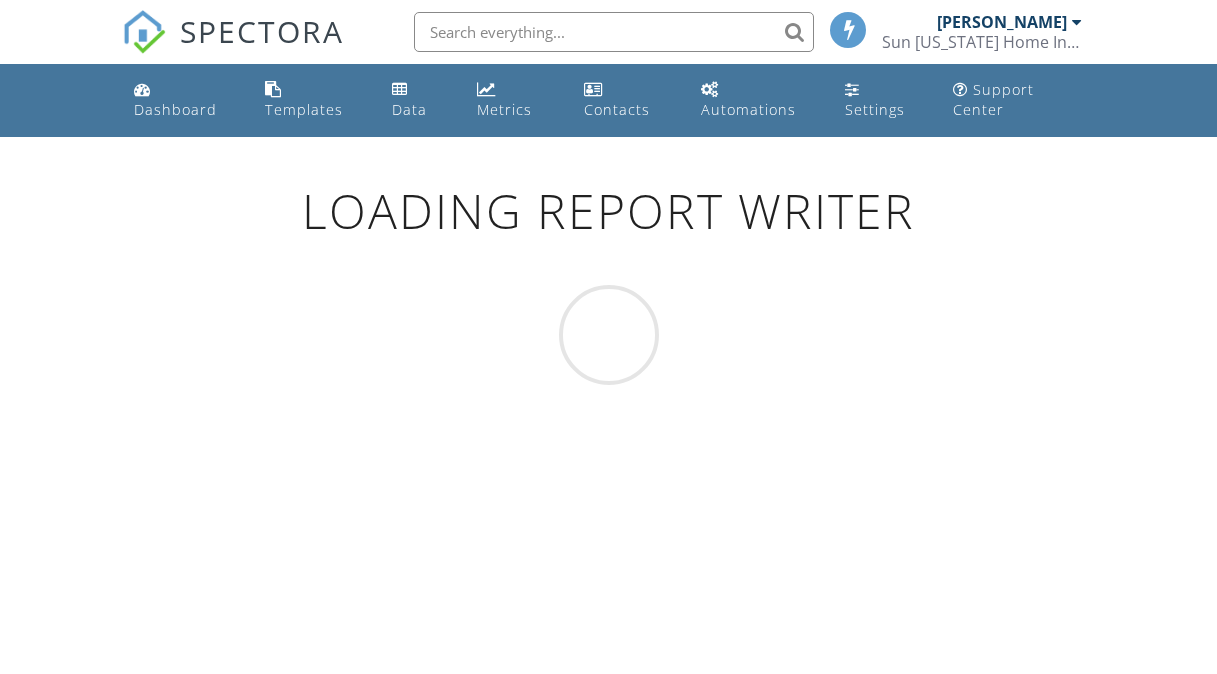 scroll, scrollTop: 100, scrollLeft: 0, axis: vertical 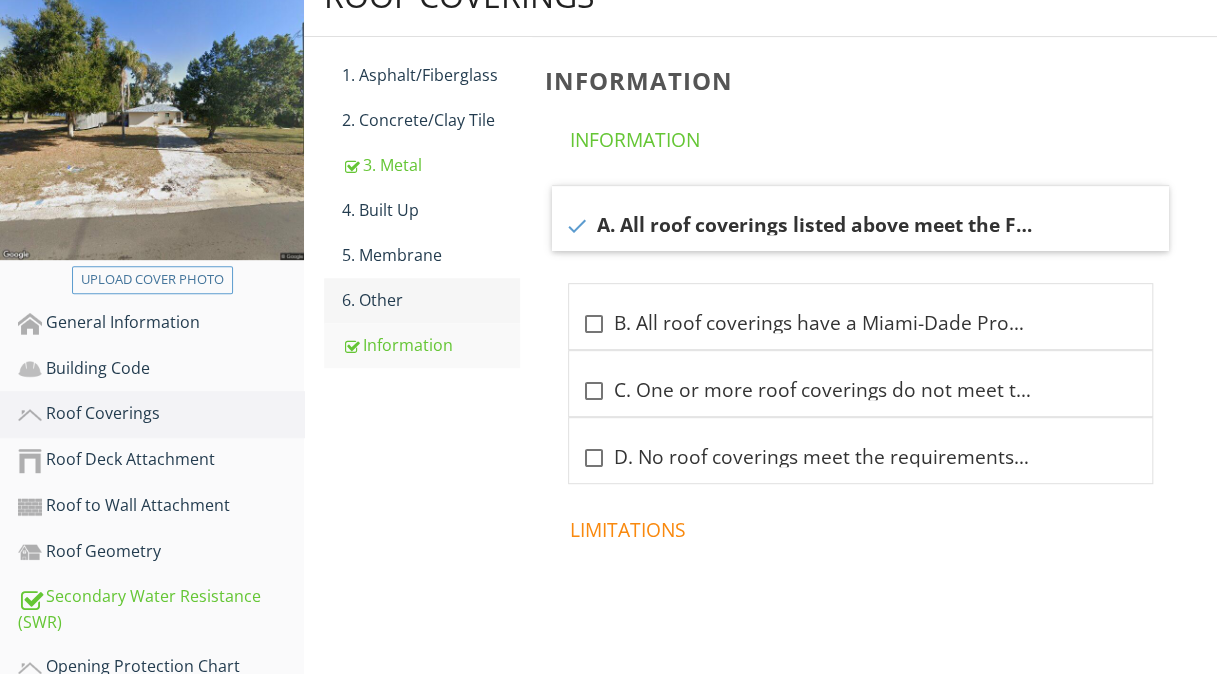click on "6. Other" at bounding box center [431, 300] 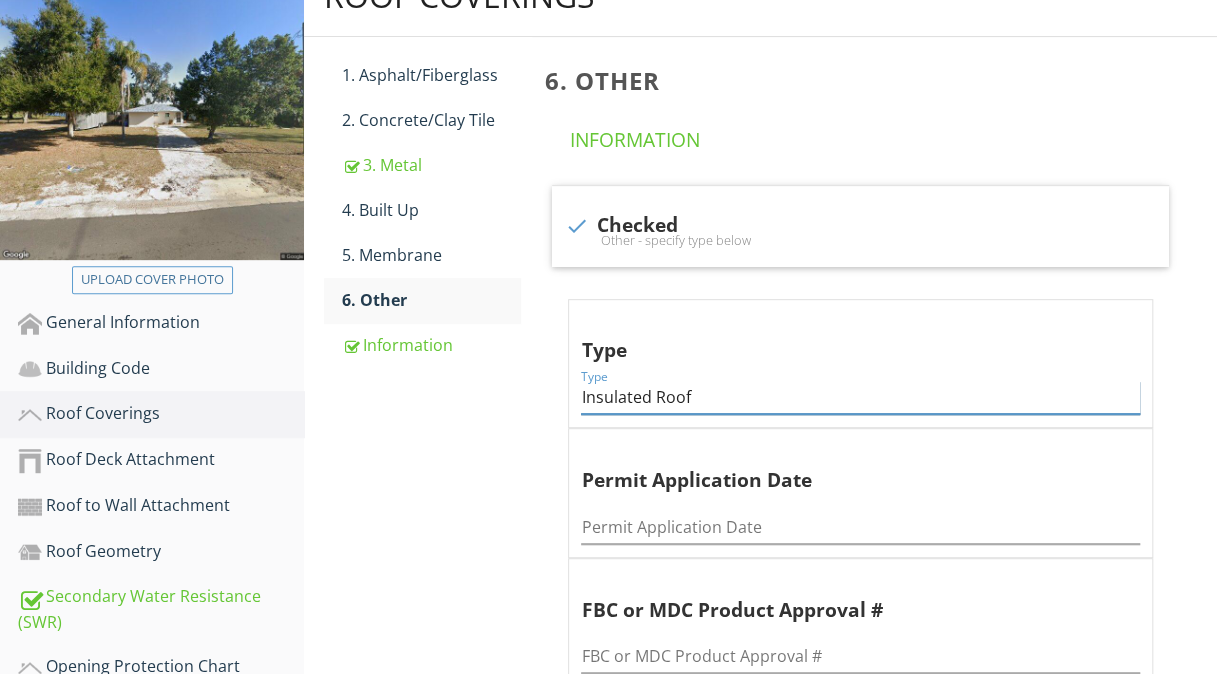 drag, startPoint x: 699, startPoint y: 402, endPoint x: 524, endPoint y: 400, distance: 175.01143 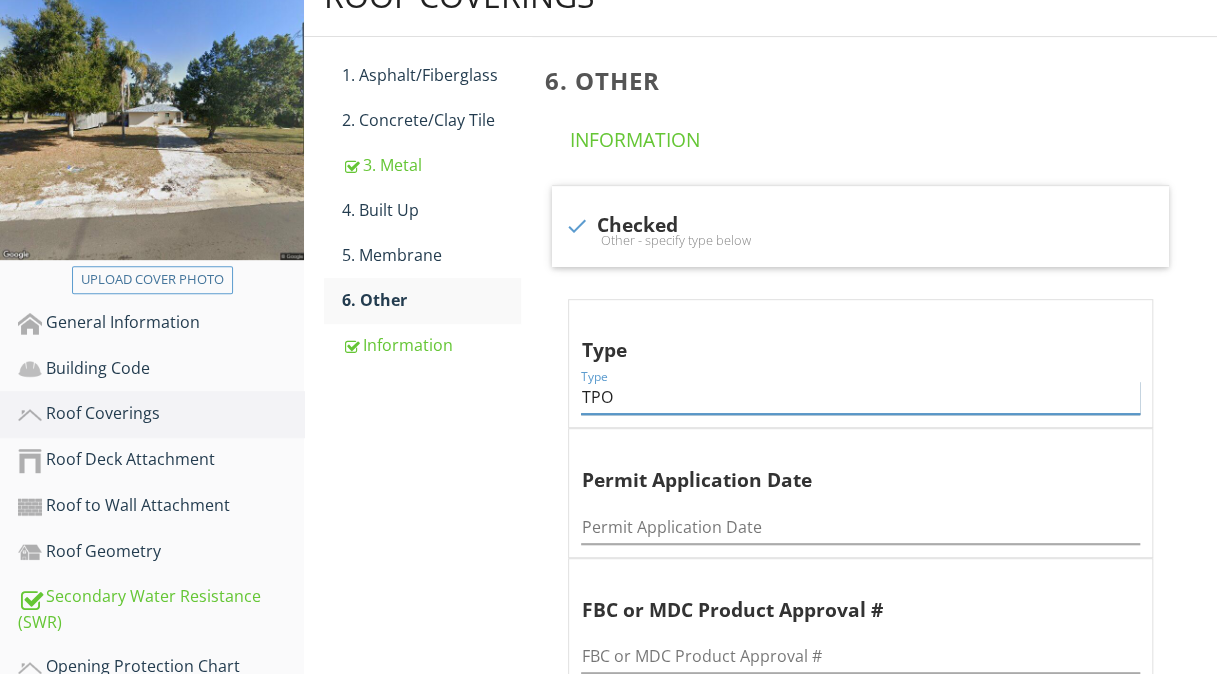 type on "TPO" 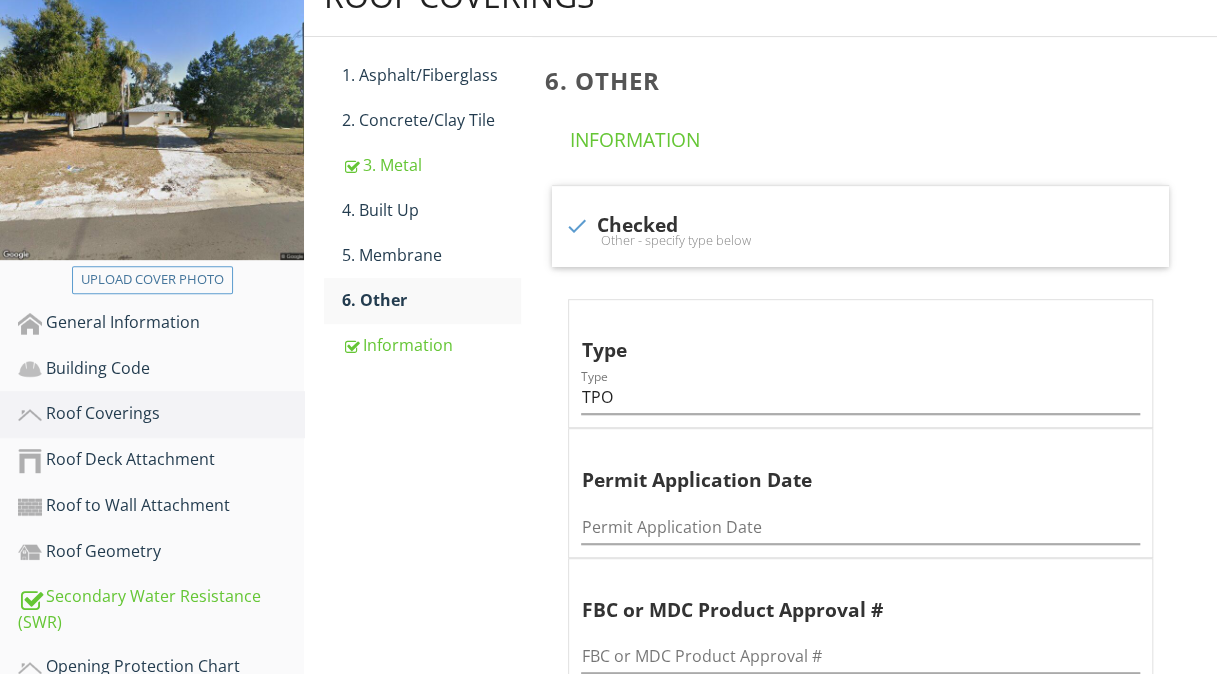 click on "Roof Coverings
1. Asphalt/Fiberglass
2. Concrete/Clay Tile
3. Metal
4. Built Up
5. Membrane
6. Other
Information
6. Other
Information                       check
Checked
Other - specify type below
Type
Type TPO
Permit Application Date
Permit Application Date
FBC or MDC Product Approval #
FBC or MDC Product Approval #
Year of Original Installation or Replacement
2006         OTHER                         check
No Information Provided for Compliance" at bounding box center [760, 568] 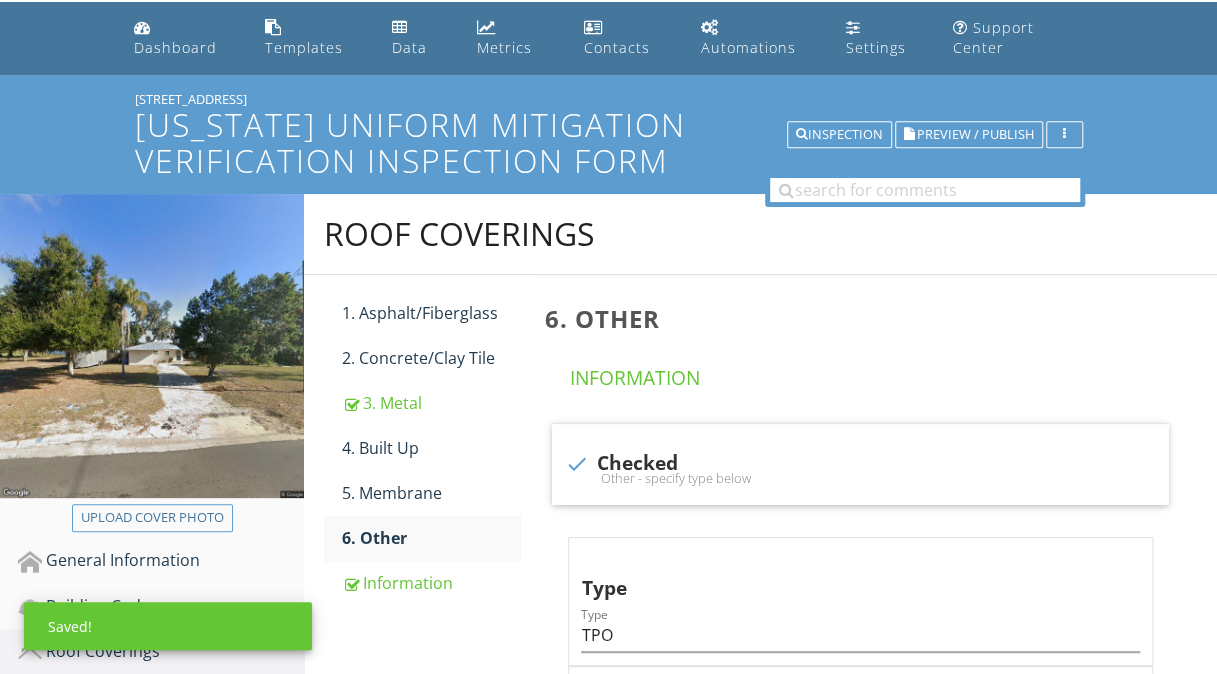scroll, scrollTop: 0, scrollLeft: 0, axis: both 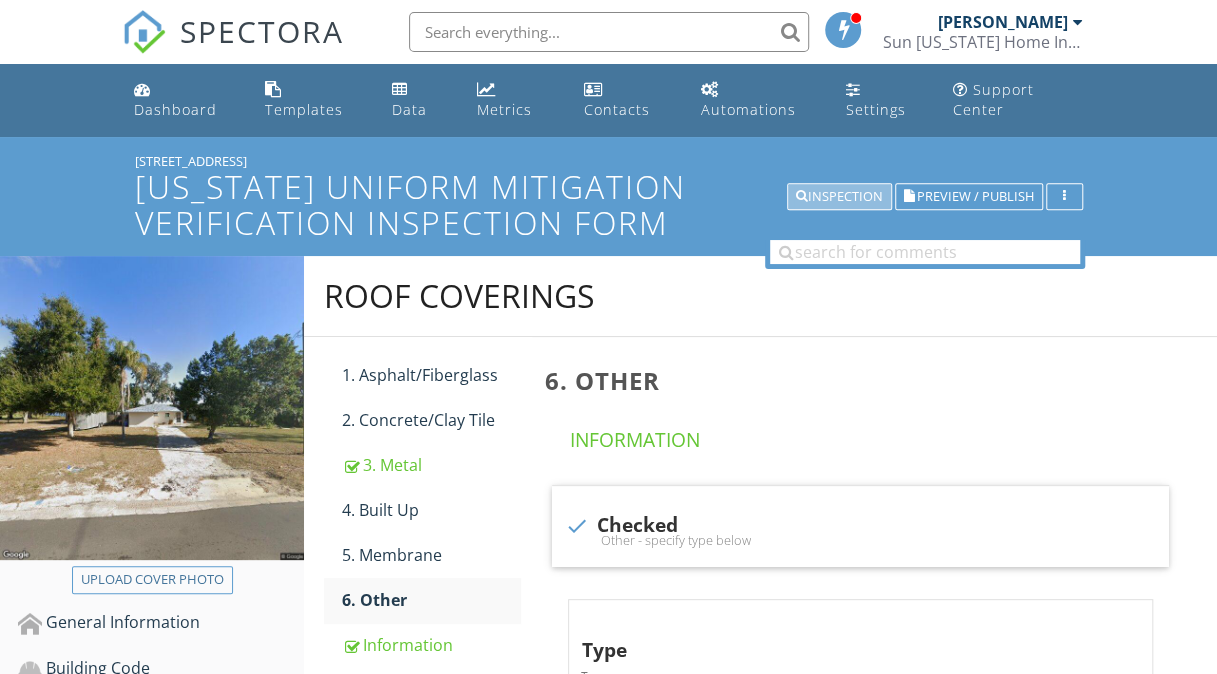 click on "Inspection" at bounding box center [839, 197] 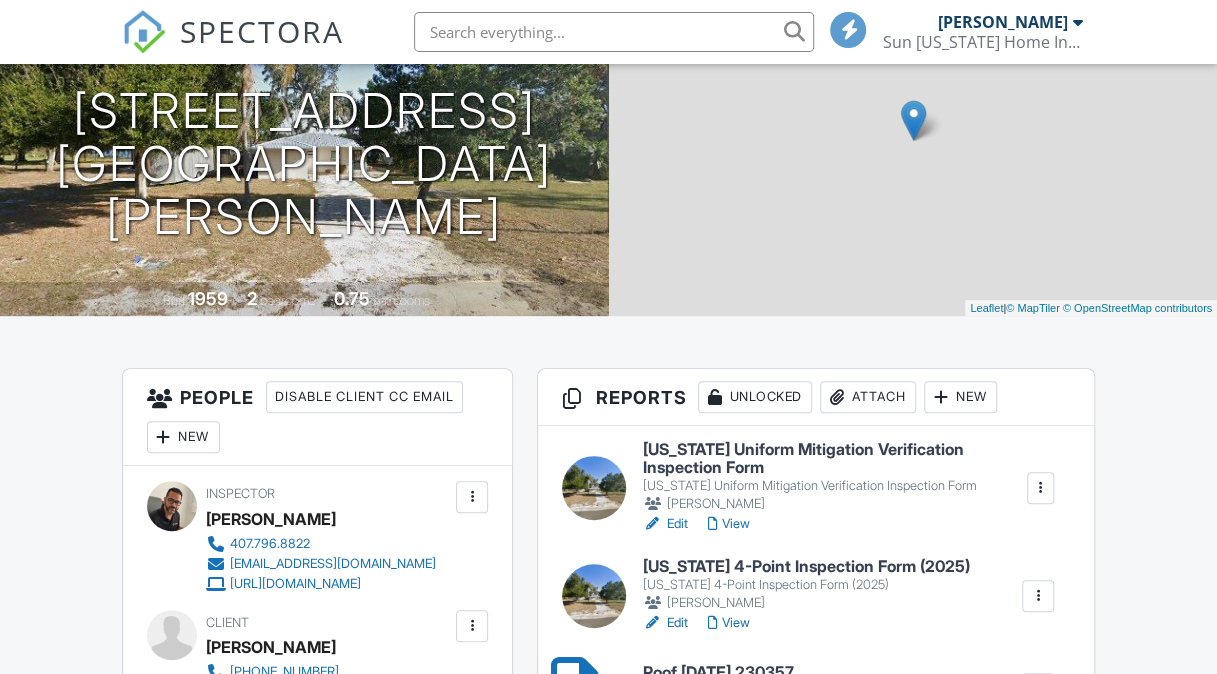 scroll, scrollTop: 400, scrollLeft: 0, axis: vertical 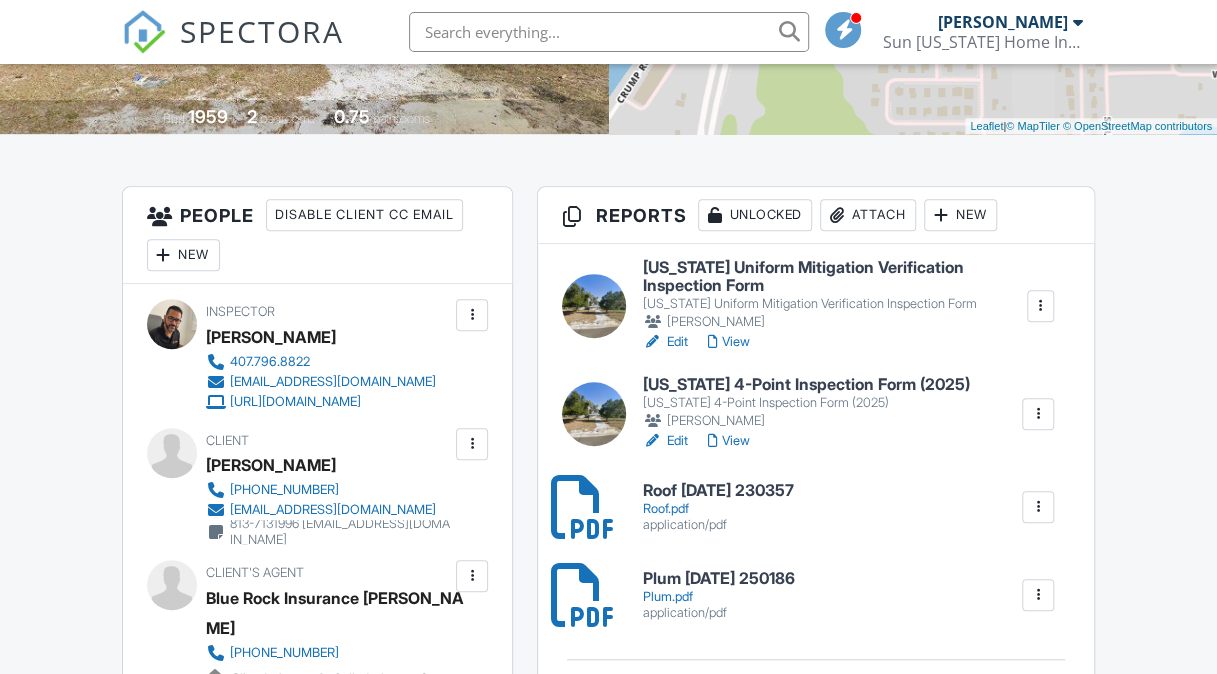 click on "Edit" at bounding box center (664, 441) 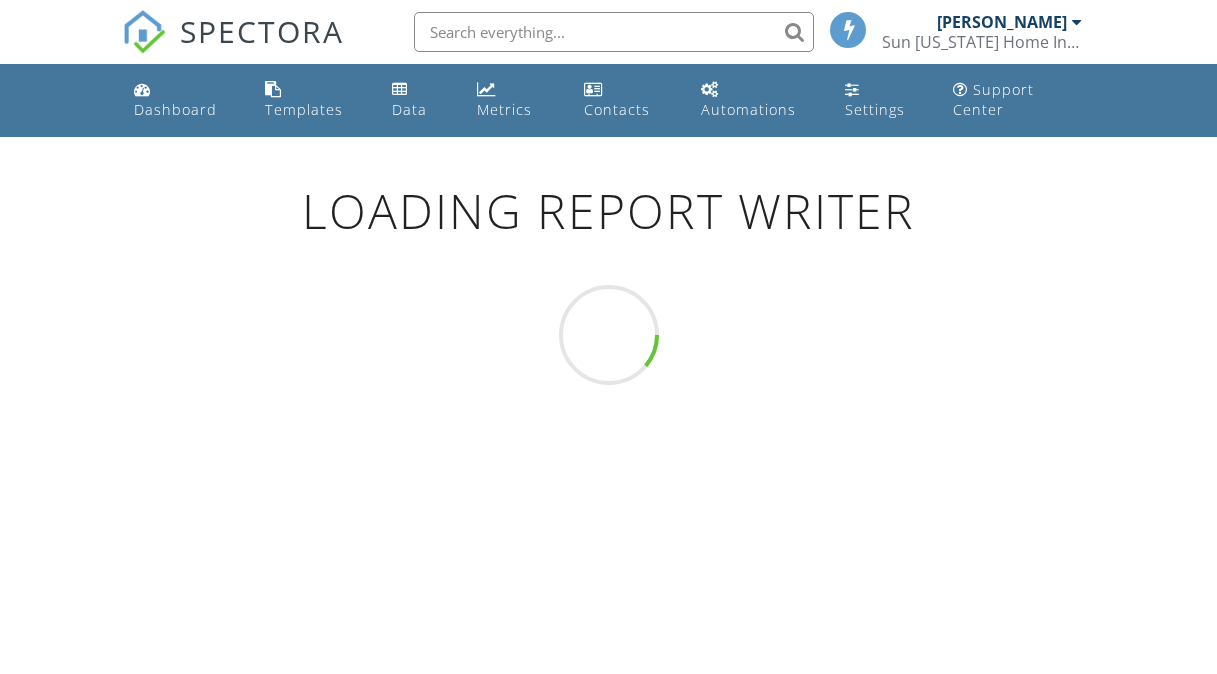 scroll, scrollTop: 0, scrollLeft: 0, axis: both 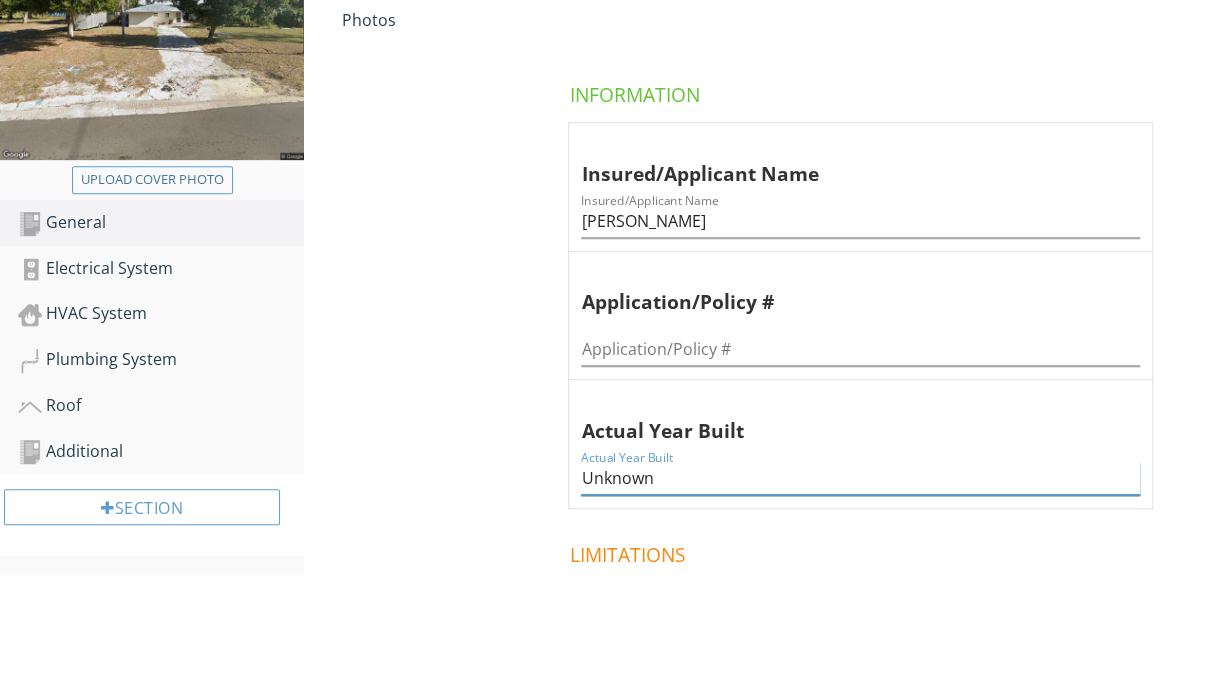drag, startPoint x: 676, startPoint y: 478, endPoint x: 501, endPoint y: 490, distance: 175.41095 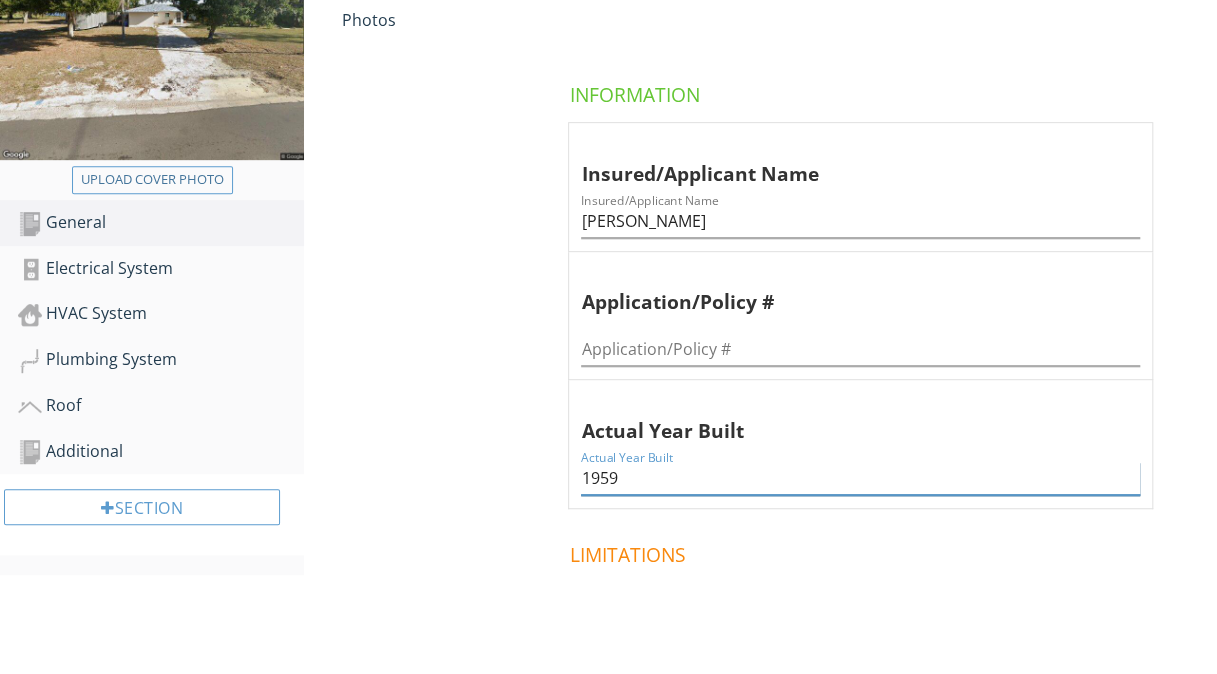 type on "1959" 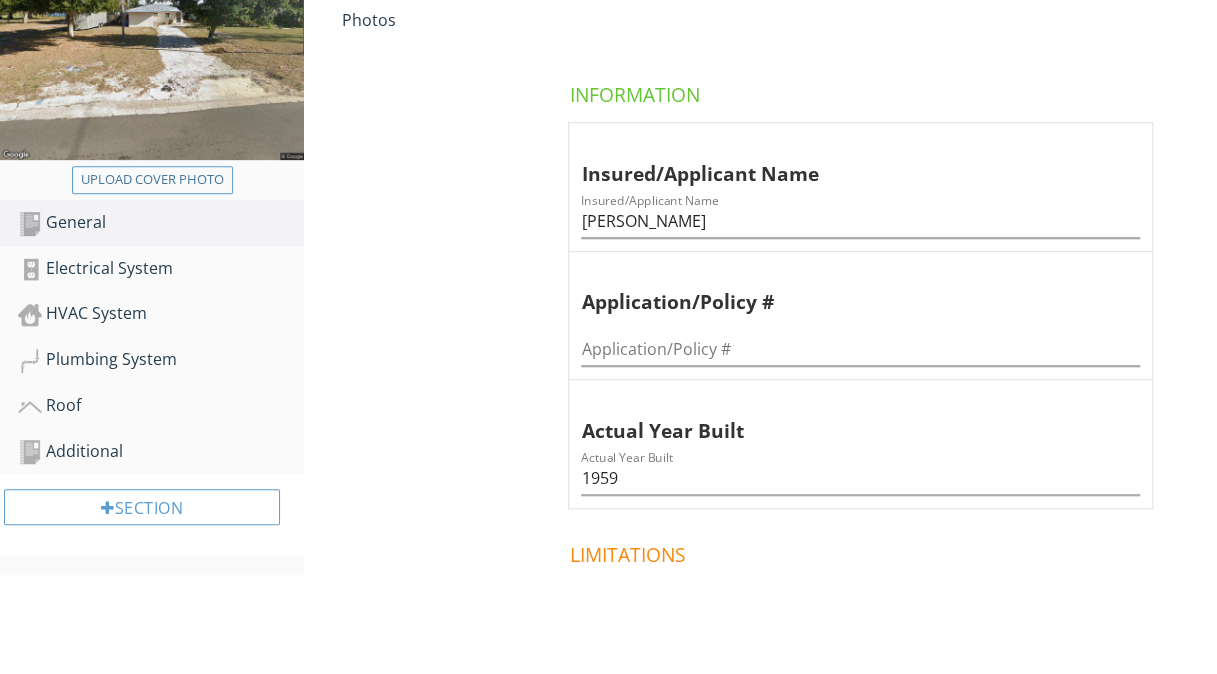click on "General
General
Photos
General
Information
Insured/Applicant Name
Insured/Applicant Name Debora Whitworth
Application/Policy #
Application/Policy #
Actual Year Built
Actual Year Built 1959               Limitations
Observations" at bounding box center [760, 381] 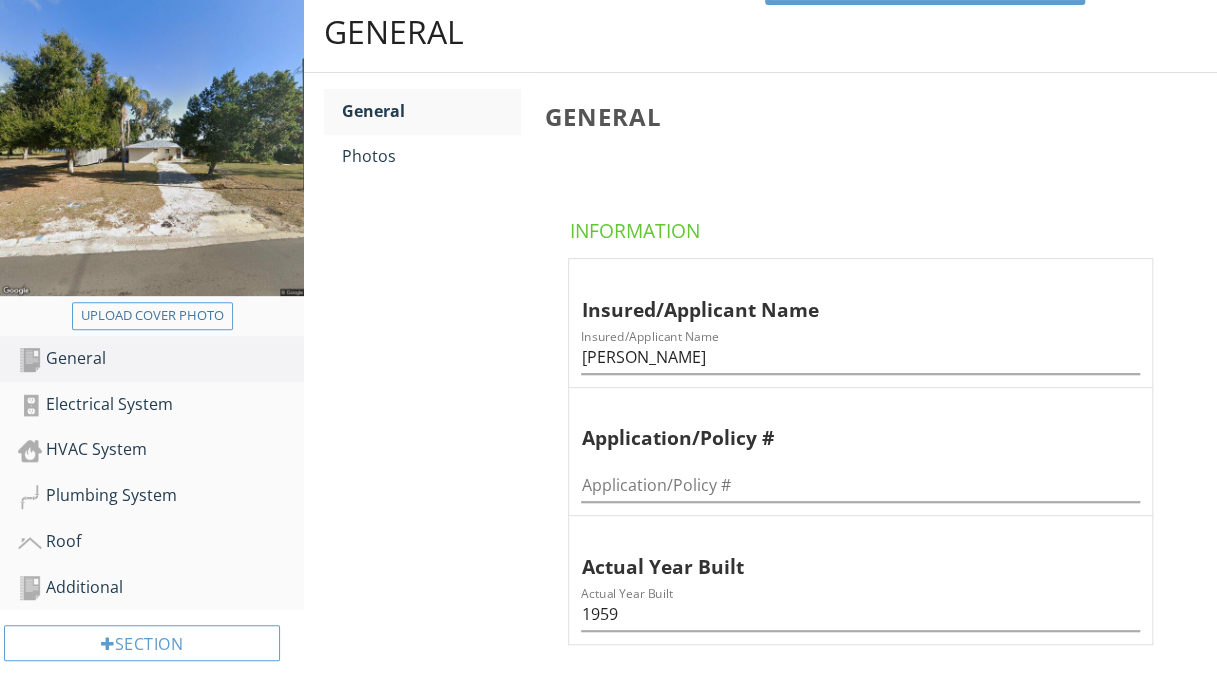 scroll, scrollTop: 100, scrollLeft: 0, axis: vertical 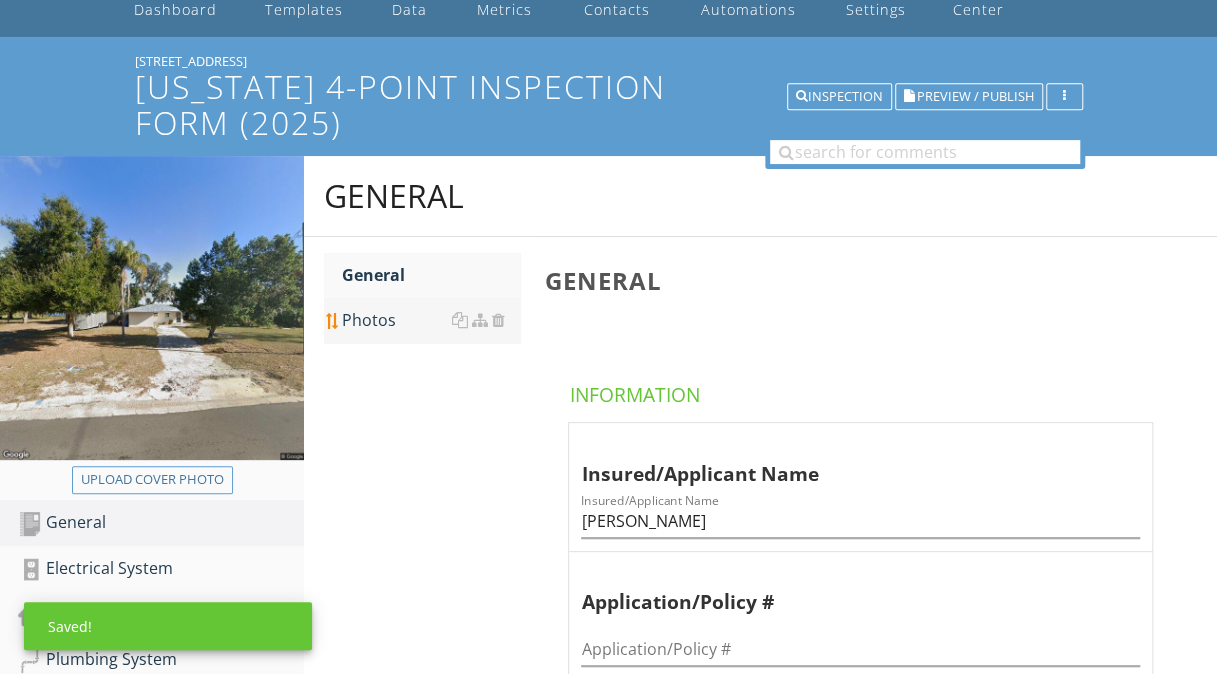 click on "Photos" at bounding box center [431, 320] 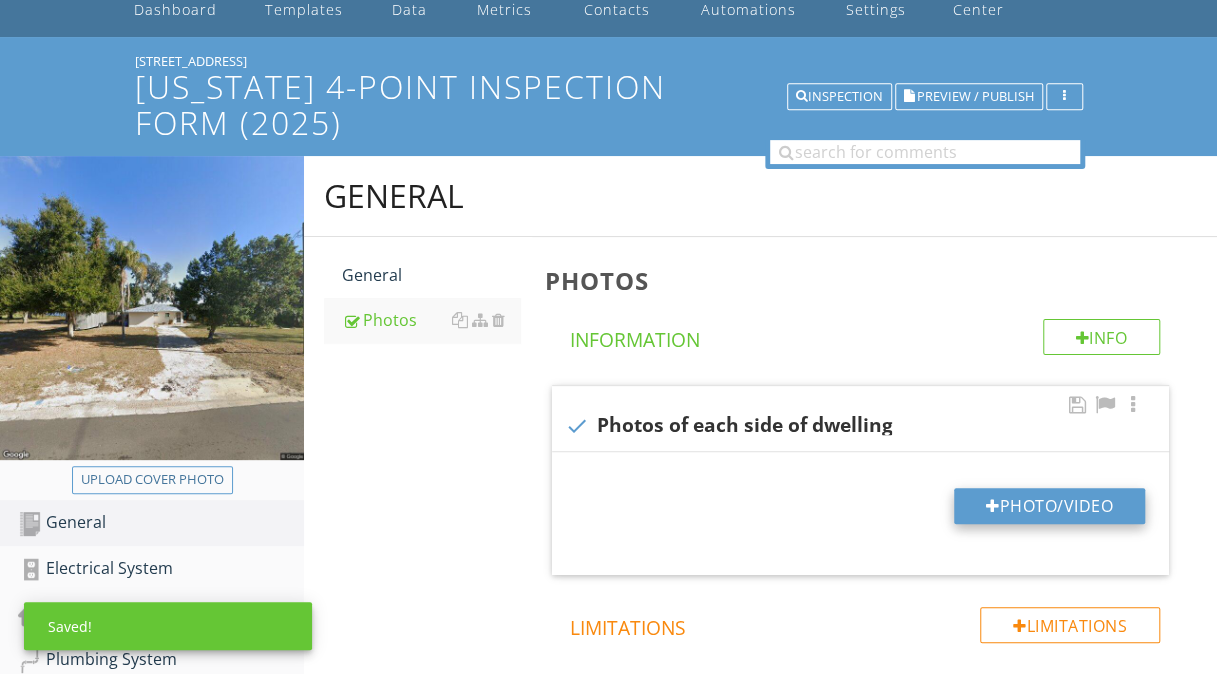 click on "Photo/Video" at bounding box center (1049, 506) 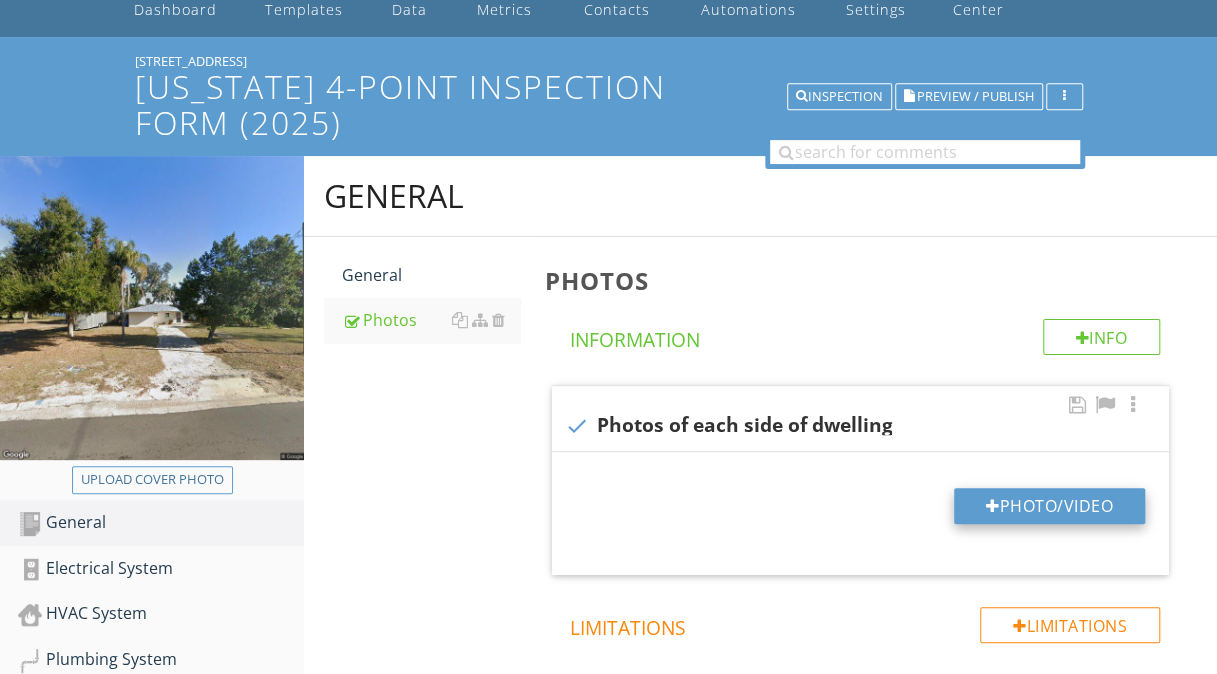 type on "C:\fakepath\DSCF0555.JPG" 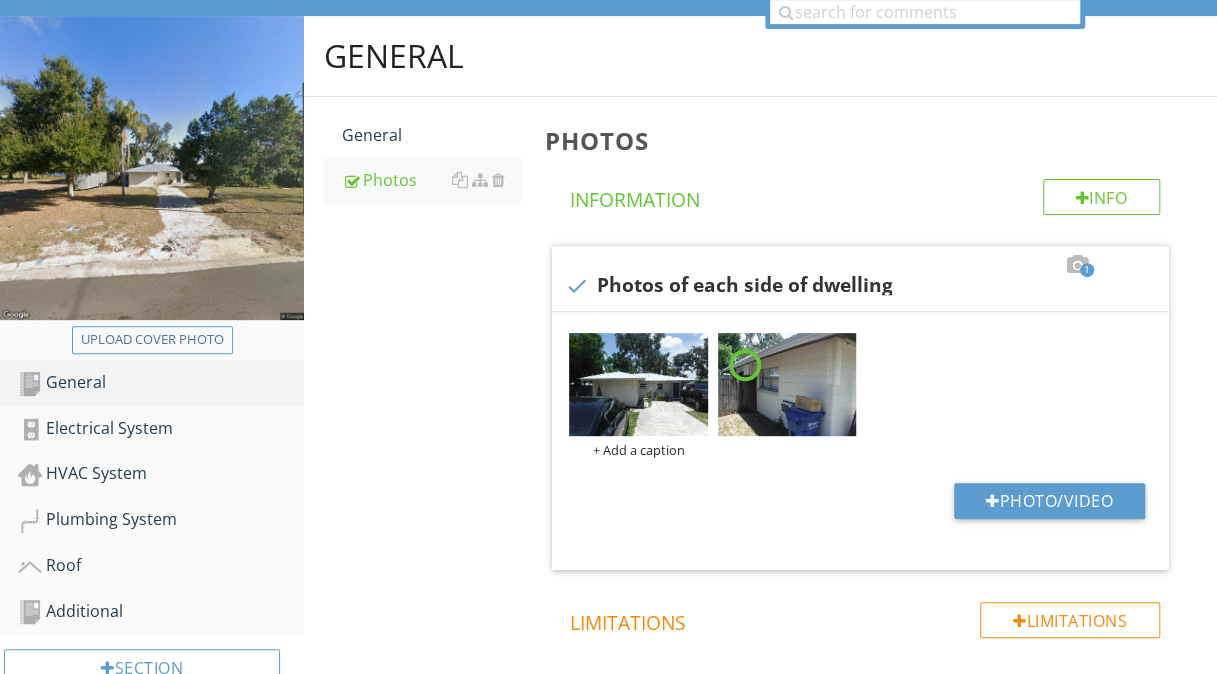 scroll, scrollTop: 300, scrollLeft: 0, axis: vertical 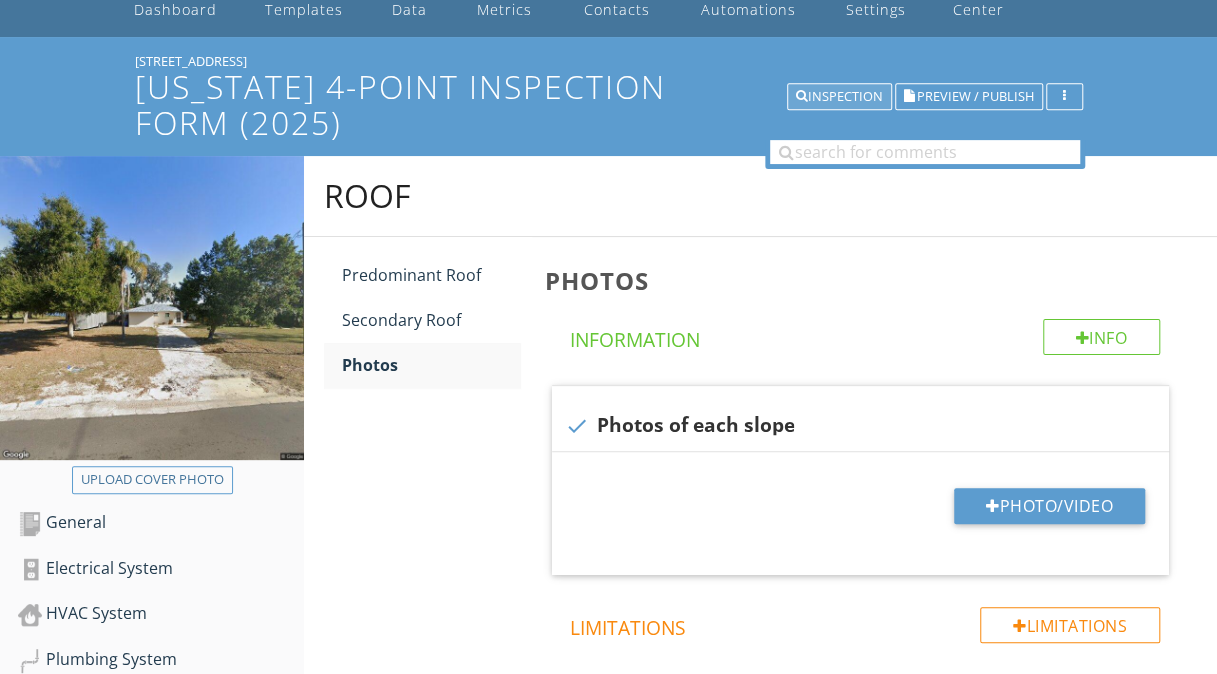 click on "Inspection" at bounding box center (839, 97) 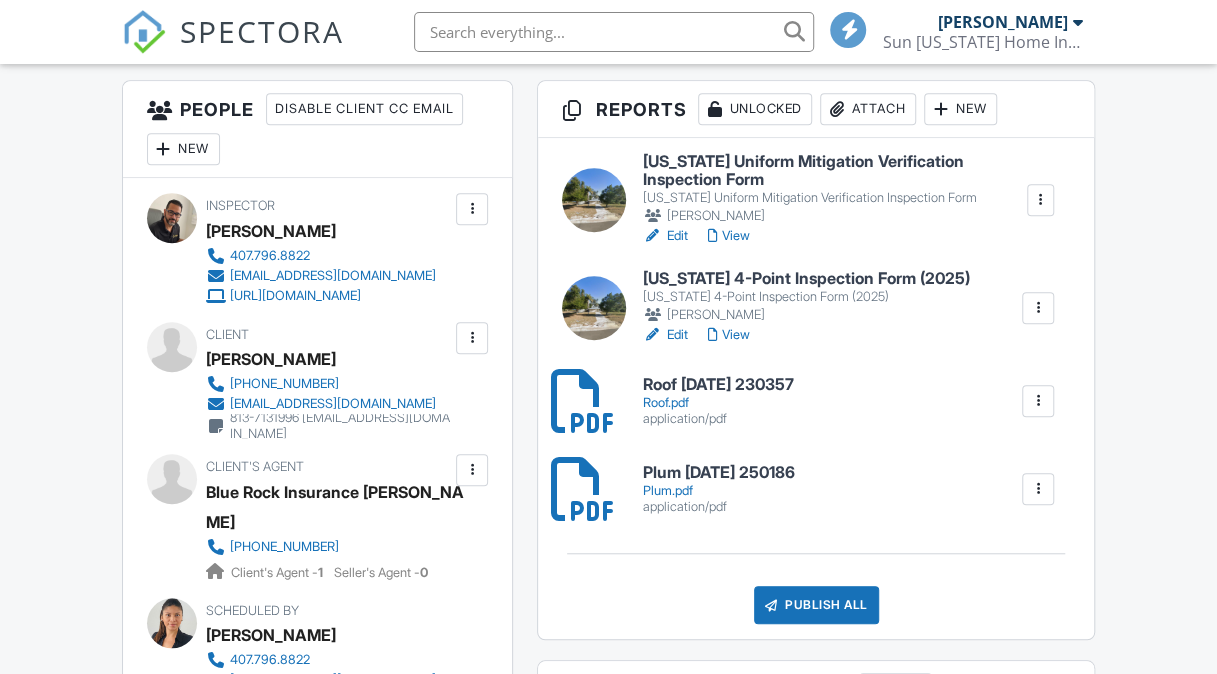 scroll, scrollTop: 0, scrollLeft: 0, axis: both 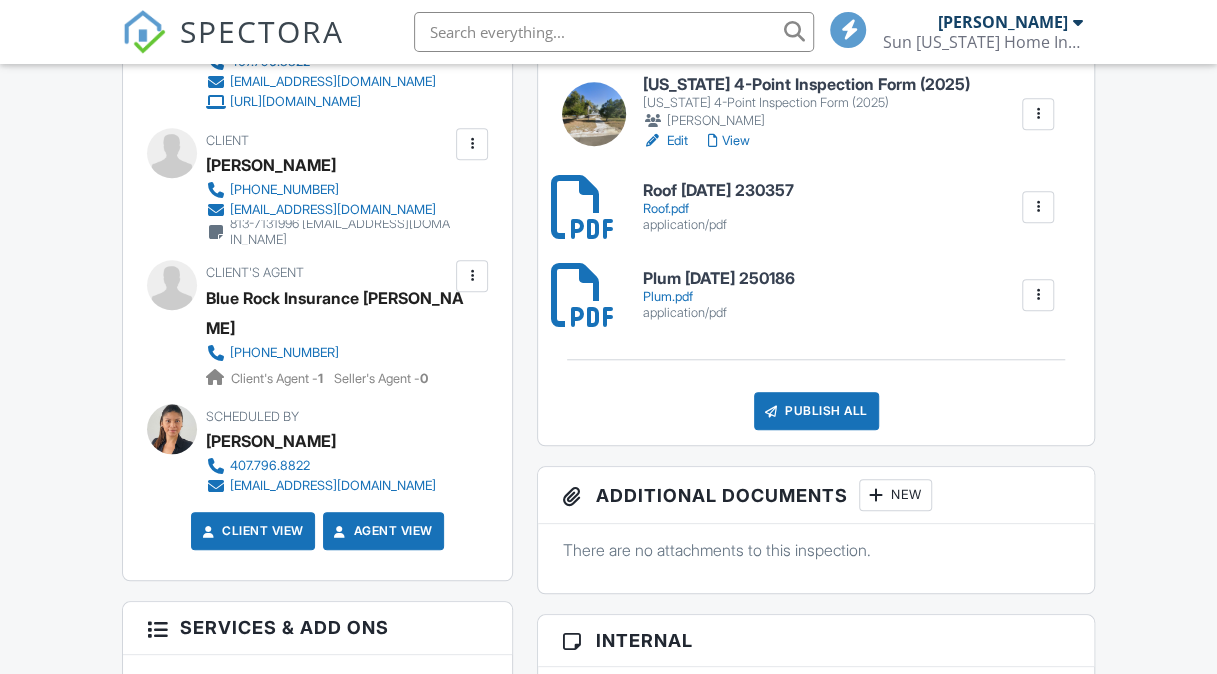 click on "Publish All" at bounding box center [816, 411] 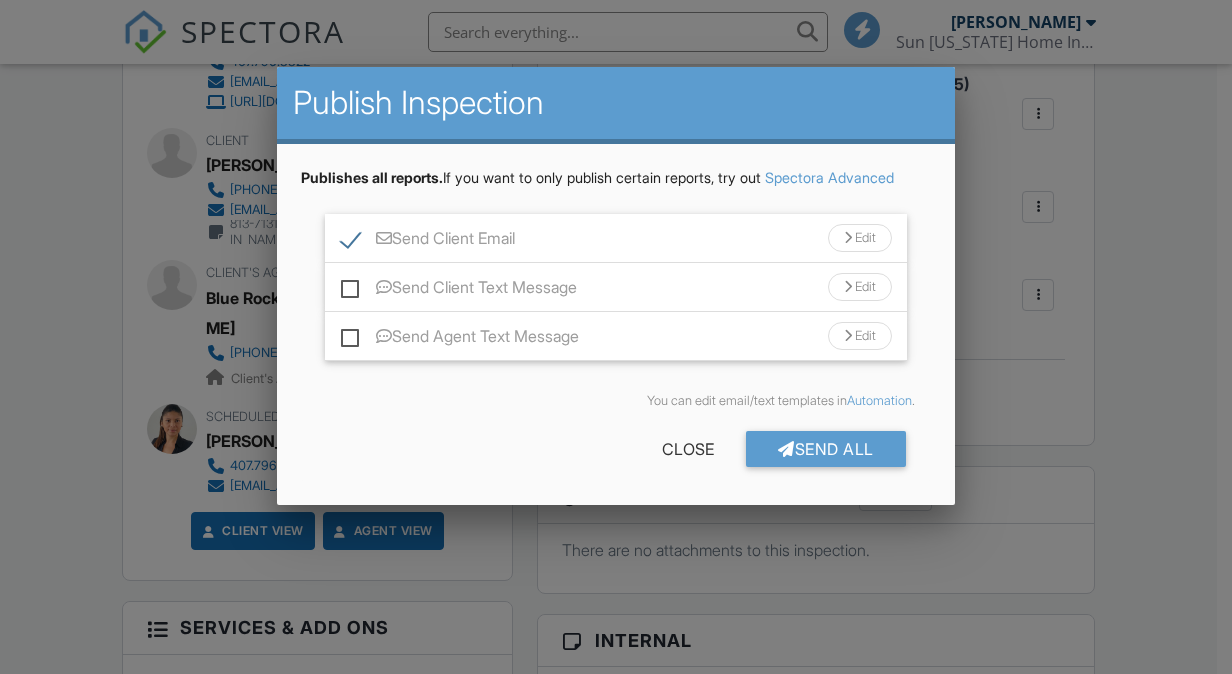 click on "Send Agent Text Message" at bounding box center [460, 339] 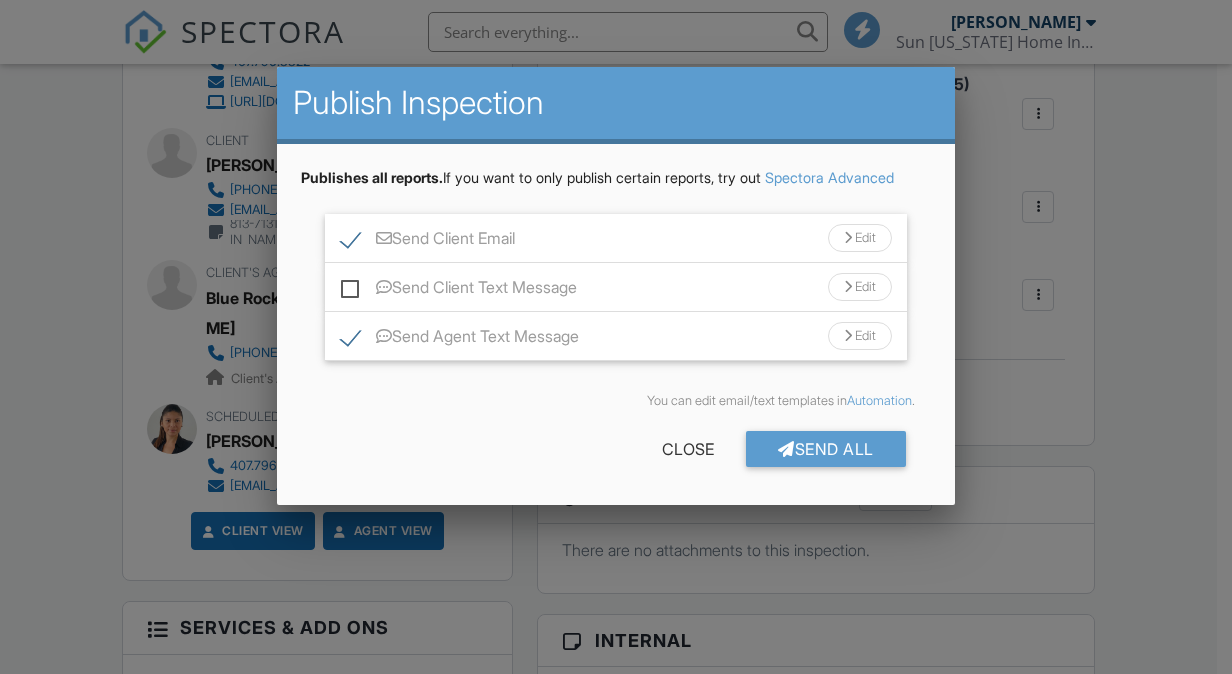 click on "Send Client Text Message" at bounding box center [459, 290] 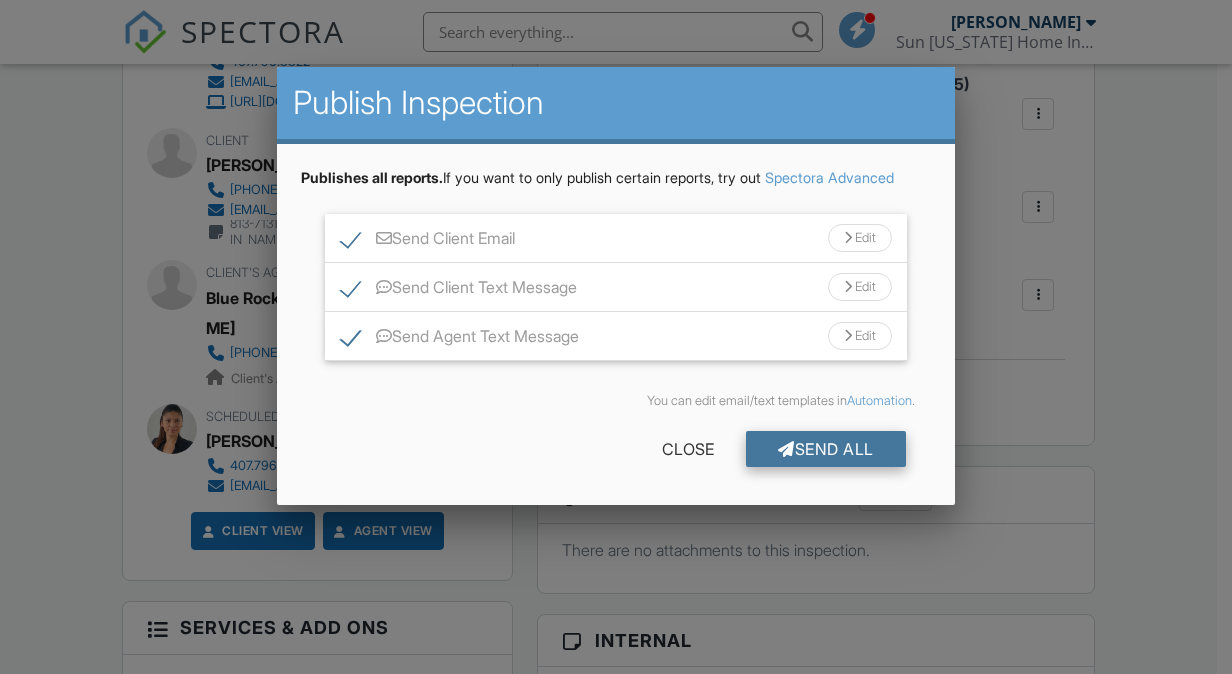click on "Send All" at bounding box center [826, 449] 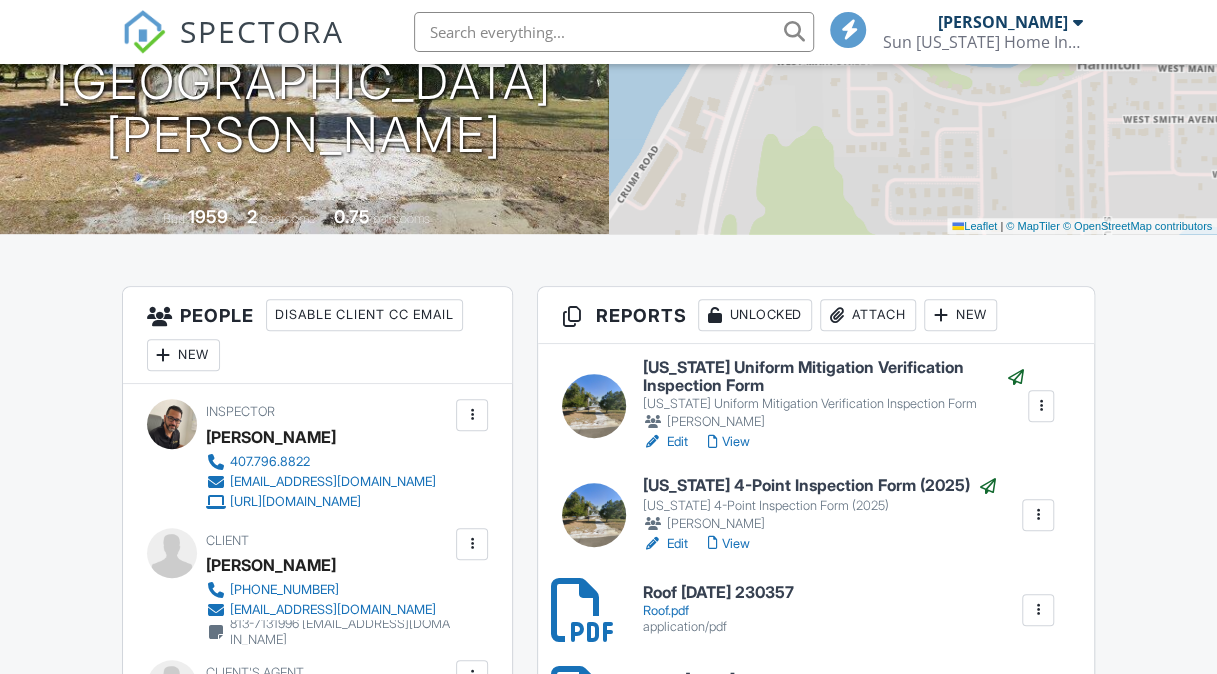 scroll, scrollTop: 0, scrollLeft: 0, axis: both 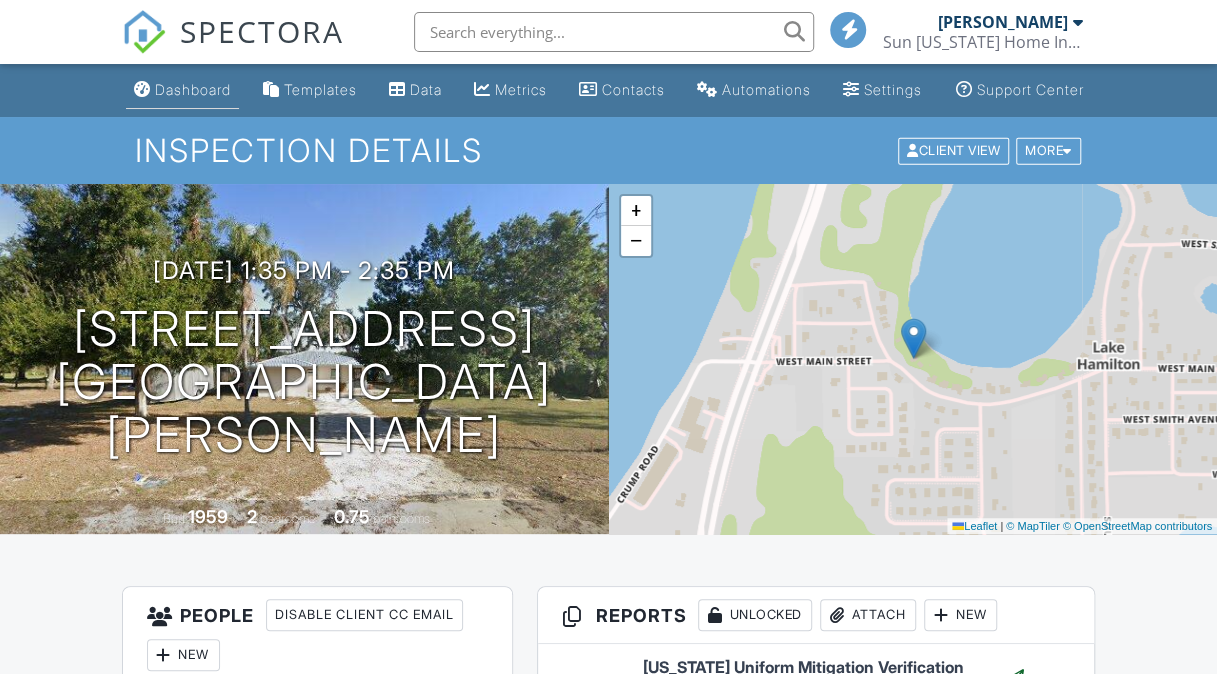 click on "Dashboard" at bounding box center (182, 90) 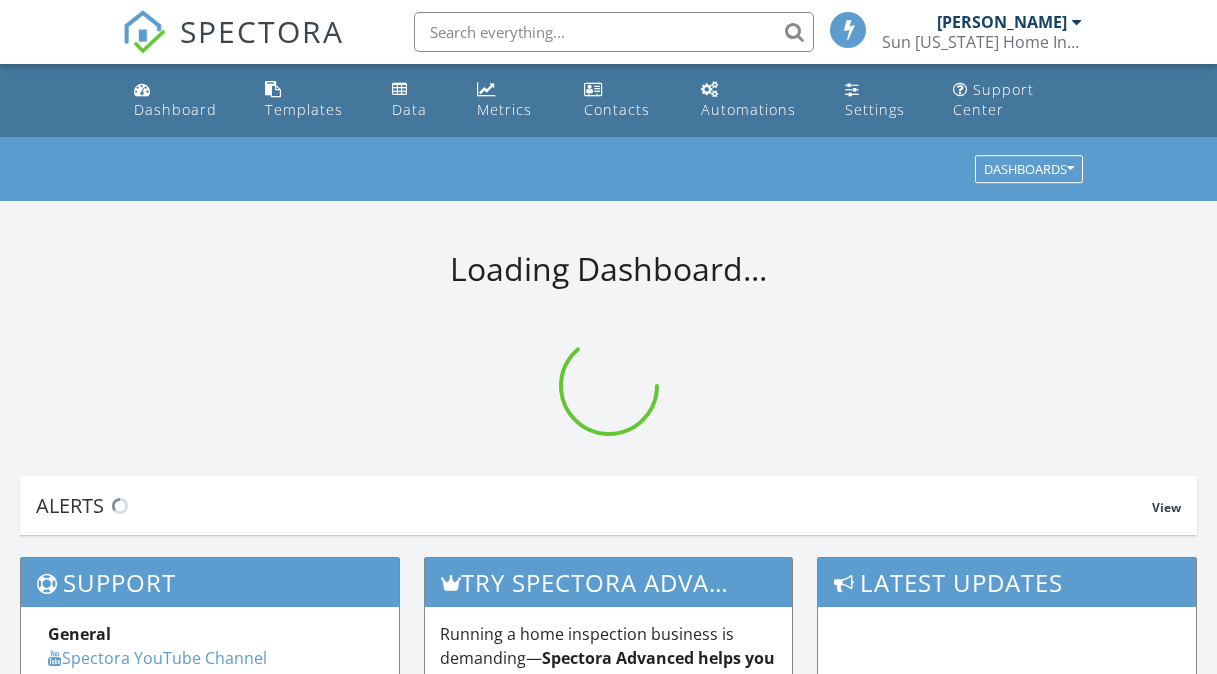 scroll, scrollTop: 0, scrollLeft: 0, axis: both 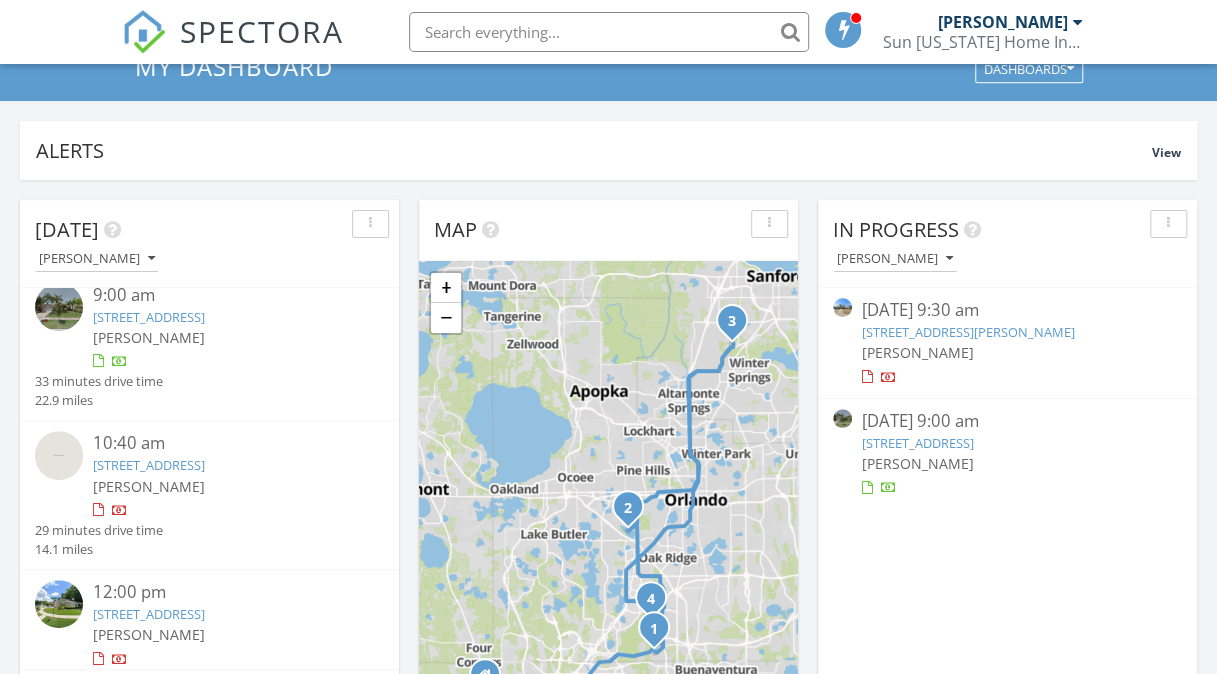 click on "3480 Soho St B06, Orlando, FL 32835" at bounding box center (149, 465) 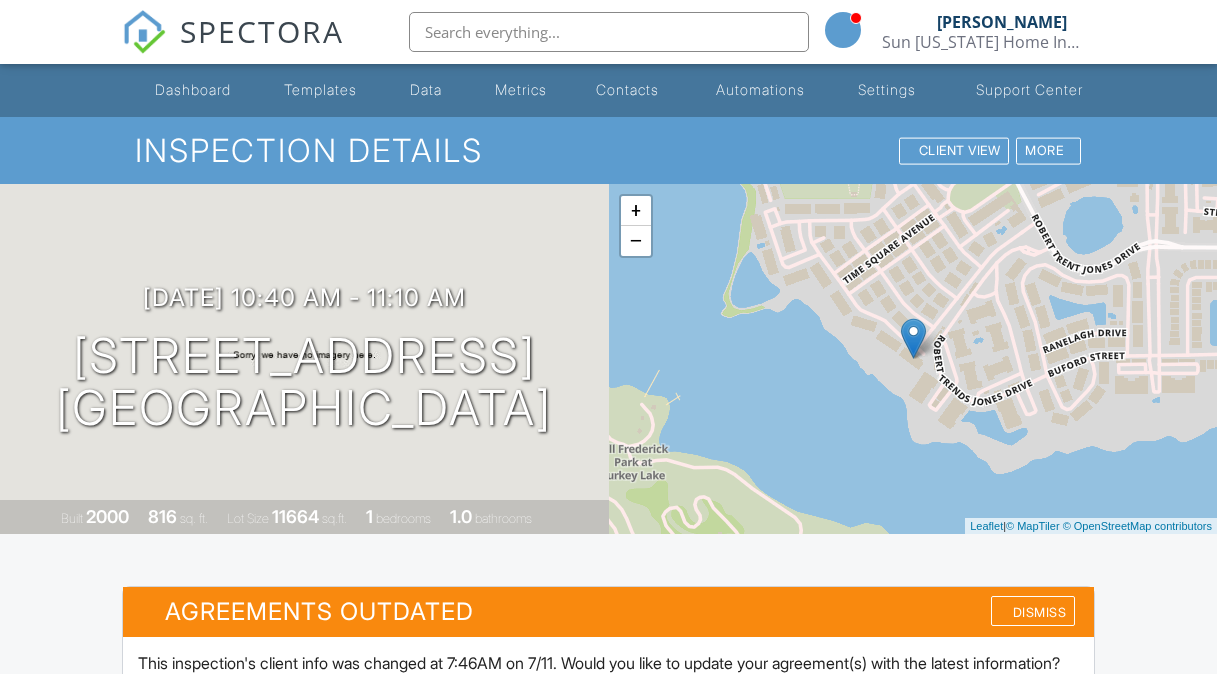 scroll, scrollTop: 0, scrollLeft: 0, axis: both 